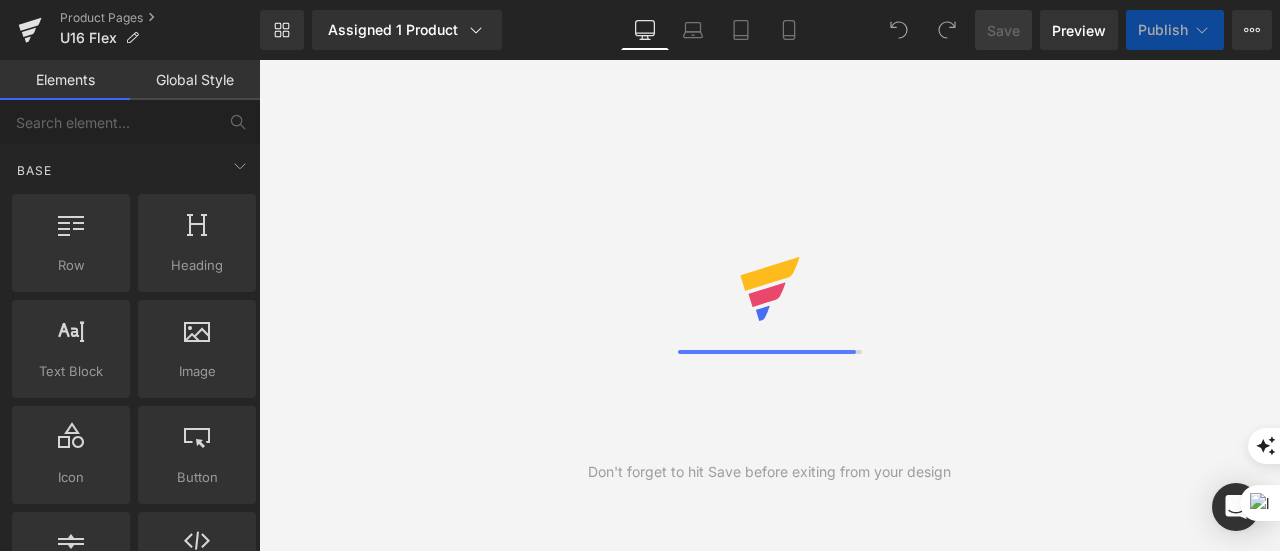 scroll, scrollTop: 0, scrollLeft: 0, axis: both 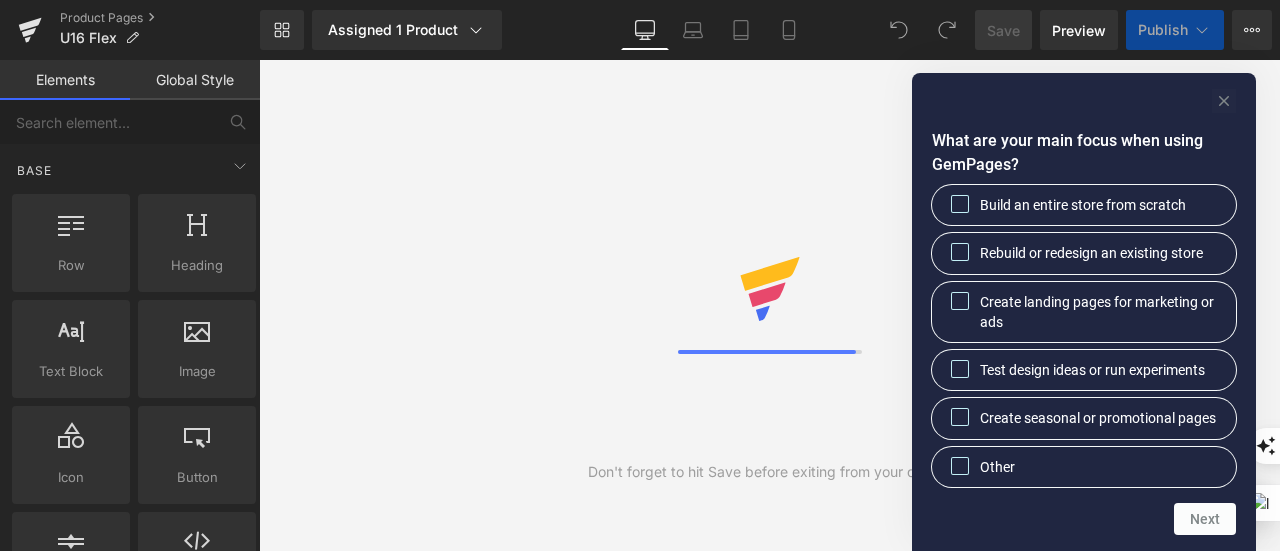 click 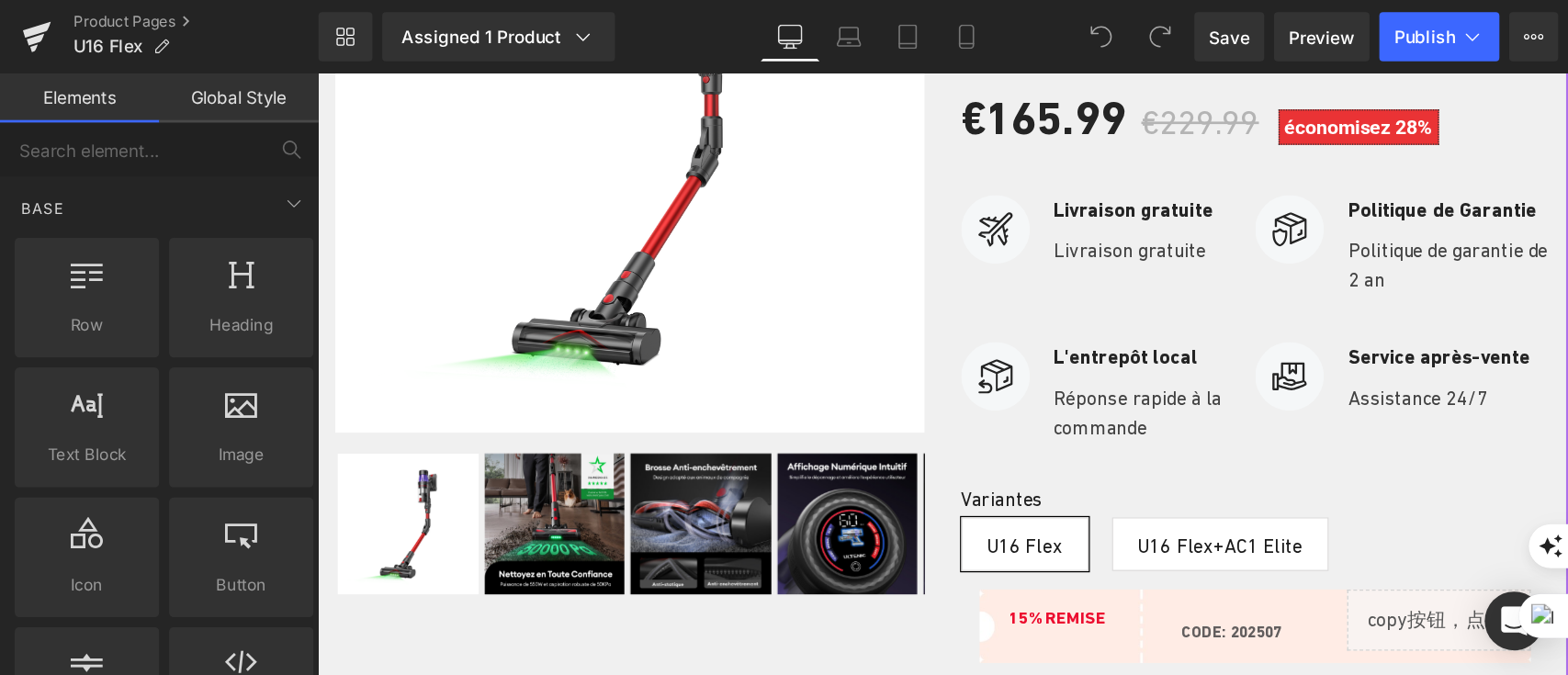 scroll, scrollTop: 551, scrollLeft: 0, axis: vertical 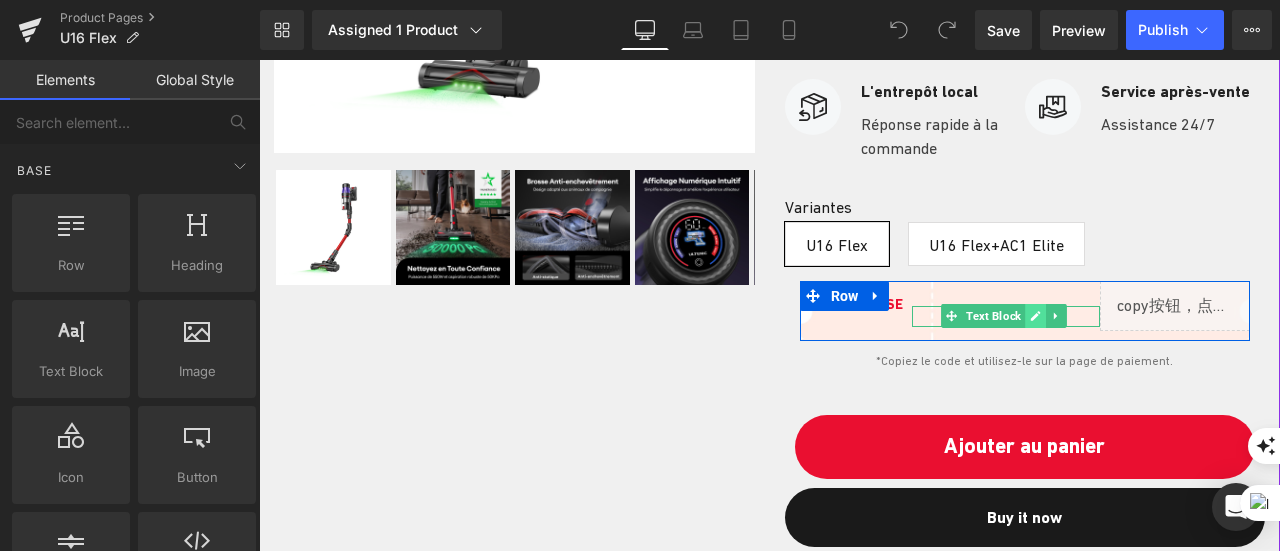 click 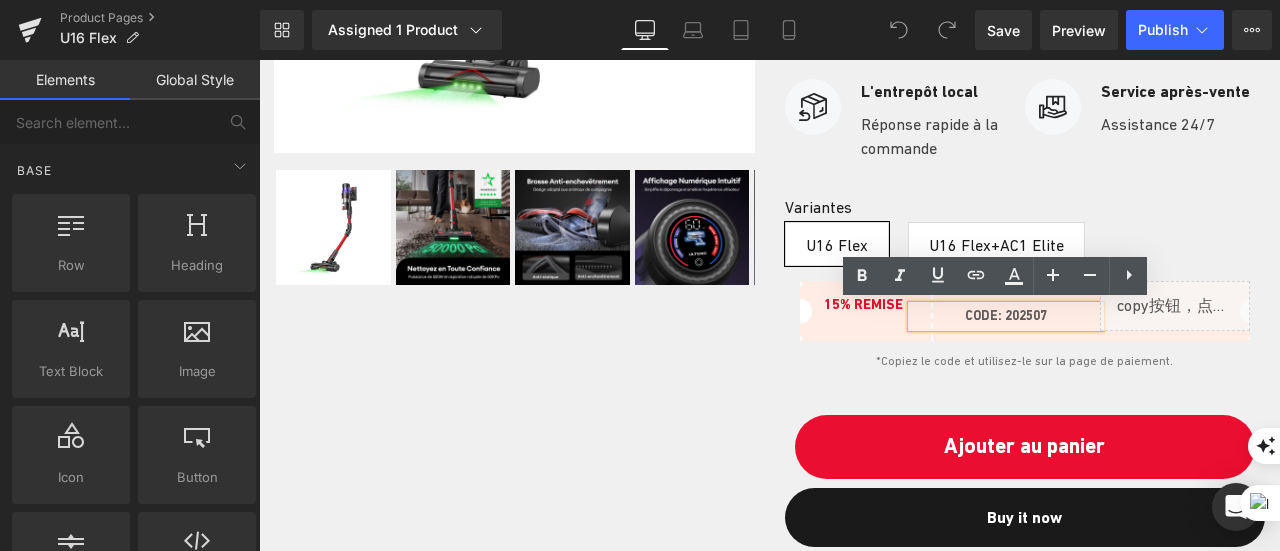 click on "CODE: 202507" at bounding box center [1006, 316] 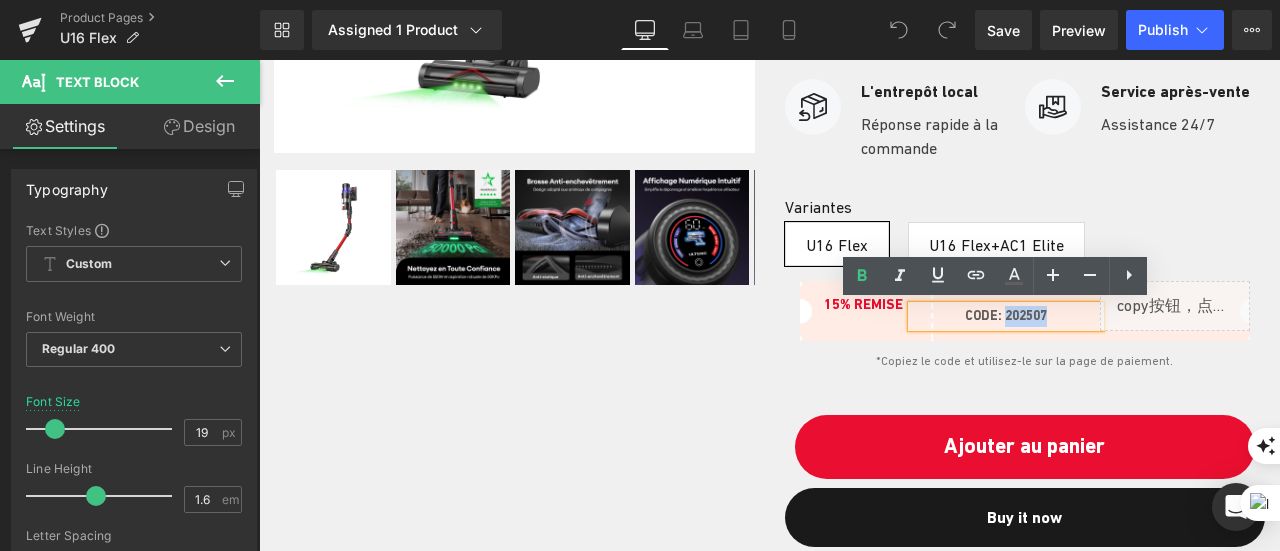 drag, startPoint x: 1052, startPoint y: 314, endPoint x: 999, endPoint y: 316, distance: 53.037724 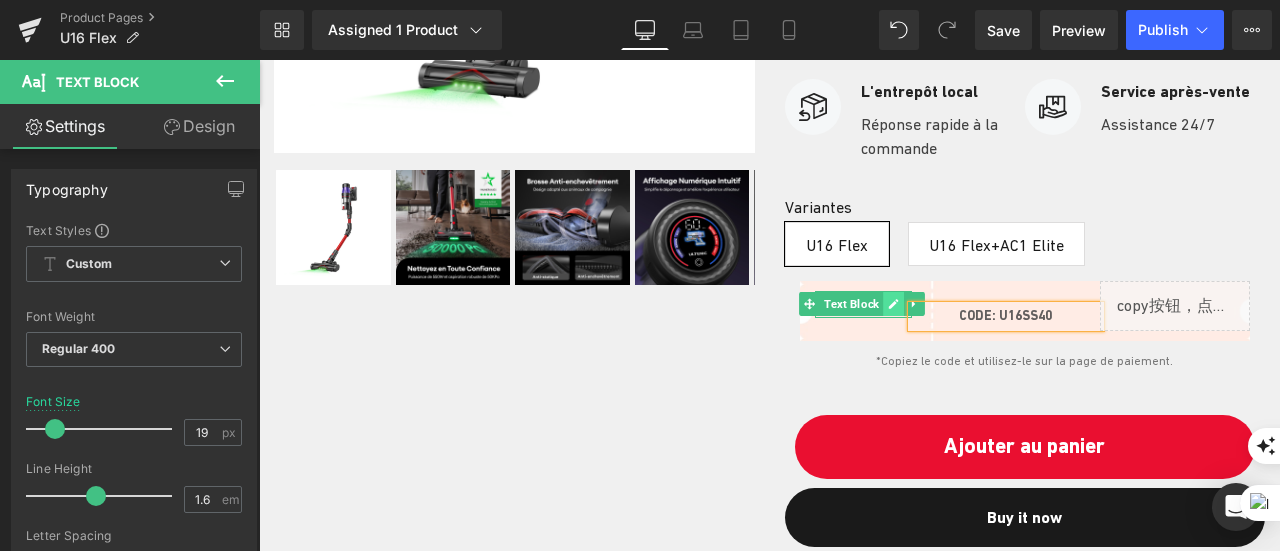 click 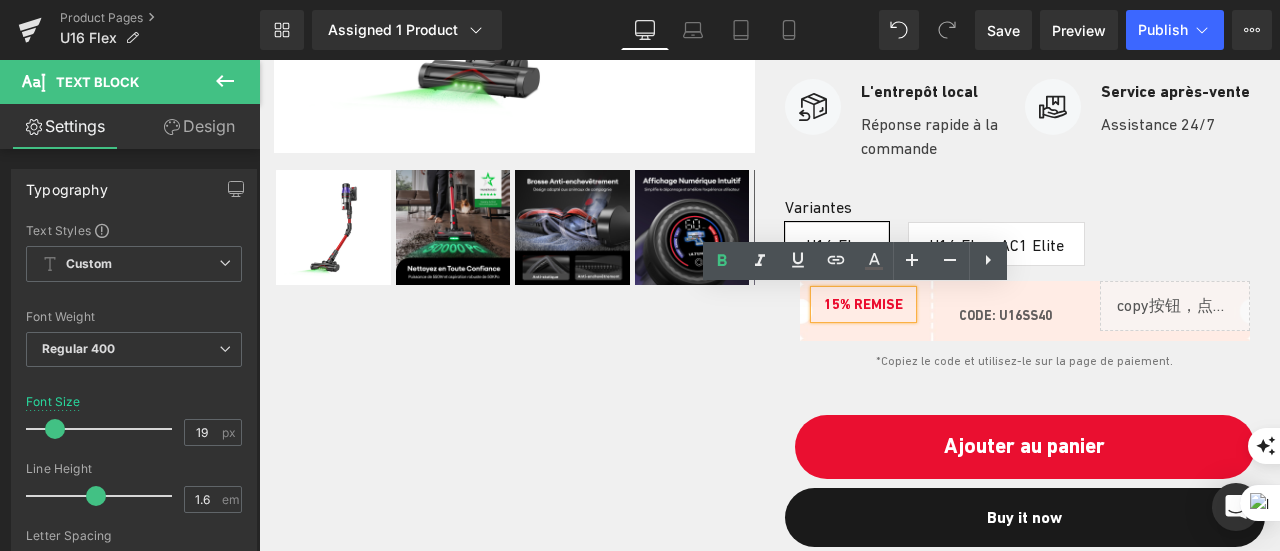 click on "15% REMISE" at bounding box center (863, 304) 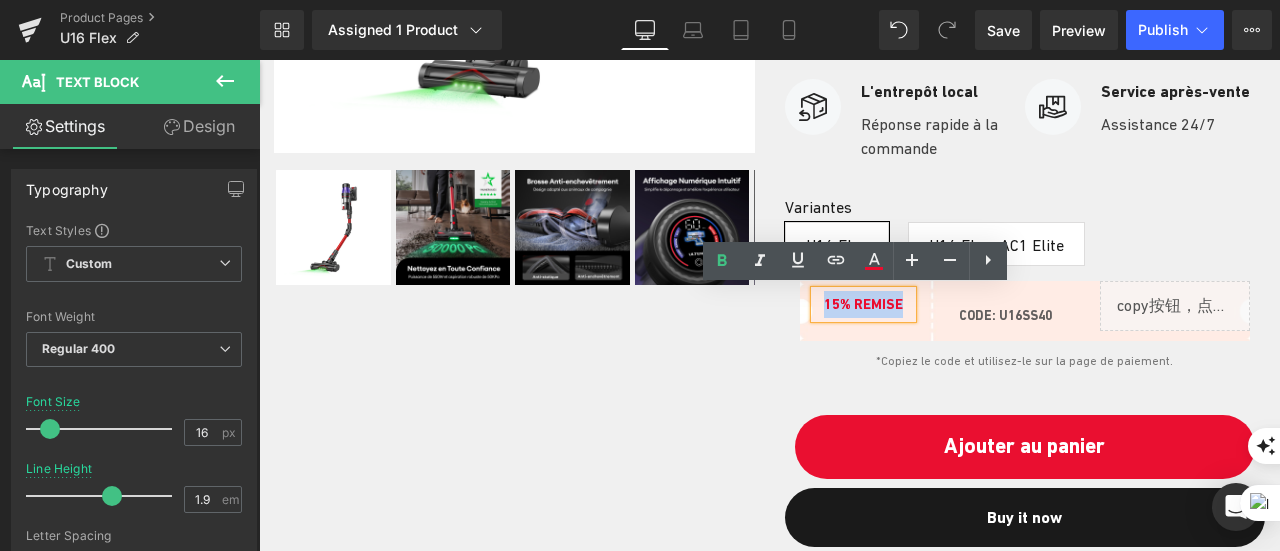 drag, startPoint x: 897, startPoint y: 305, endPoint x: 768, endPoint y: 304, distance: 129.00388 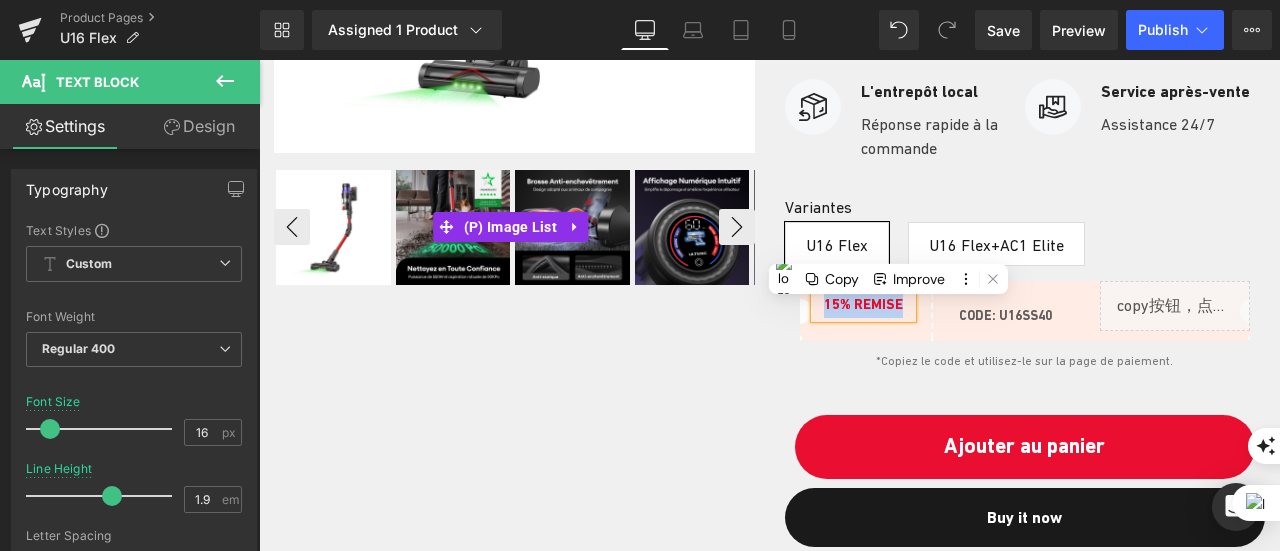 type 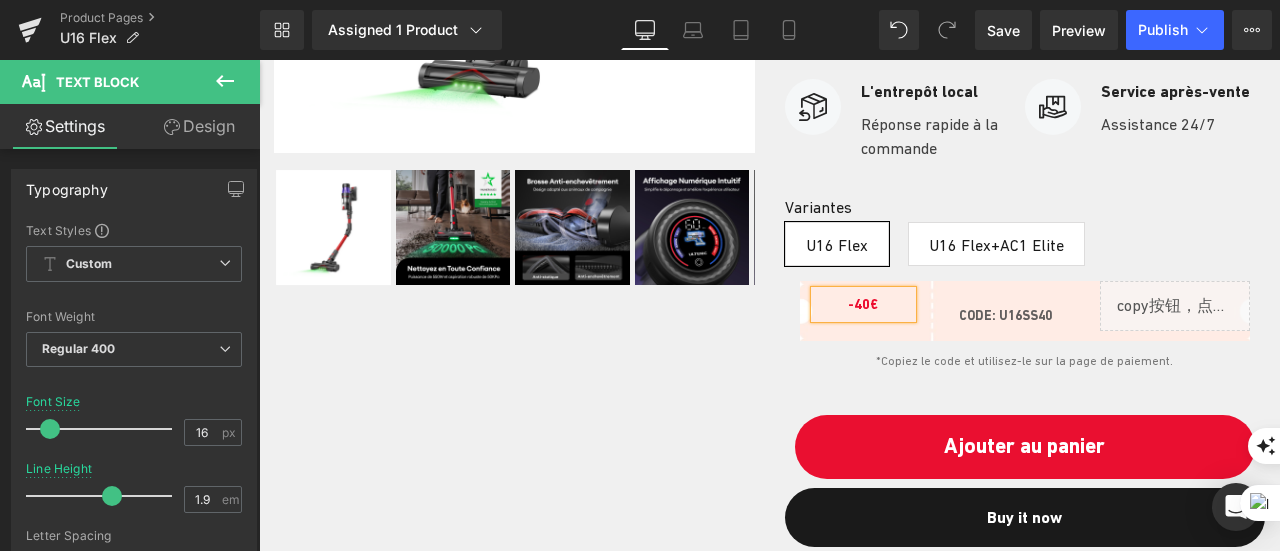 click on "-40€" at bounding box center (863, 304) 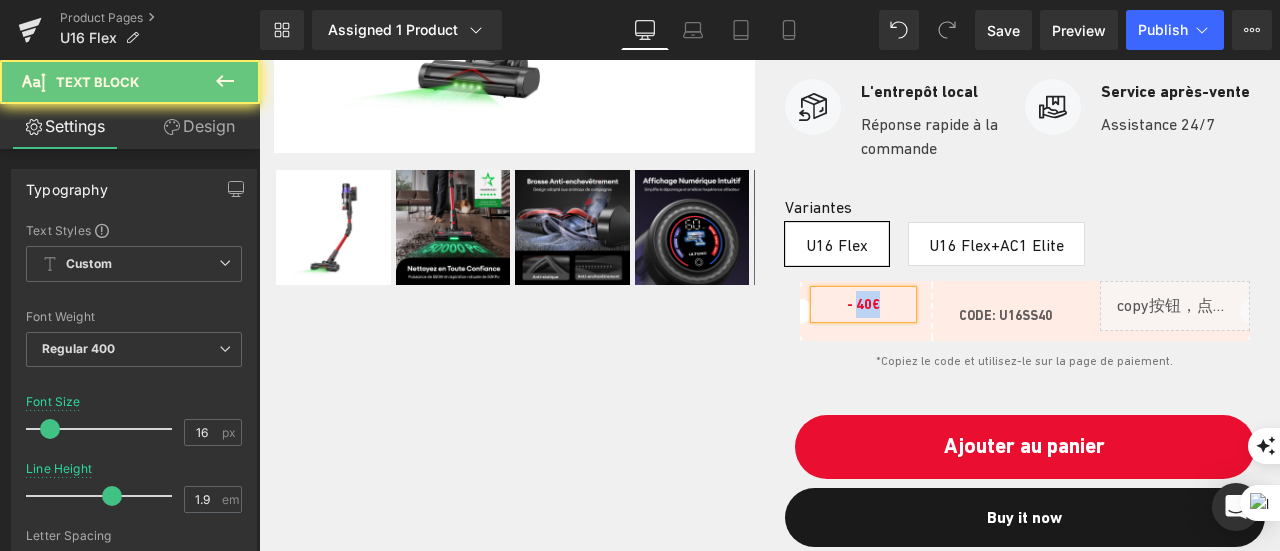 drag, startPoint x: 879, startPoint y: 297, endPoint x: 846, endPoint y: 303, distance: 33.54102 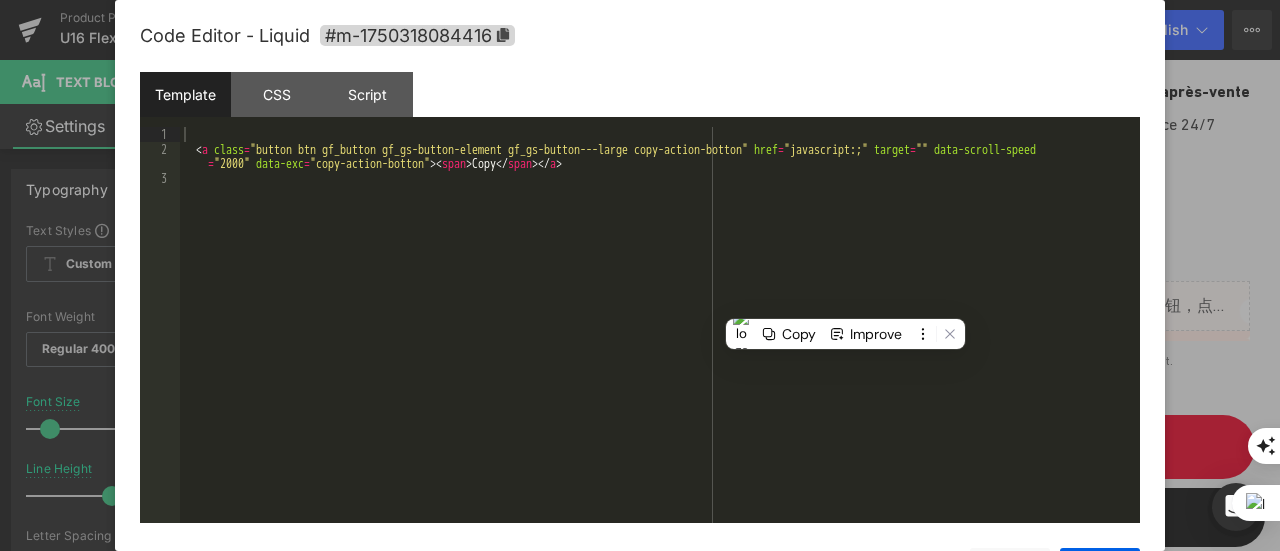 click on "Liquid" at bounding box center (1175, 306) 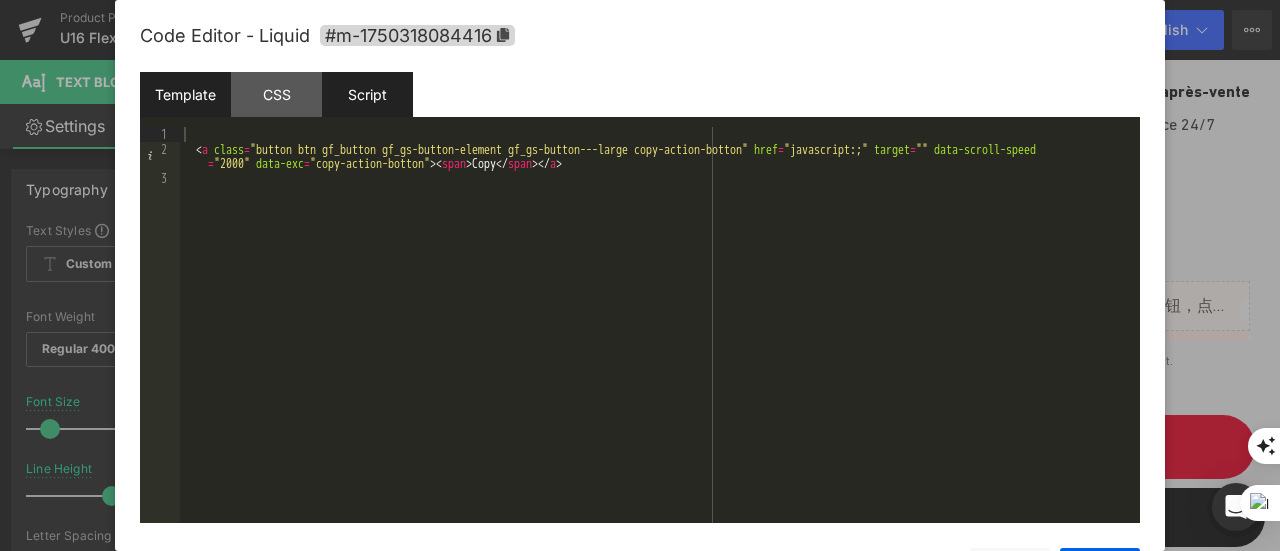 click on "Script" at bounding box center (367, 94) 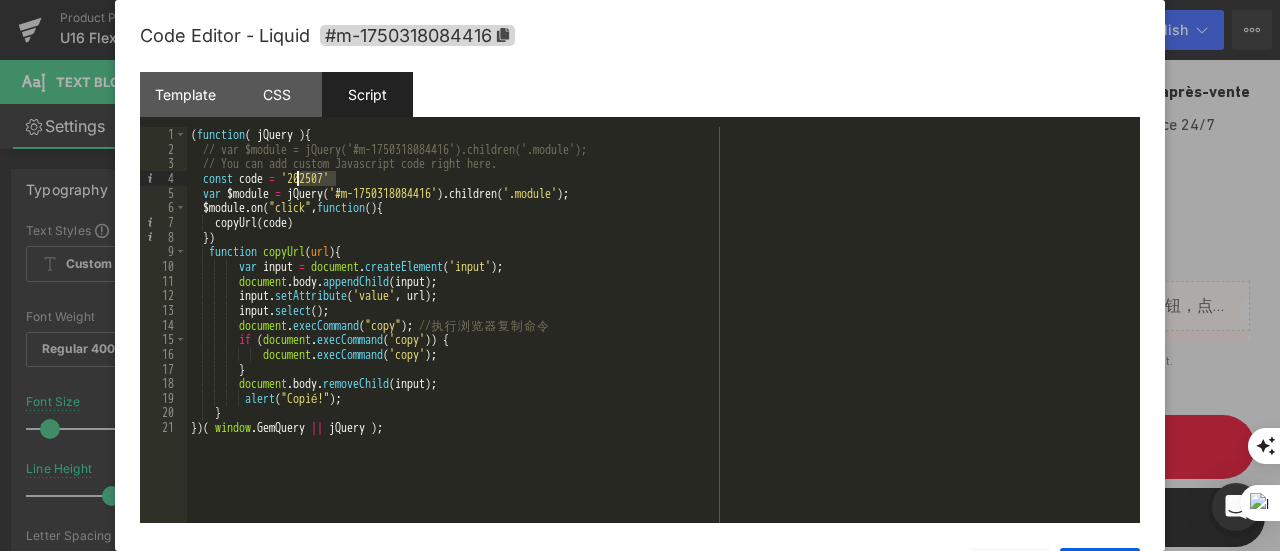 drag, startPoint x: 336, startPoint y: 183, endPoint x: 298, endPoint y: 181, distance: 38.052597 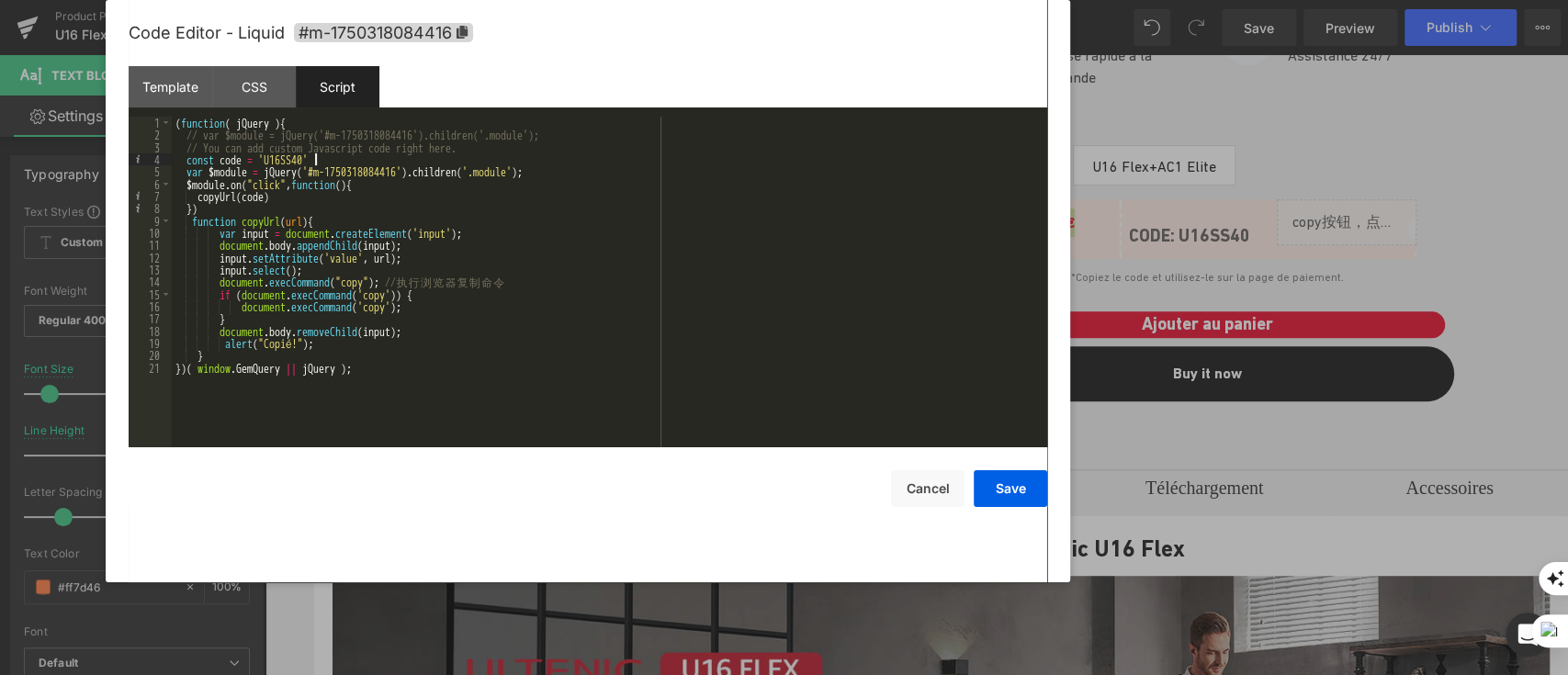 scroll, scrollTop: 602, scrollLeft: 0, axis: vertical 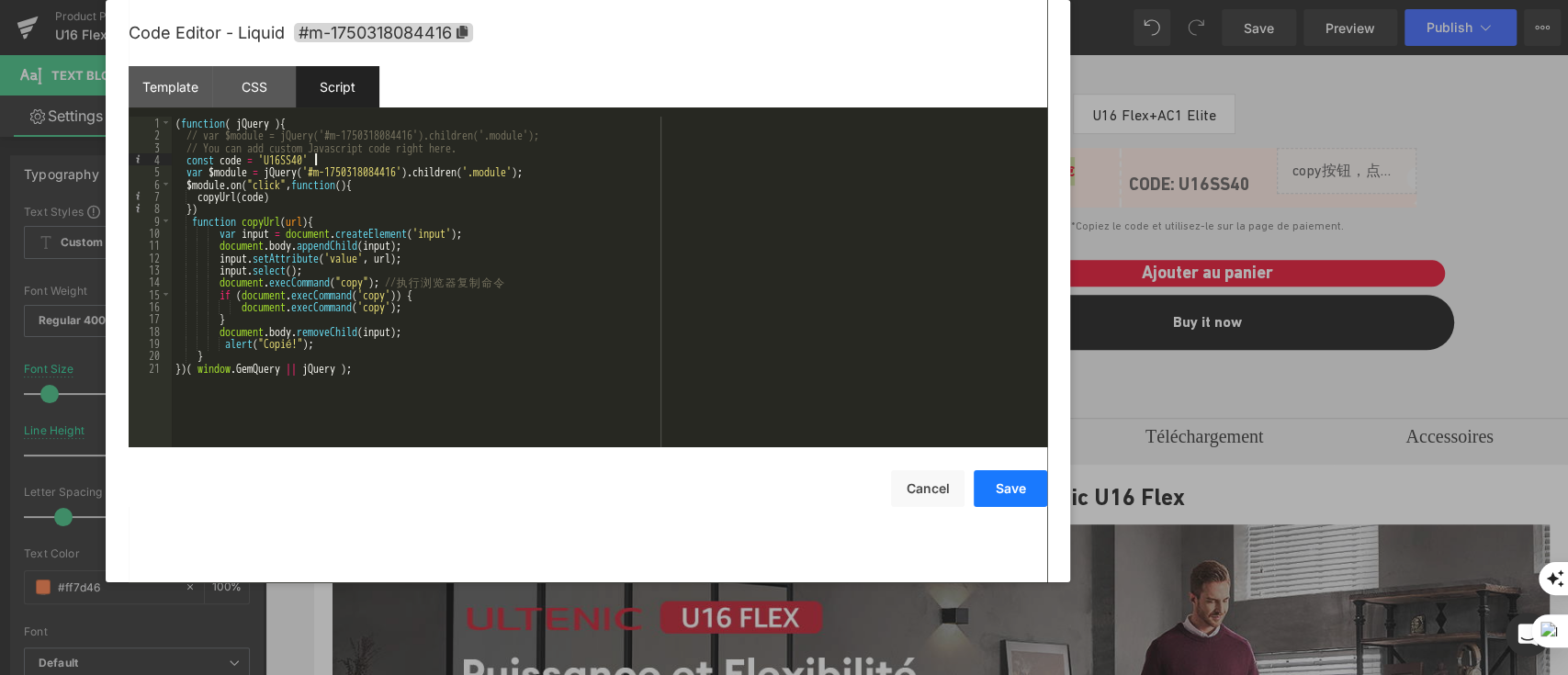 click on "Save" at bounding box center [1010, 489] 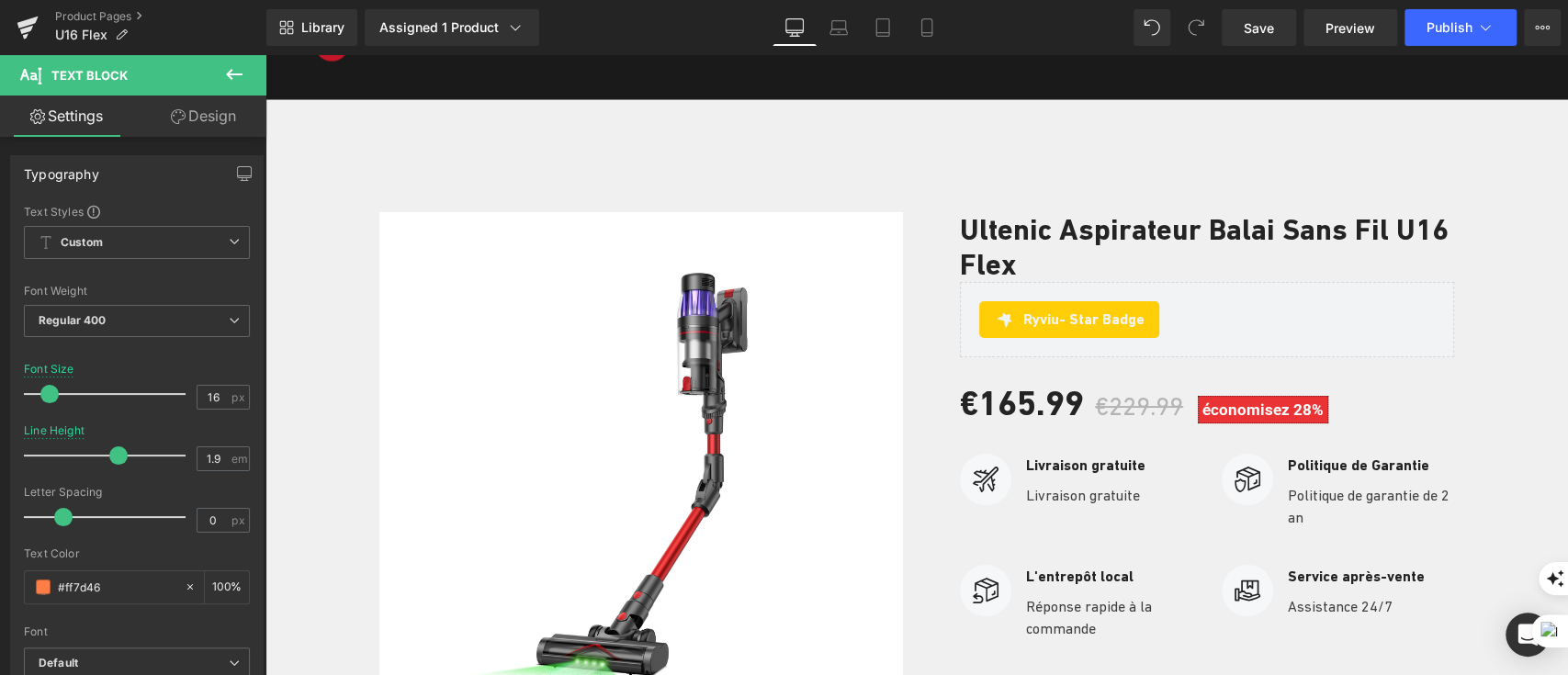 scroll, scrollTop: 735, scrollLeft: 0, axis: vertical 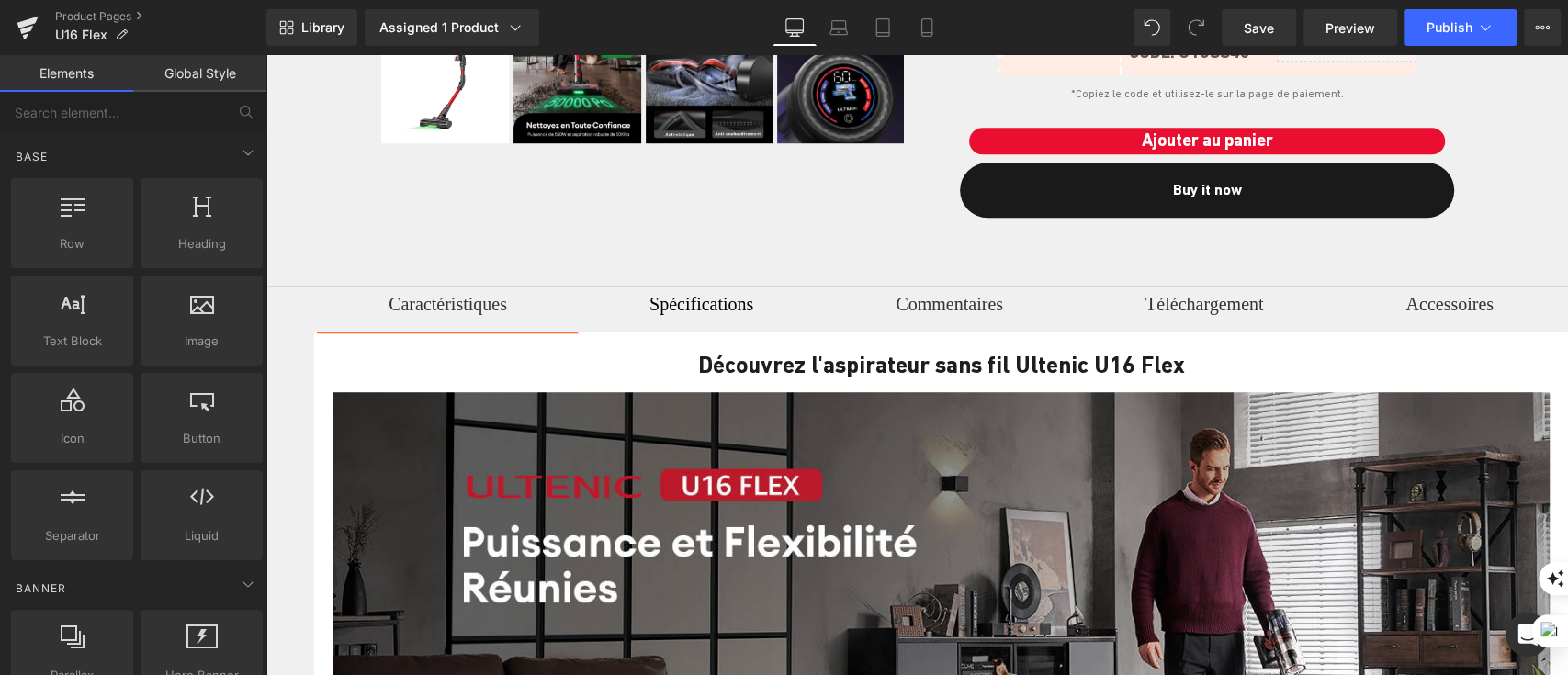 click on "La journée Ultenic
(P) Image
‹" at bounding box center (917, 2828) 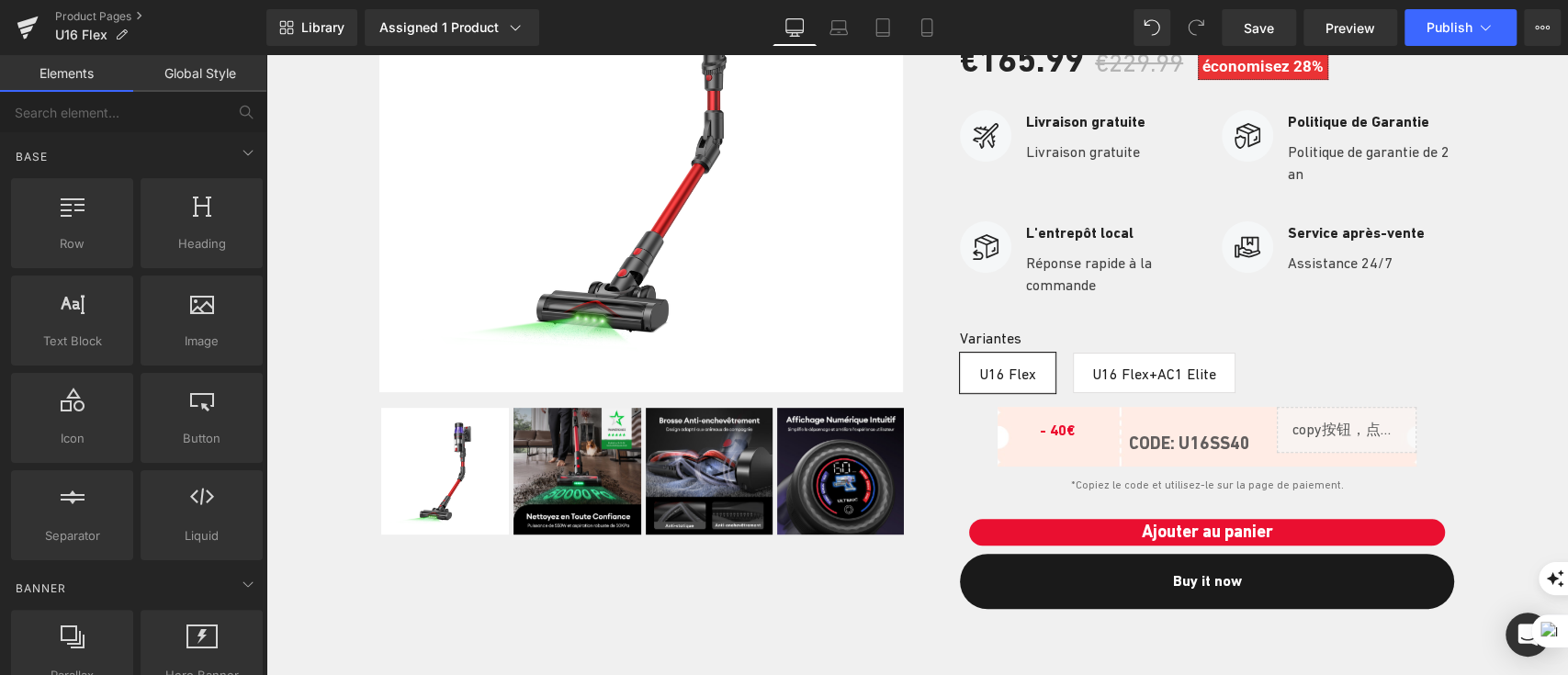 scroll, scrollTop: 489, scrollLeft: 0, axis: vertical 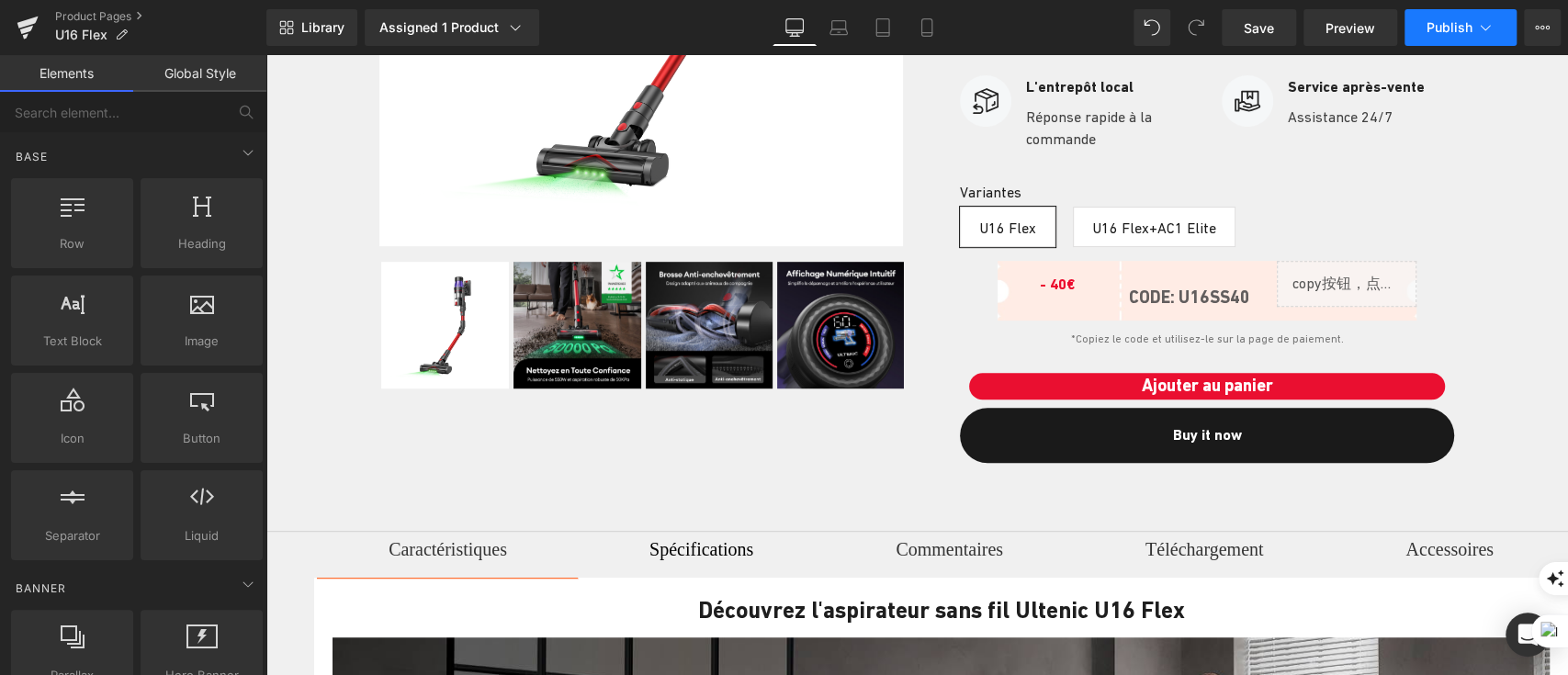 click on "Publish" at bounding box center (1450, 28) 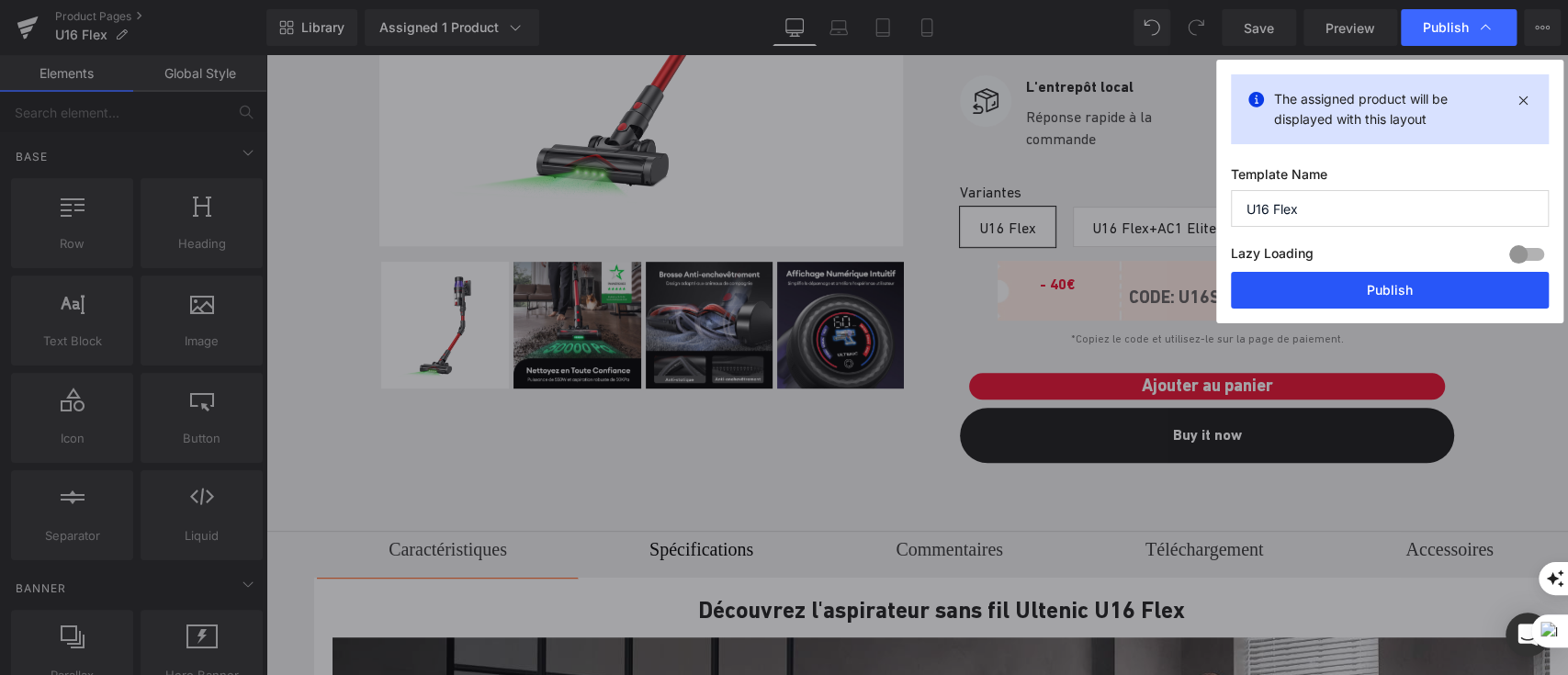 click on "Publish" at bounding box center [1390, 290] 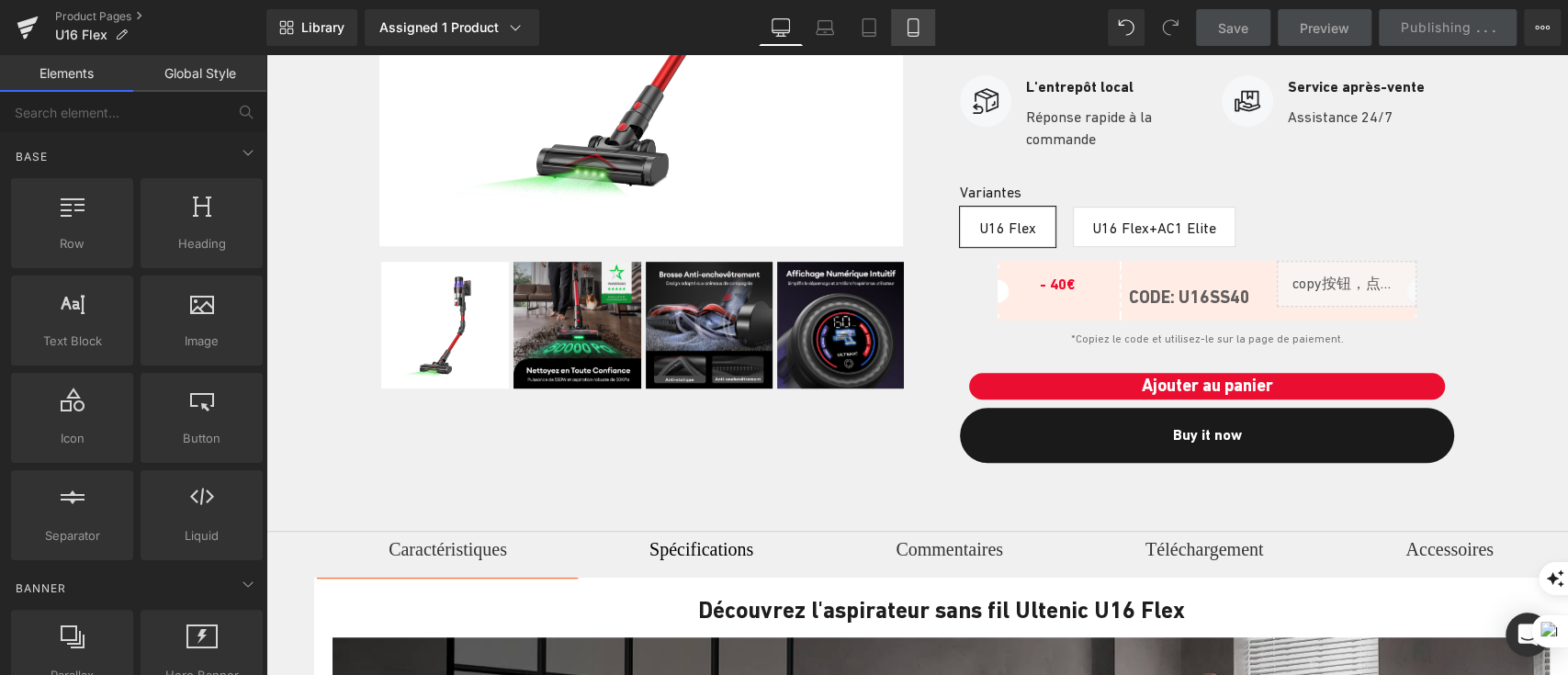 click 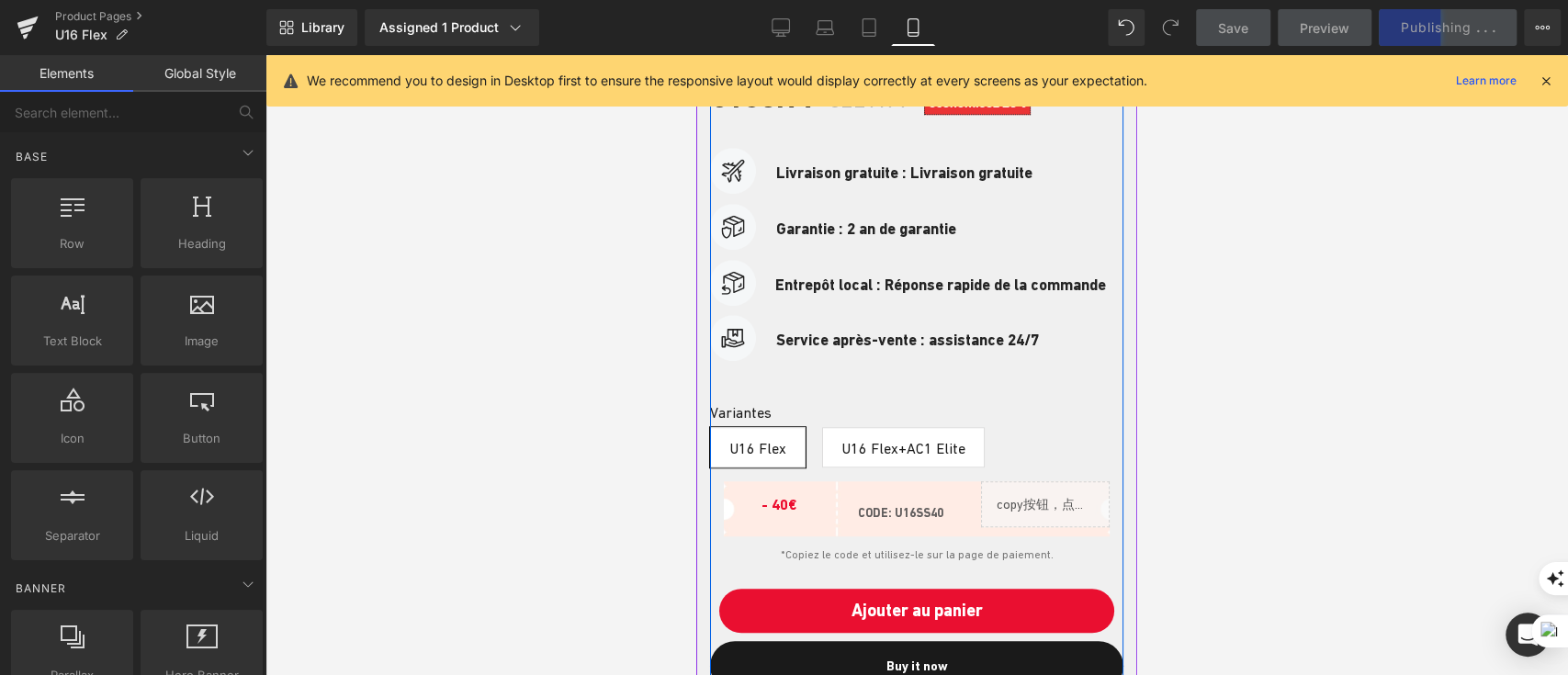 scroll, scrollTop: 857, scrollLeft: 0, axis: vertical 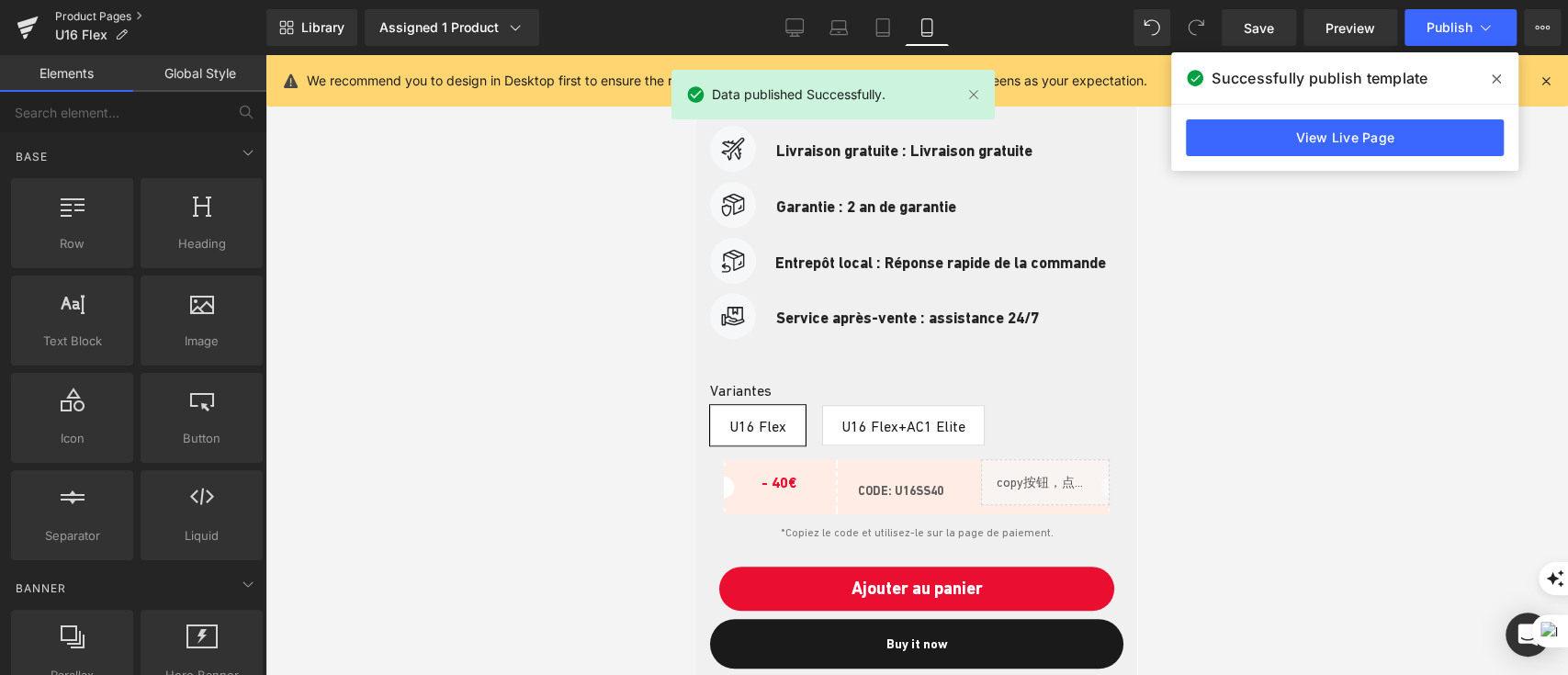 click on "Product Pages" at bounding box center (161, 17) 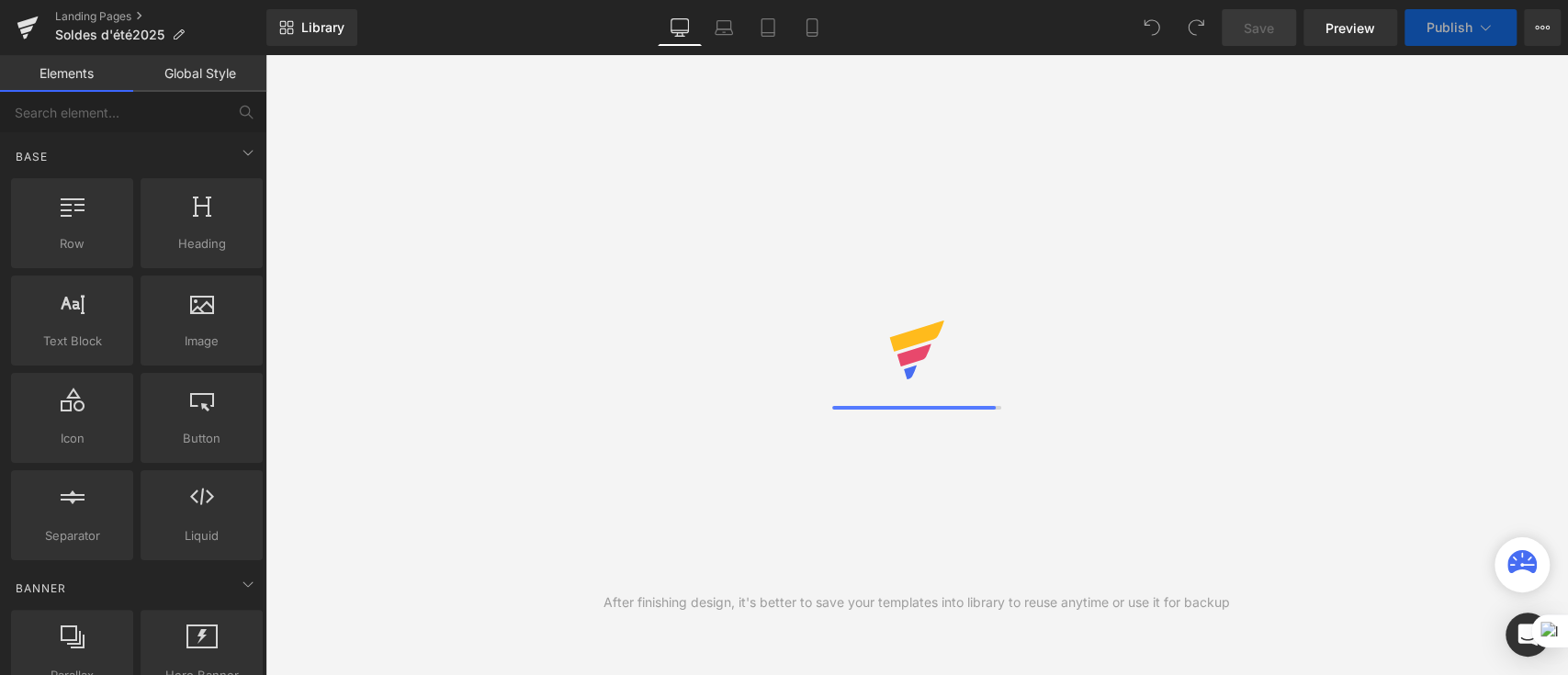 scroll, scrollTop: 0, scrollLeft: 0, axis: both 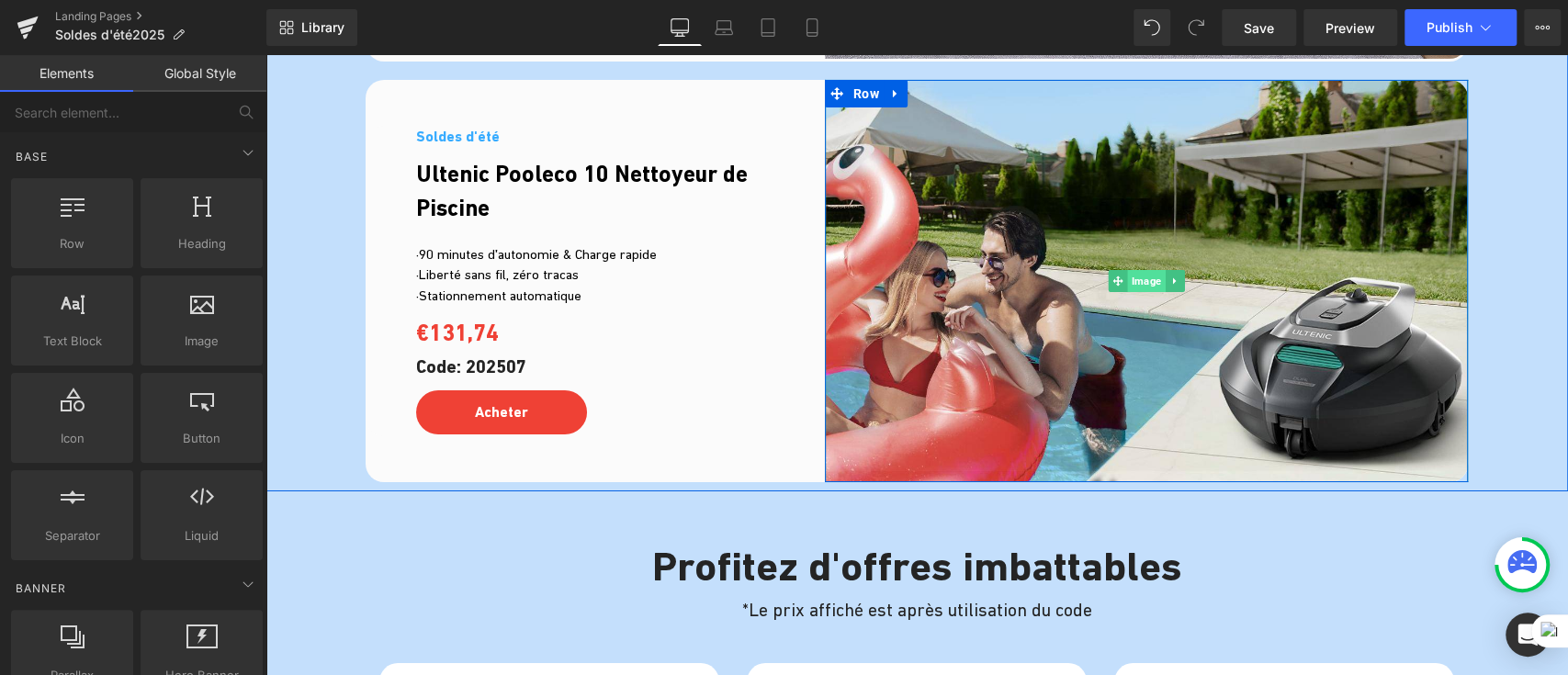 click on "Image" at bounding box center (1145, 281) 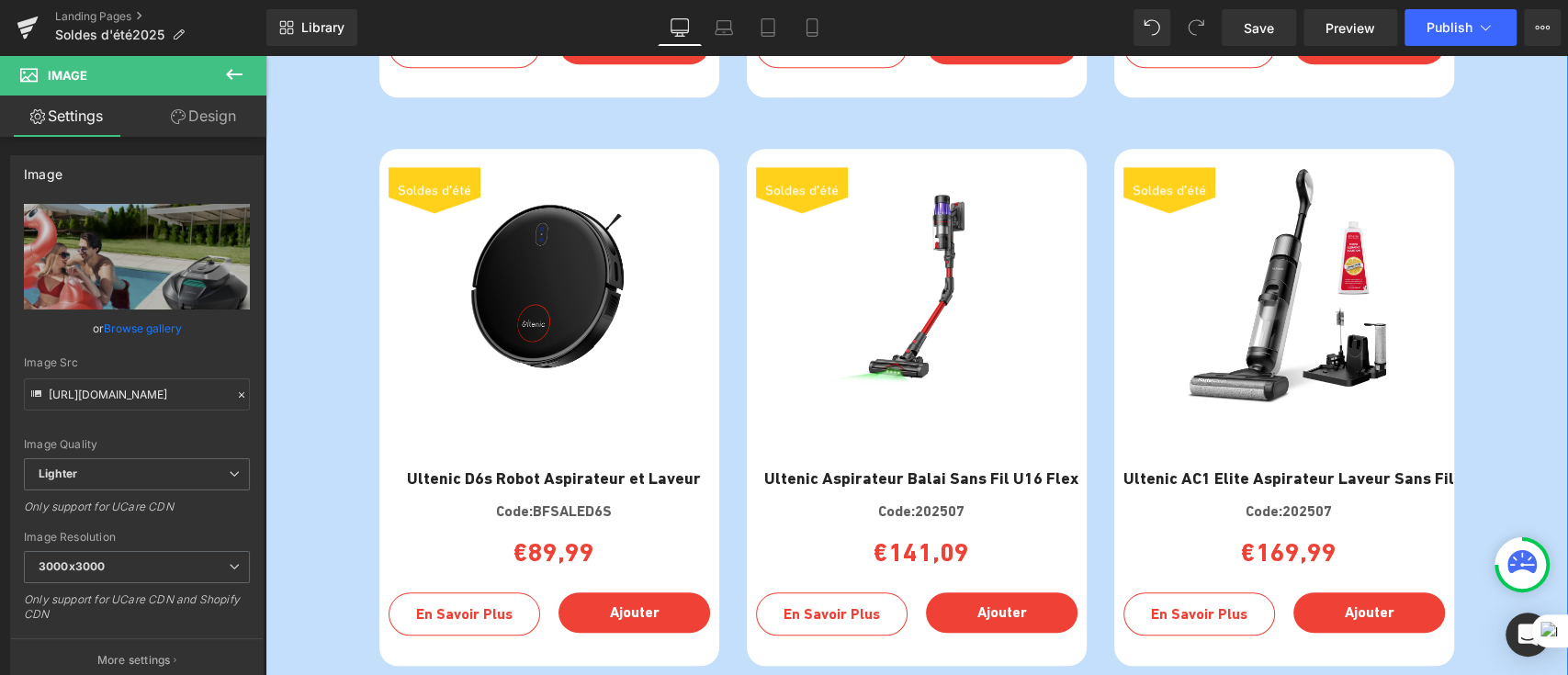 scroll, scrollTop: 5724, scrollLeft: 0, axis: vertical 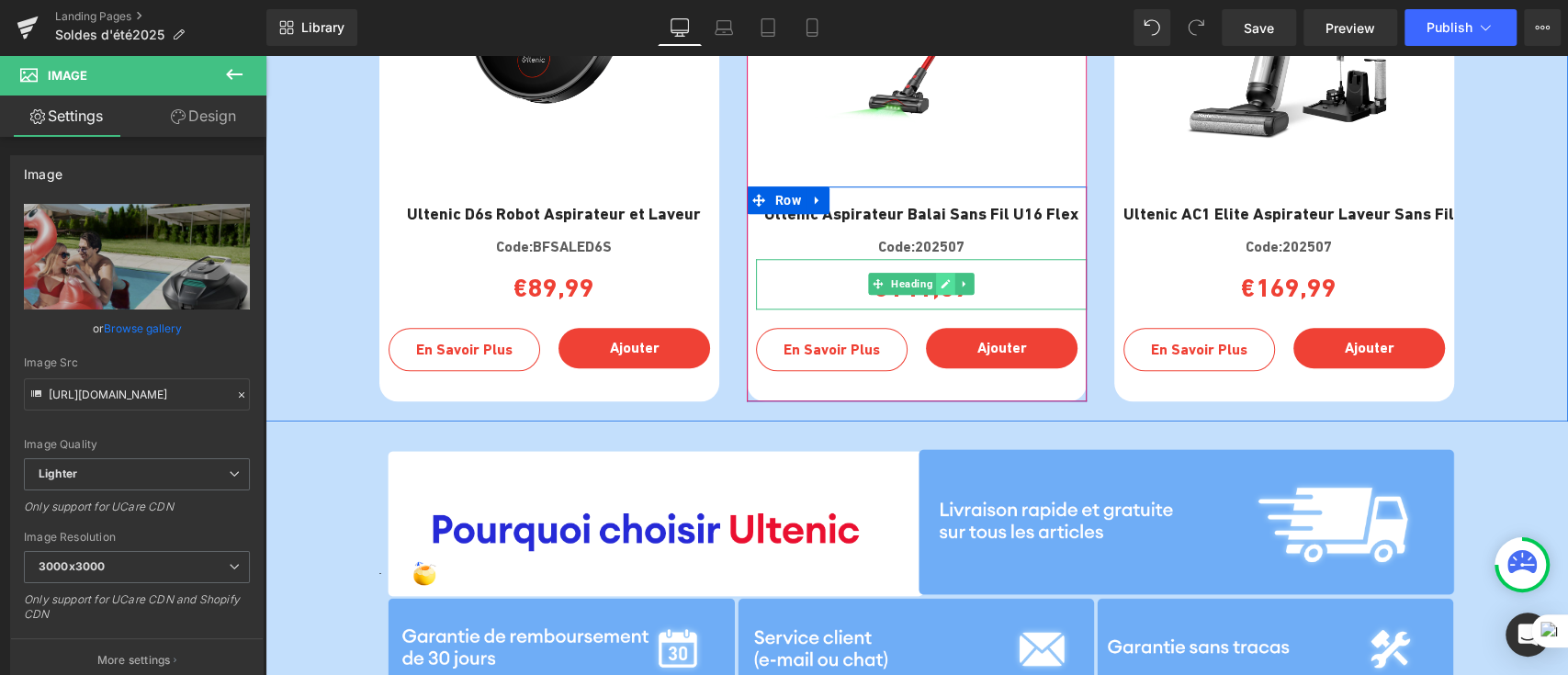 click 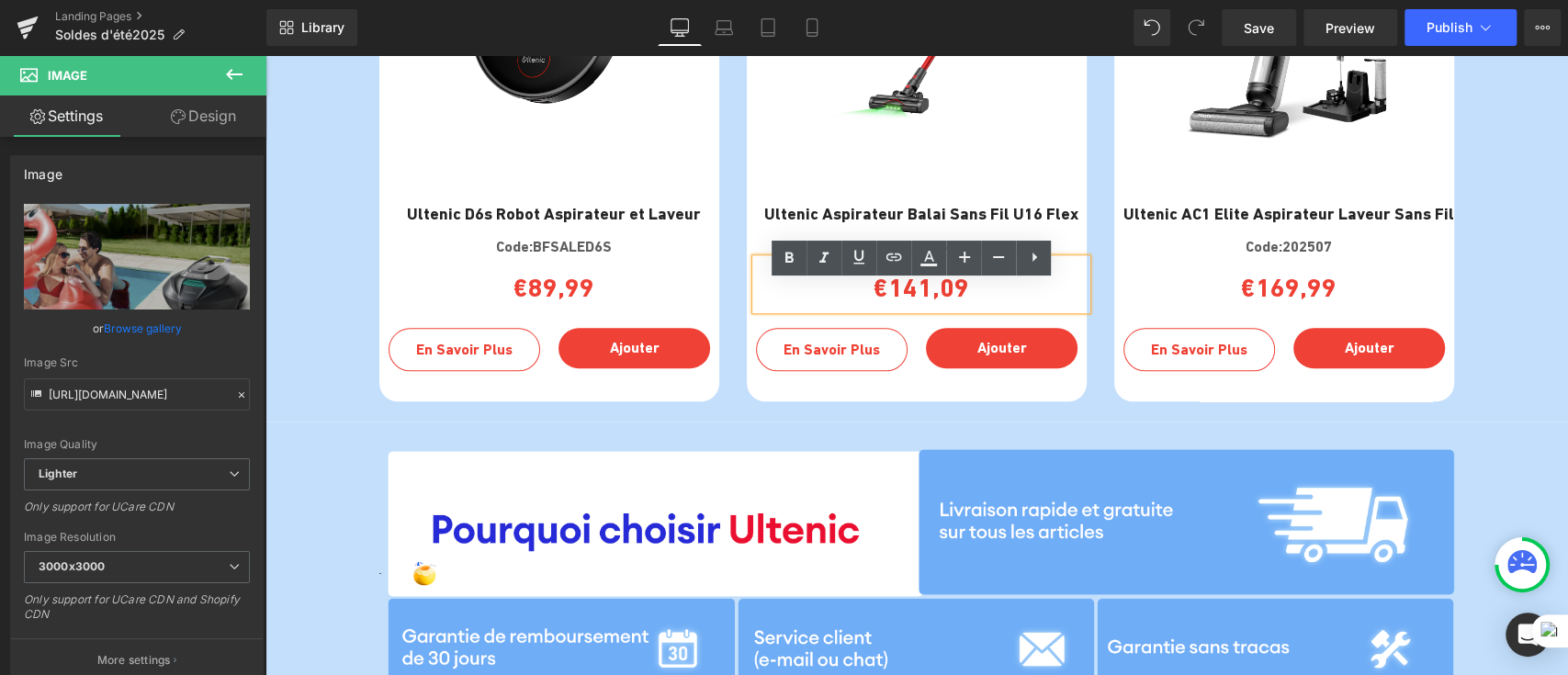 click on "€141,09" at bounding box center (921, 288) 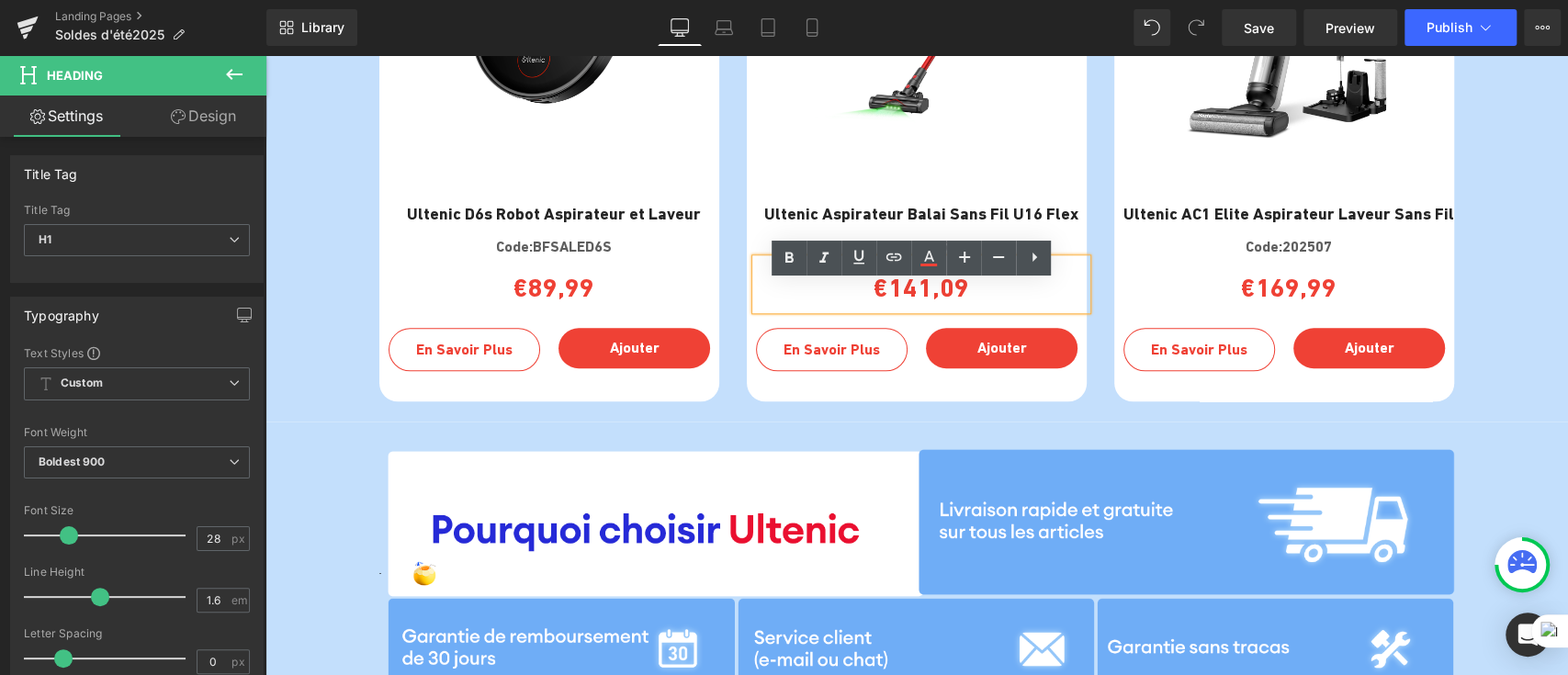 drag, startPoint x: 997, startPoint y: 314, endPoint x: 873, endPoint y: 320, distance: 124.14508 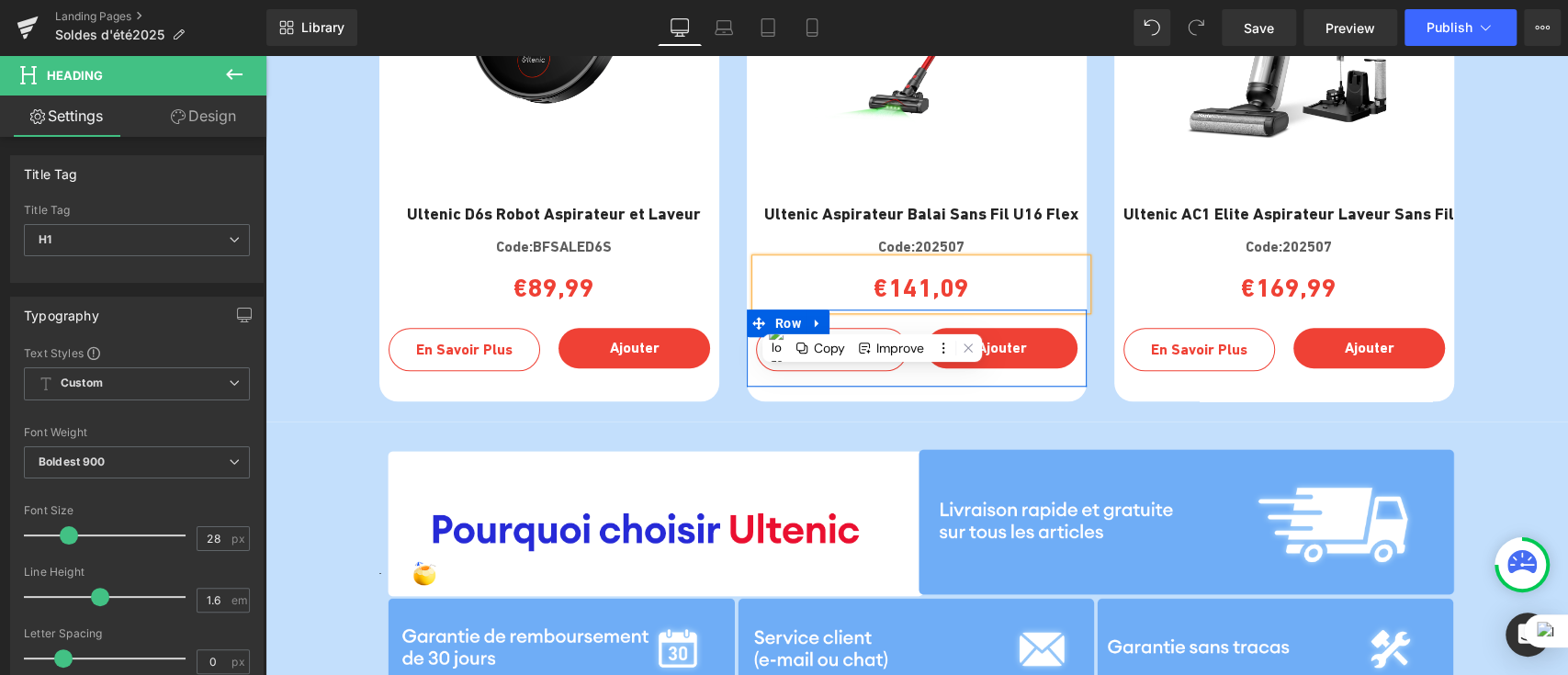 paste 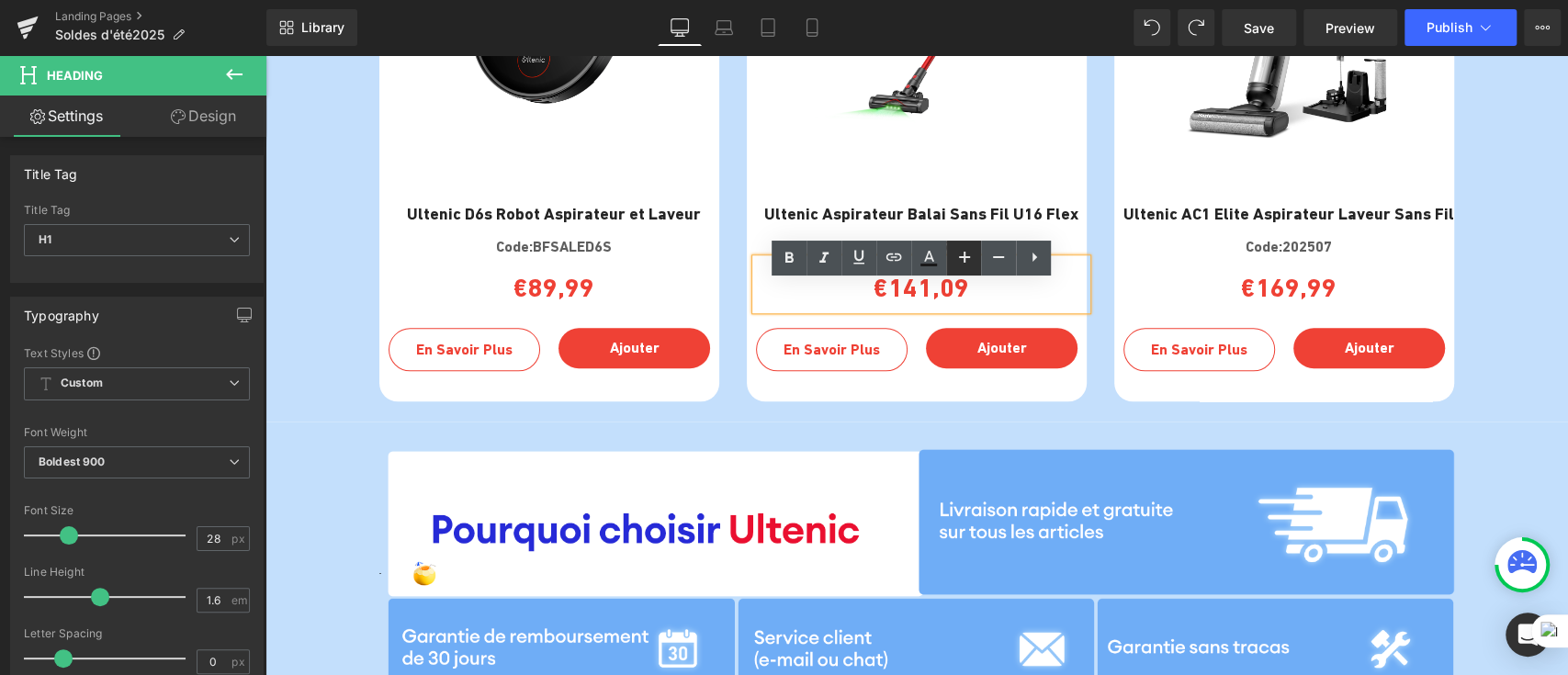 click 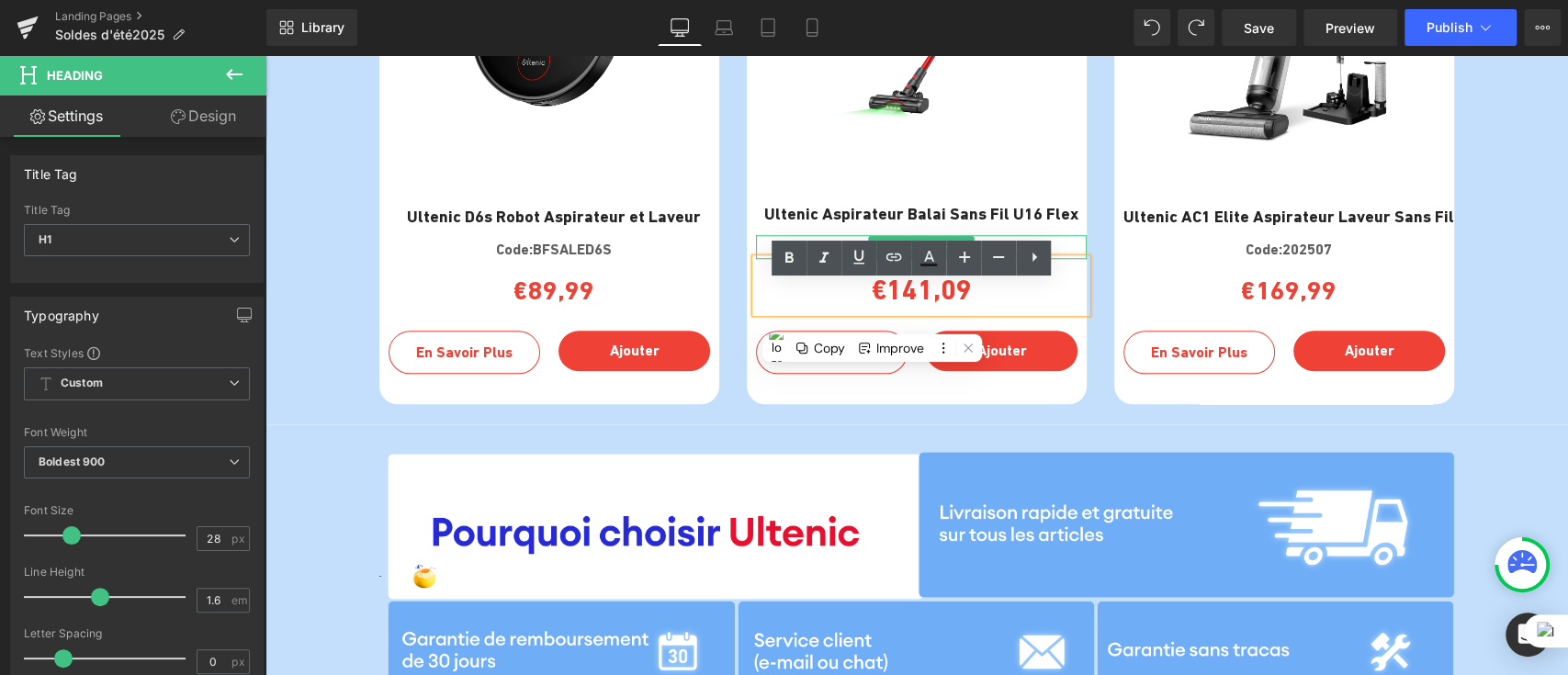click on "Code:202507" at bounding box center [921, 247] 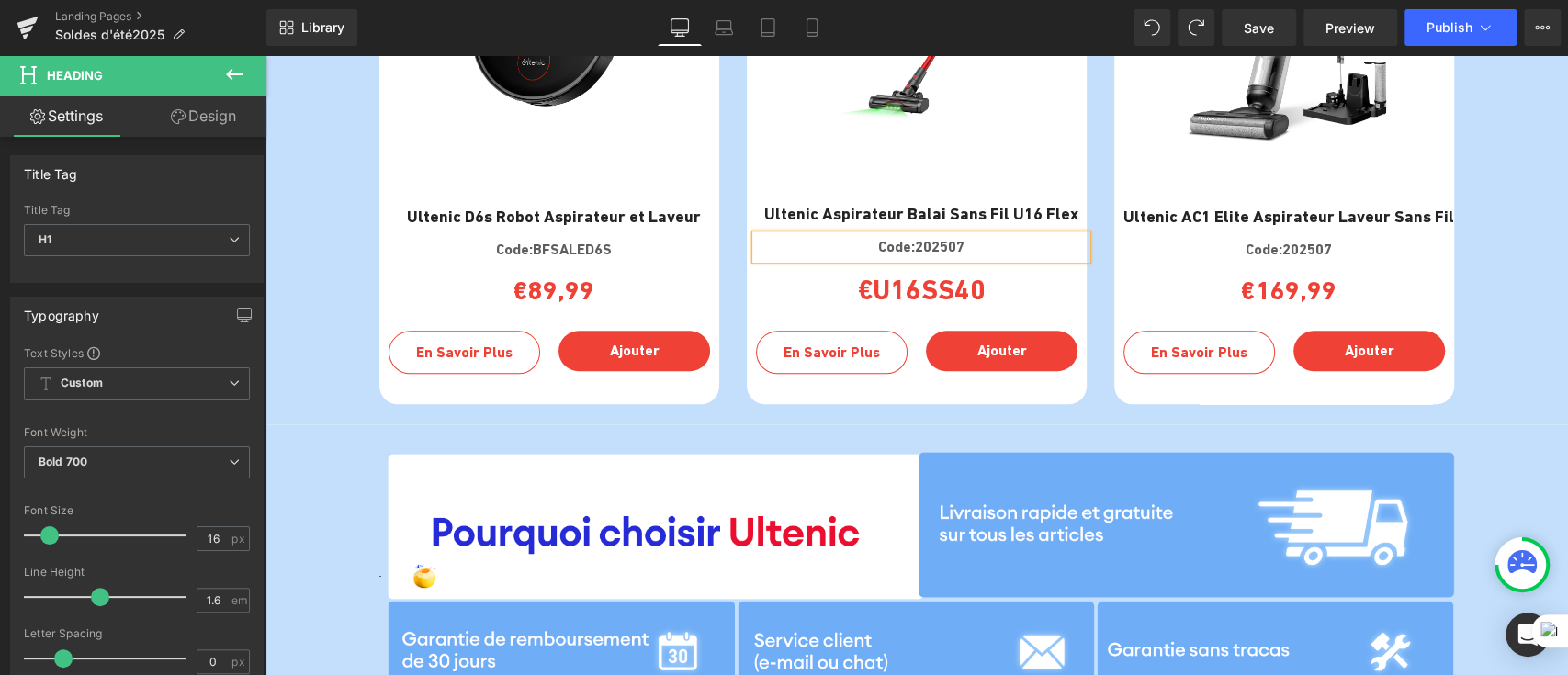 click on "Code:202507" at bounding box center (921, 247) 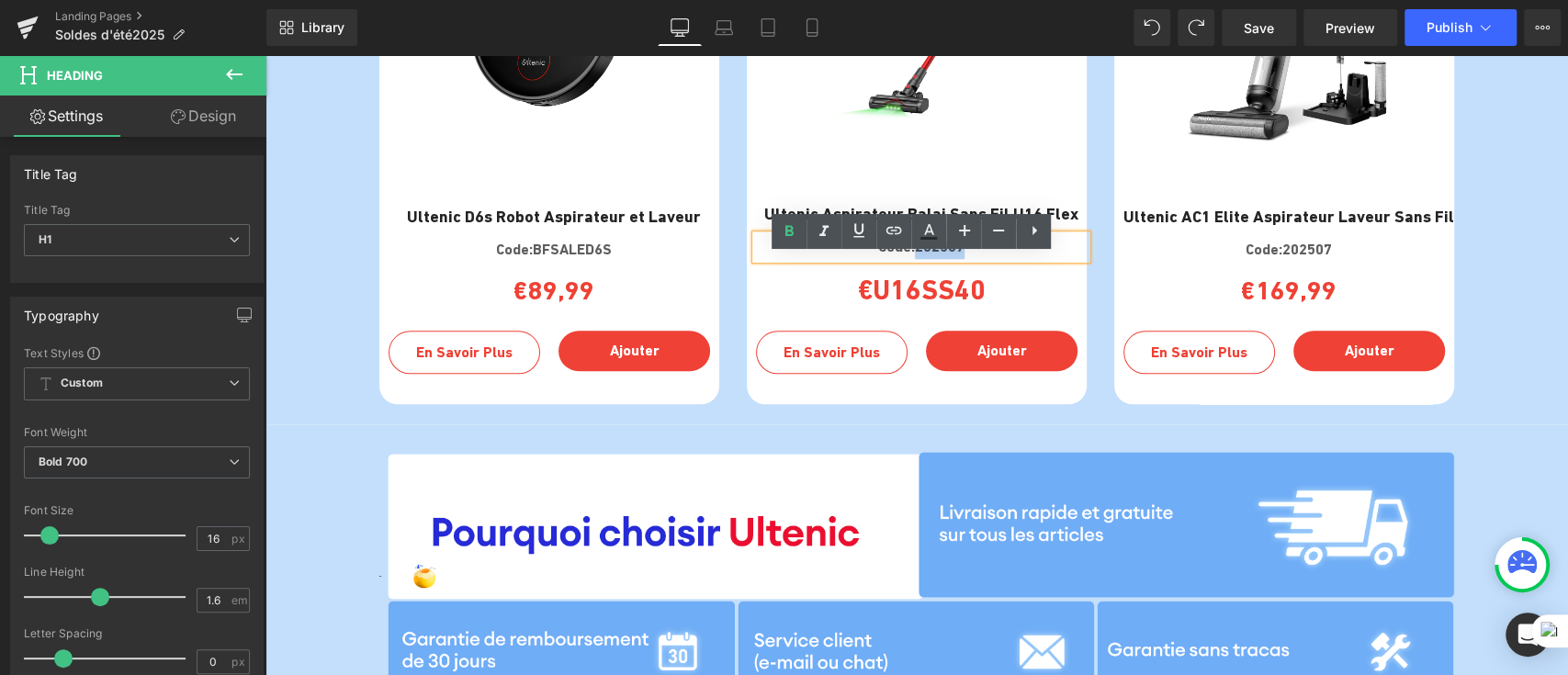 drag, startPoint x: 922, startPoint y: 264, endPoint x: 908, endPoint y: 266, distance: 14.142136 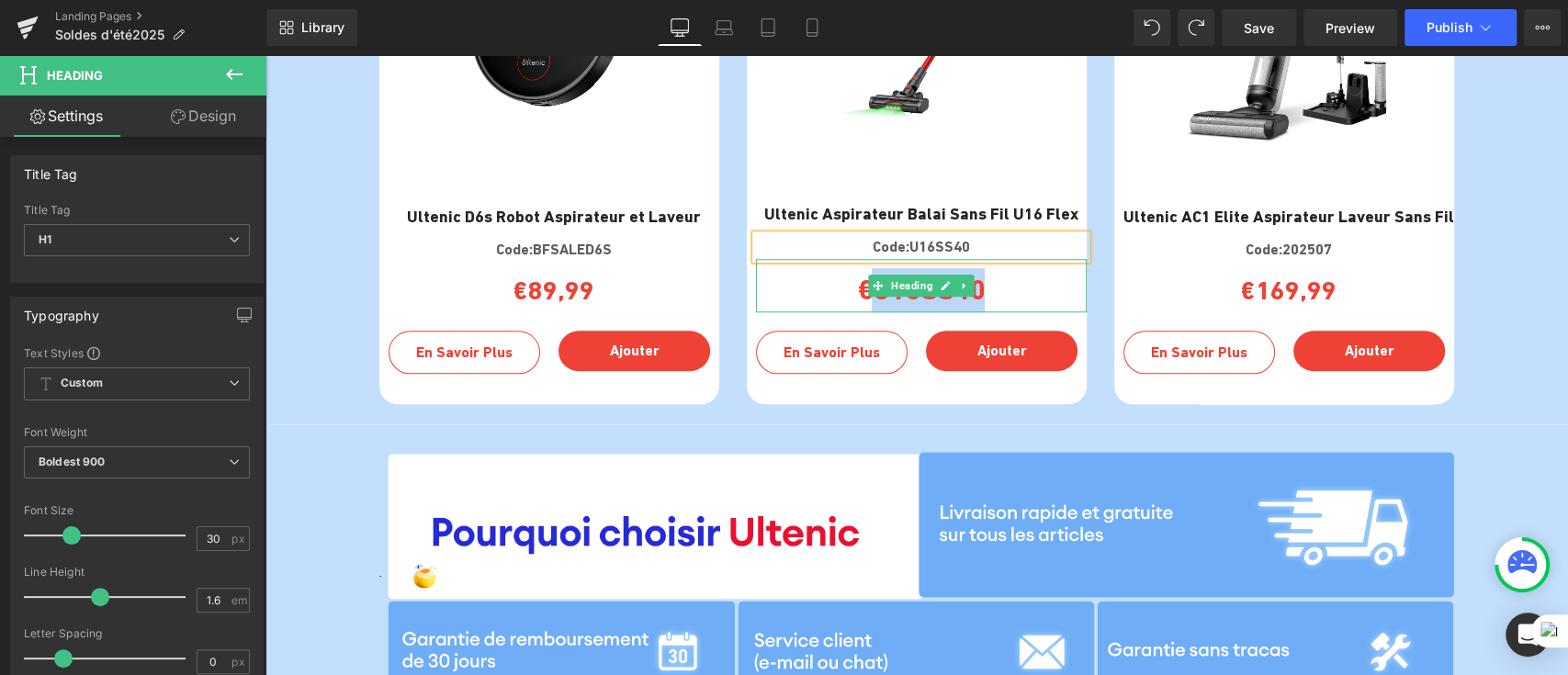 drag, startPoint x: 1004, startPoint y: 306, endPoint x: 861, endPoint y: 324, distance: 144.12841 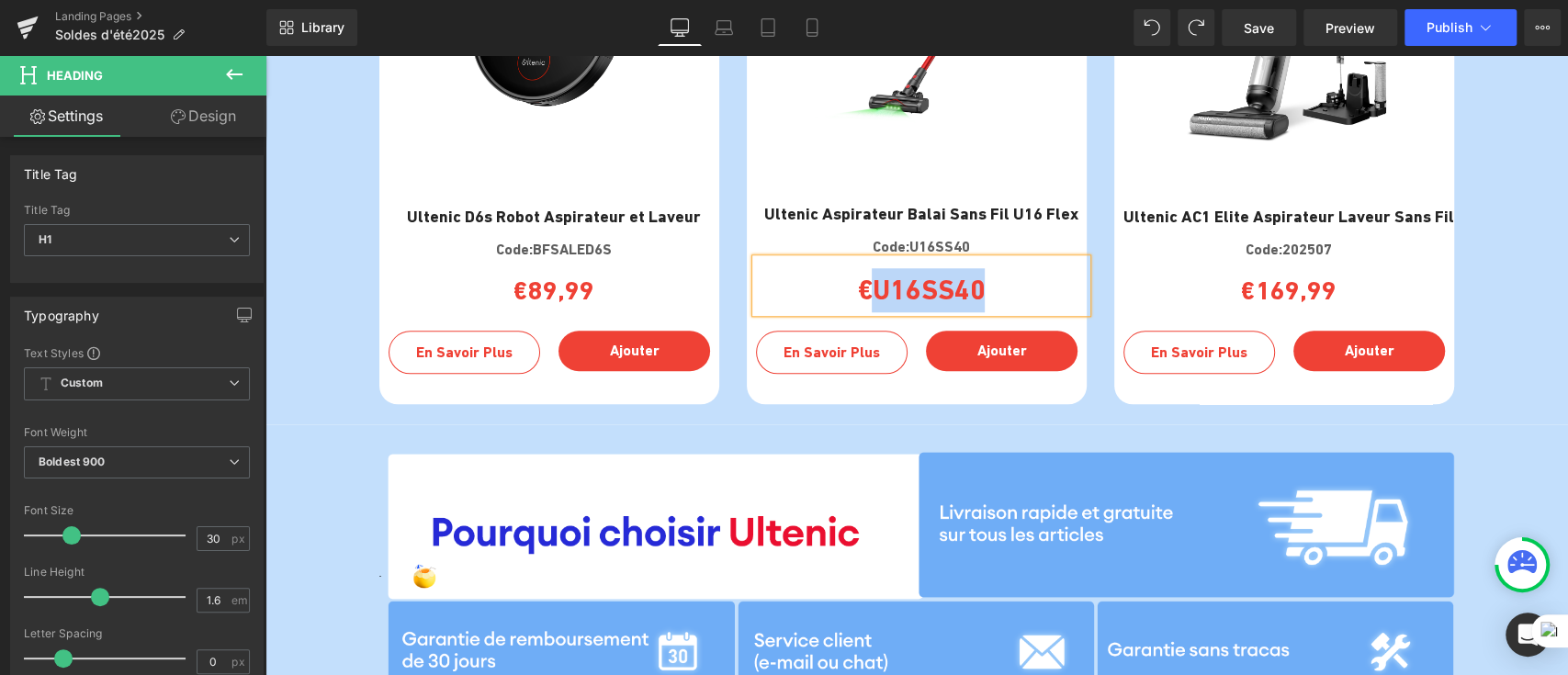 copy on "U16SS40" 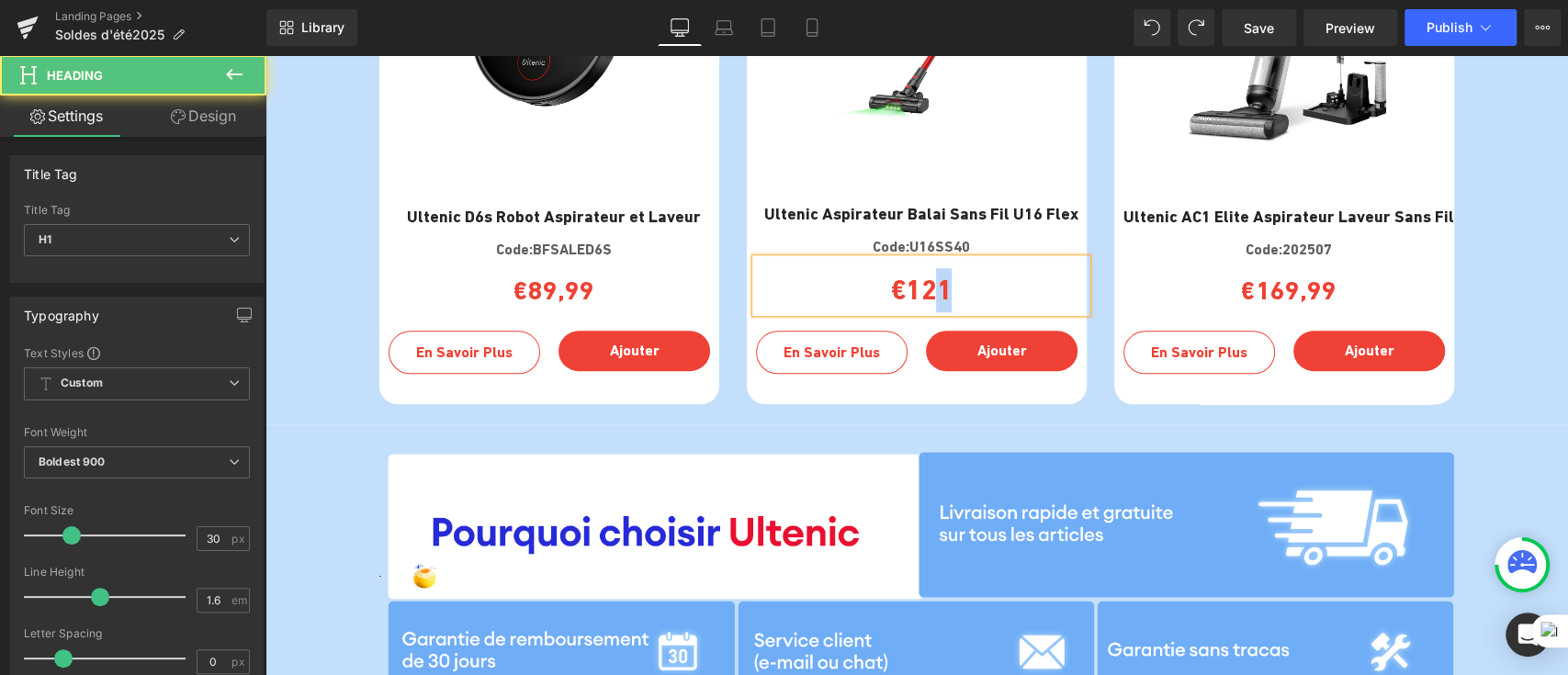drag, startPoint x: 958, startPoint y: 315, endPoint x: 934, endPoint y: 318, distance: 24.186773 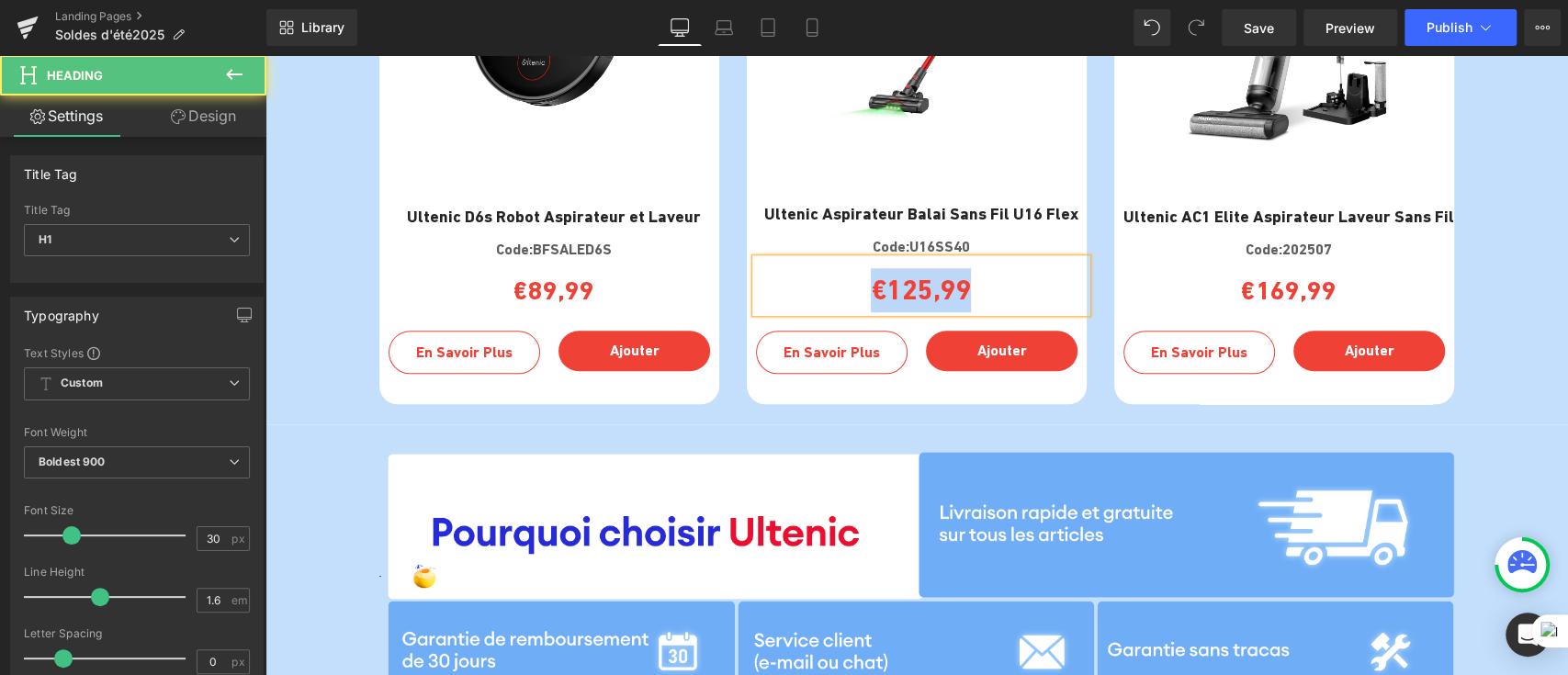 drag, startPoint x: 994, startPoint y: 305, endPoint x: 811, endPoint y: 304, distance: 183.00273 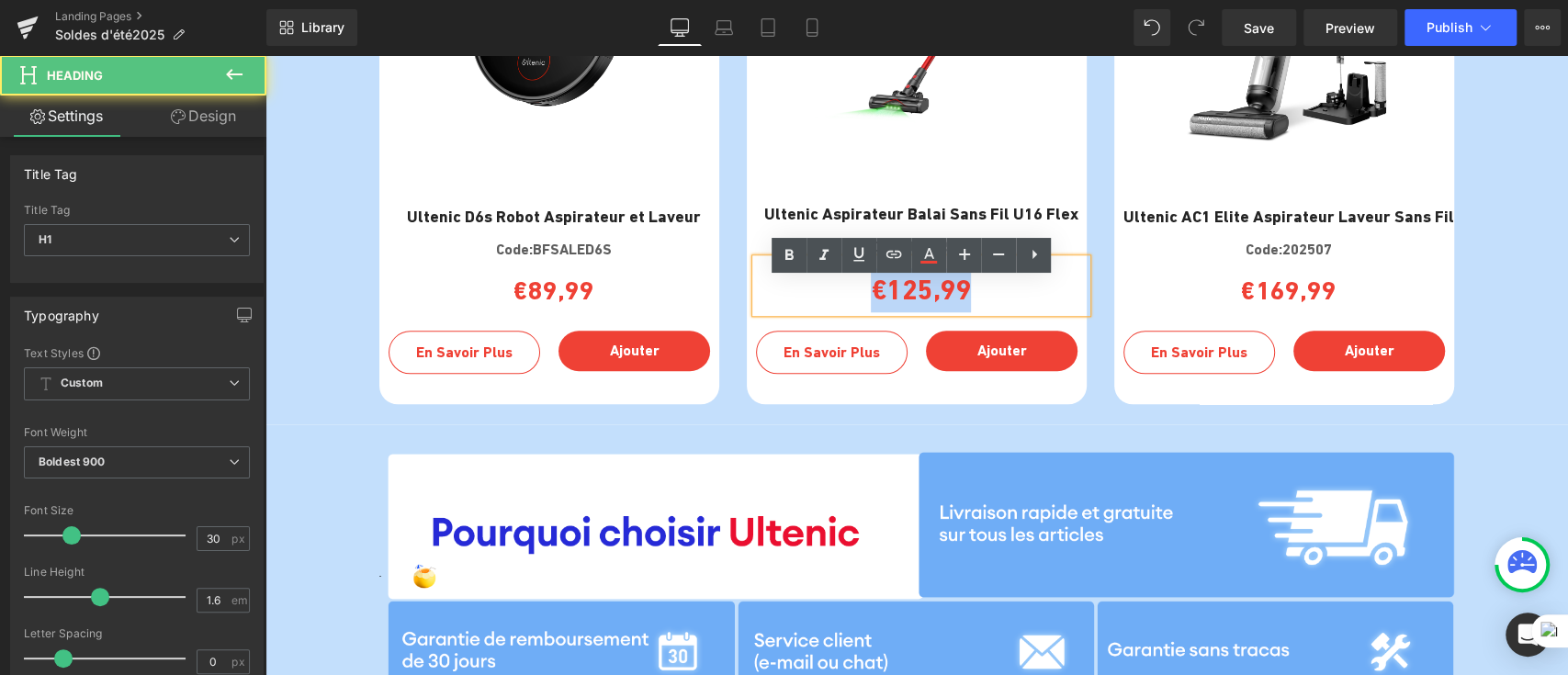 copy on "€125,99" 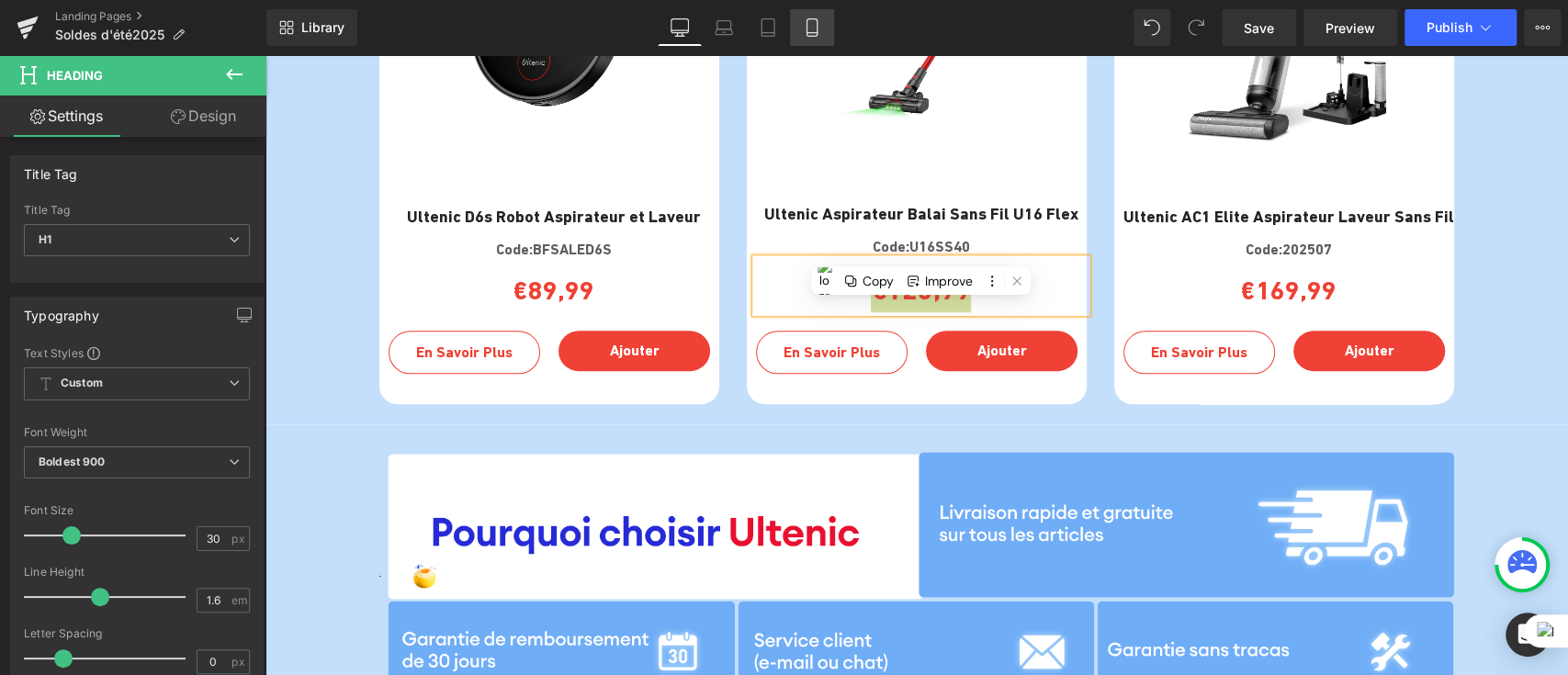 click 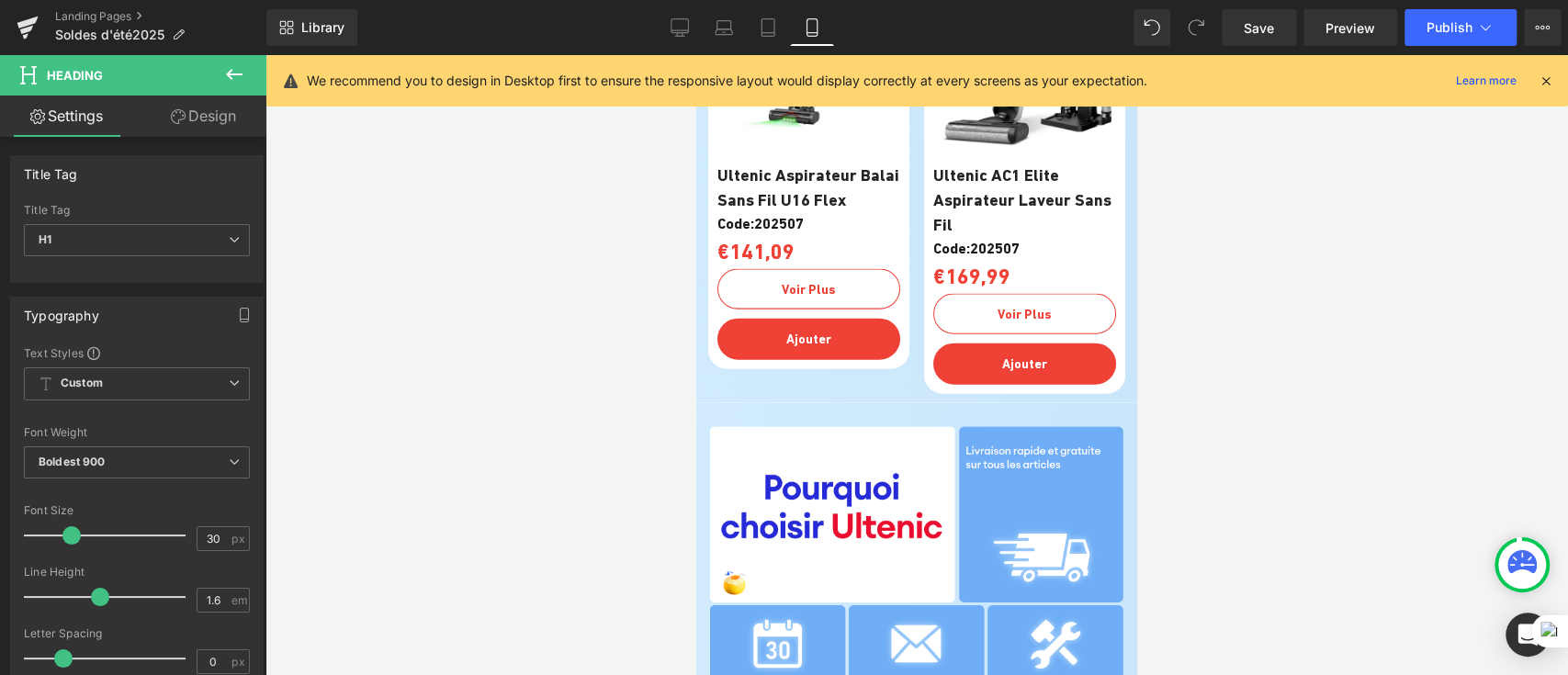 scroll, scrollTop: 7347, scrollLeft: 0, axis: vertical 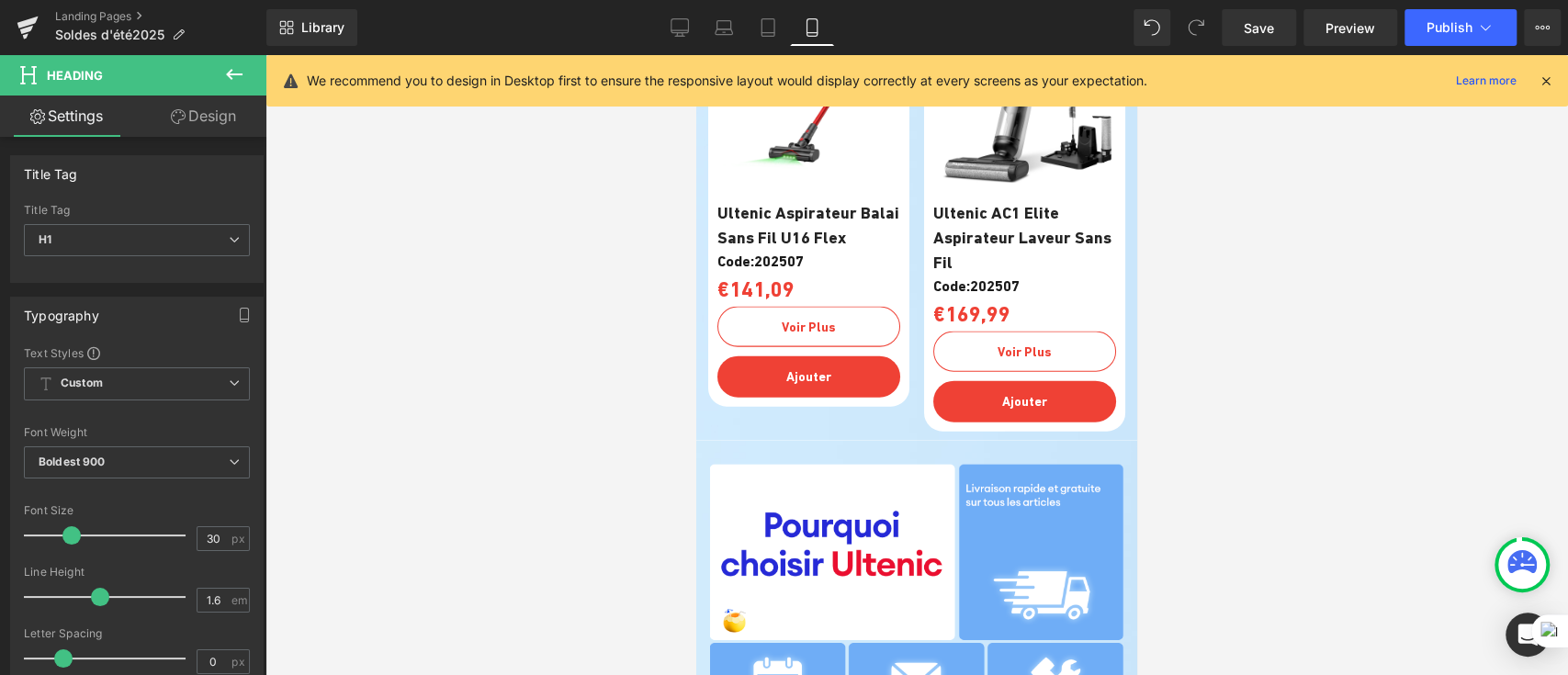 click on "€141,09
Heading" at bounding box center (813, 289) 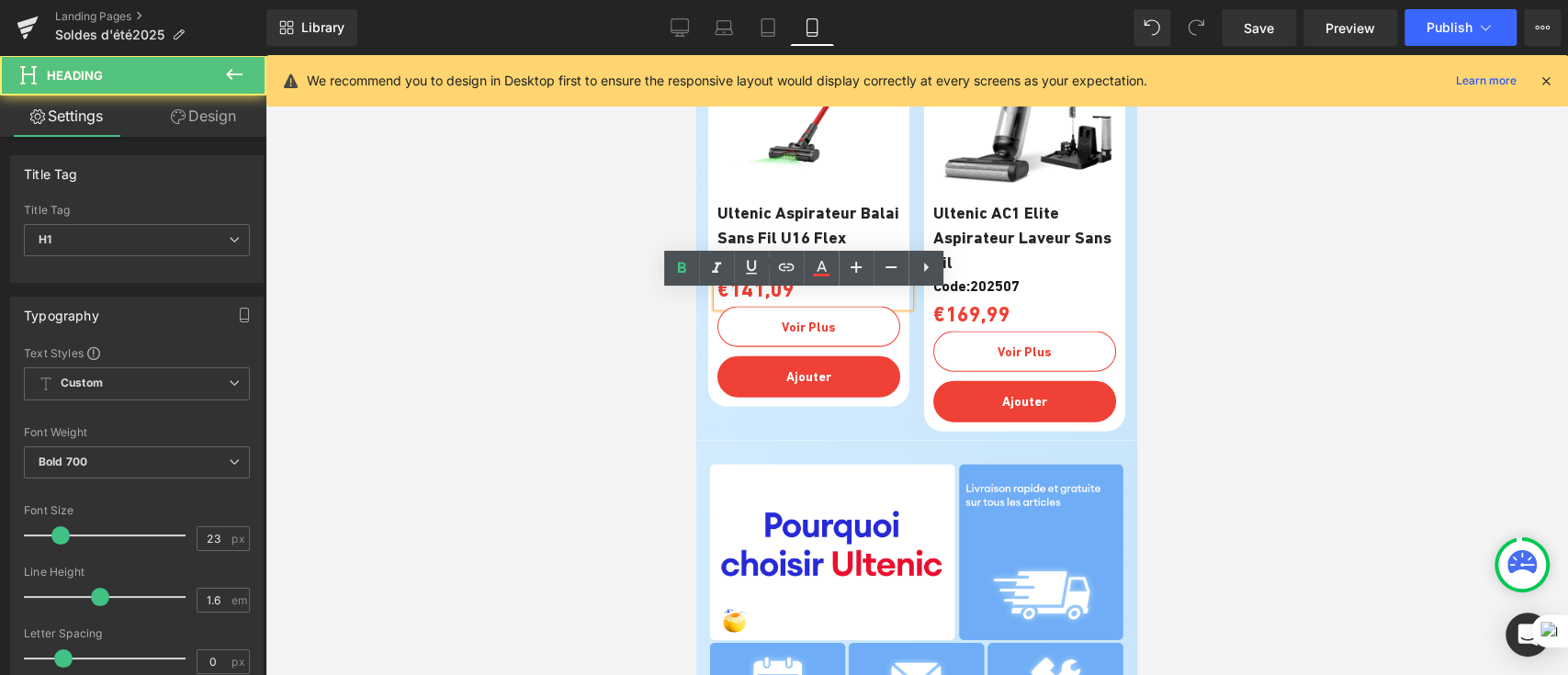 click on "€141,09" at bounding box center [813, 289] 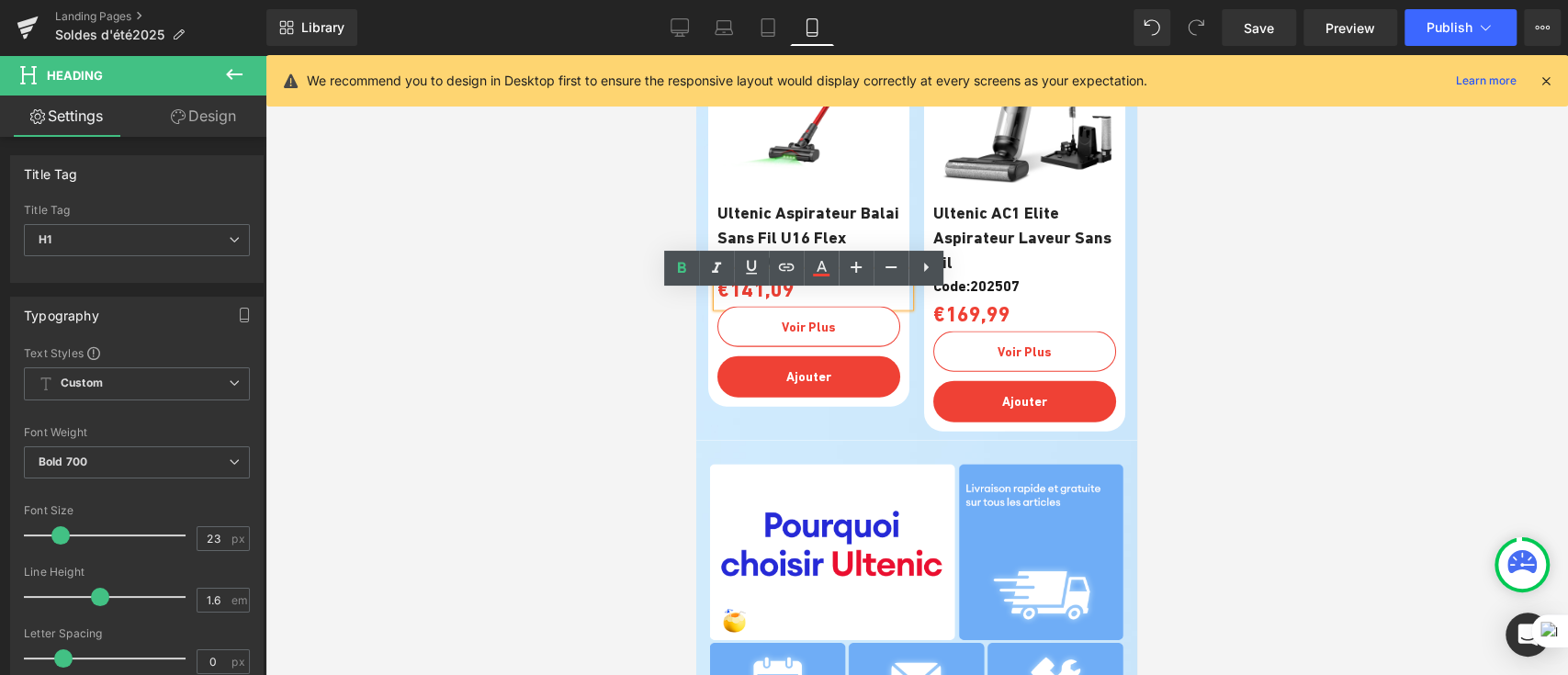 drag, startPoint x: 818, startPoint y: 310, endPoint x: 716, endPoint y: 312, distance: 102.01961 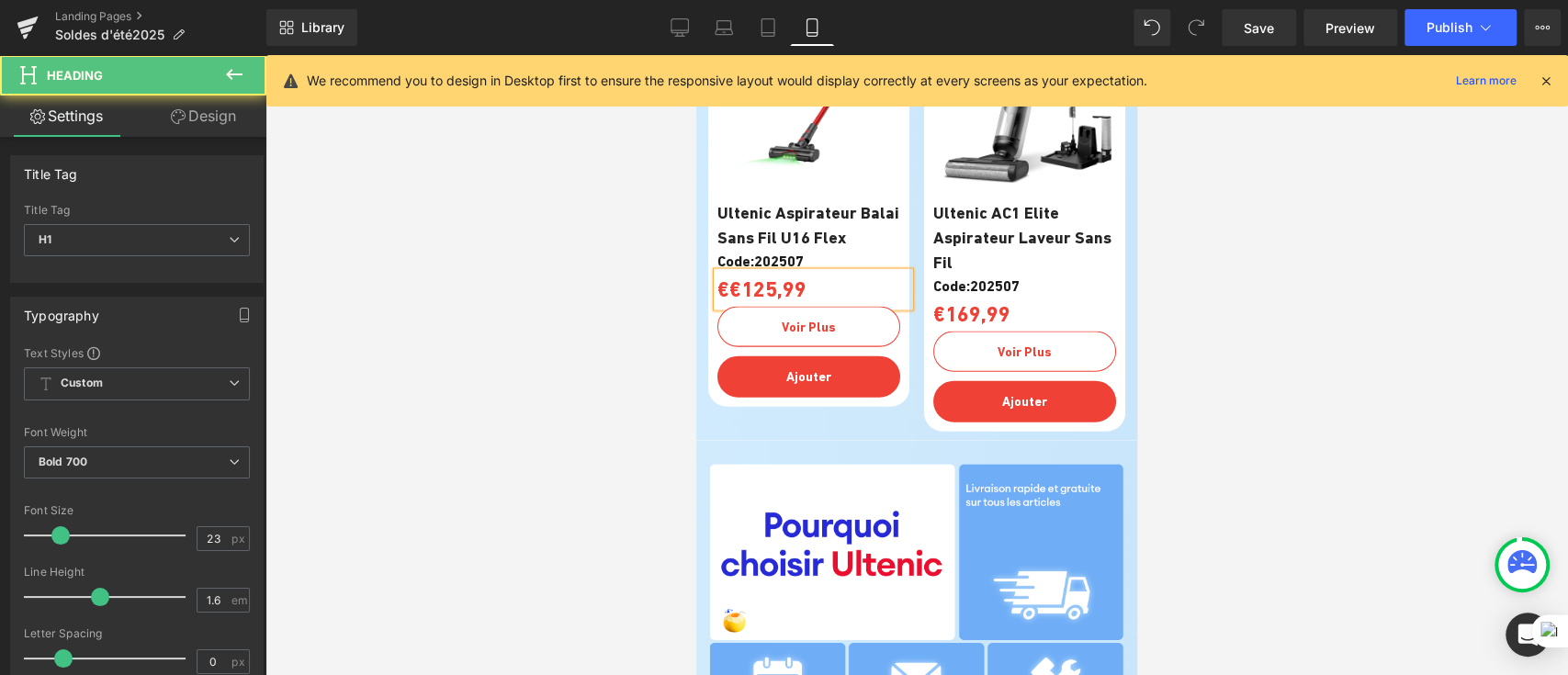click on "€€125,99" at bounding box center [813, 289] 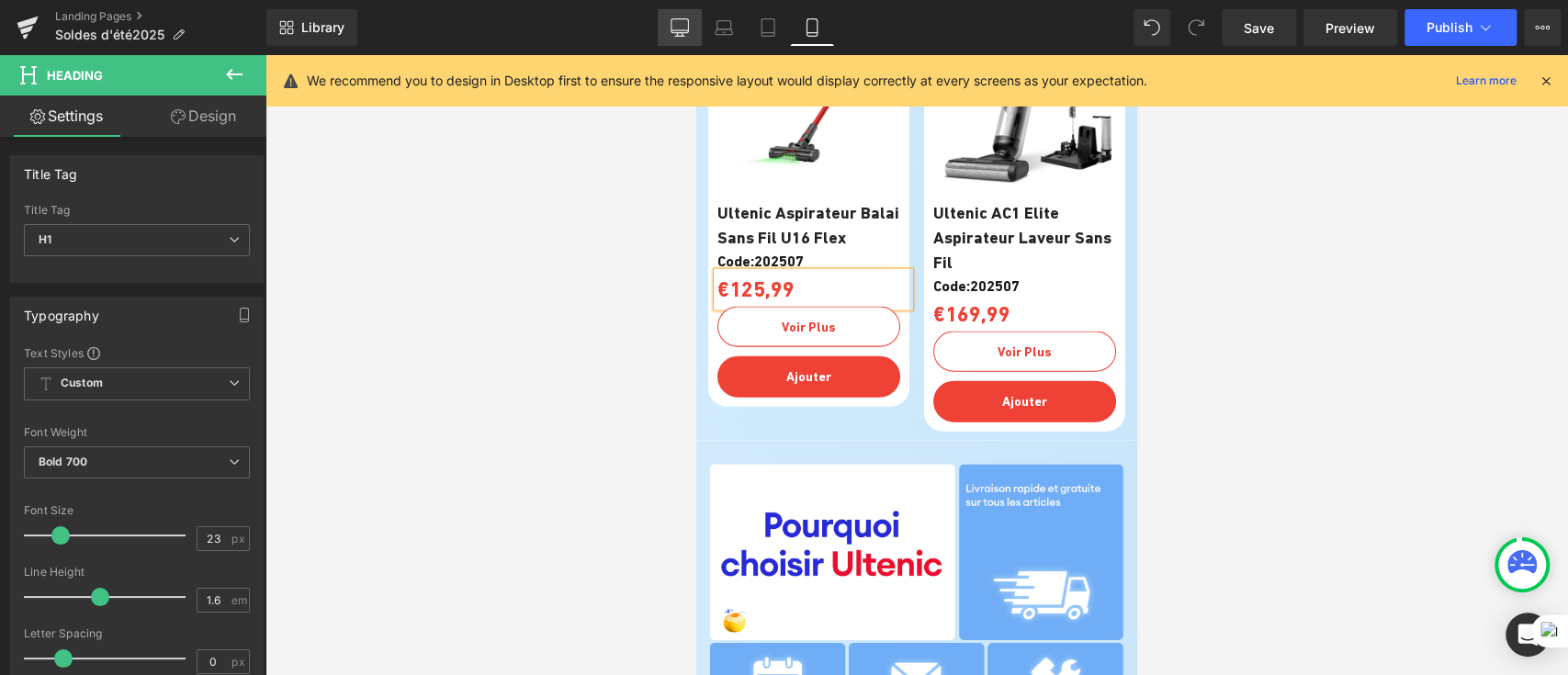 click 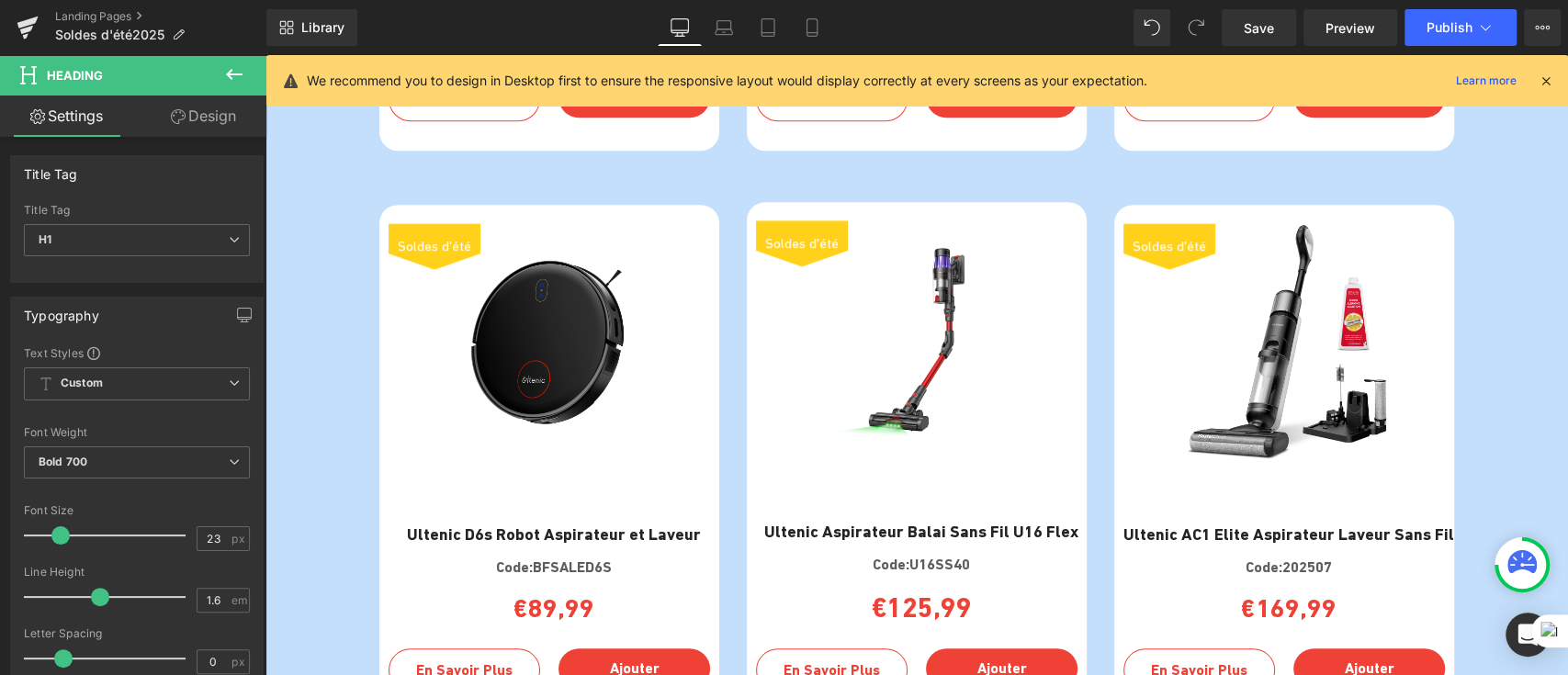 scroll, scrollTop: 5632, scrollLeft: 0, axis: vertical 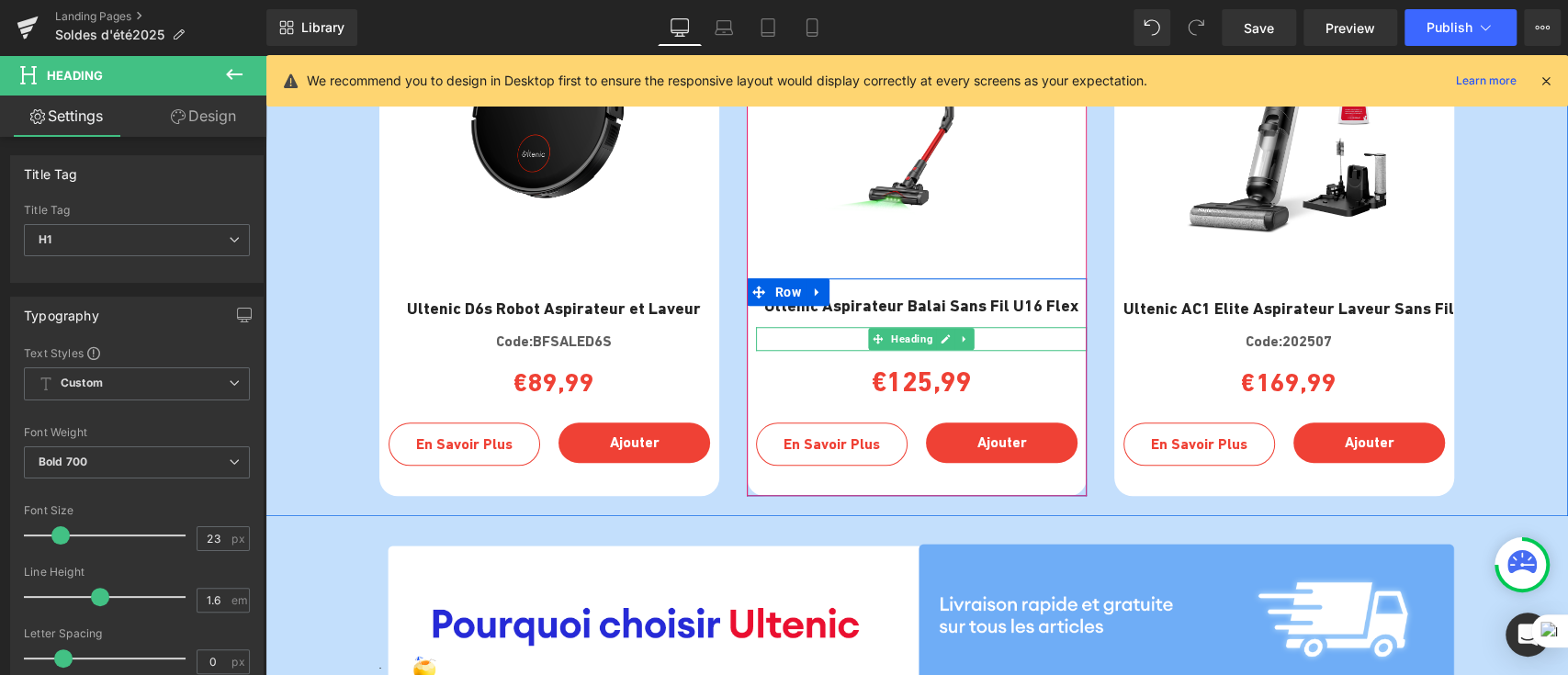 click on "Code:U16SS40" at bounding box center (921, 339) 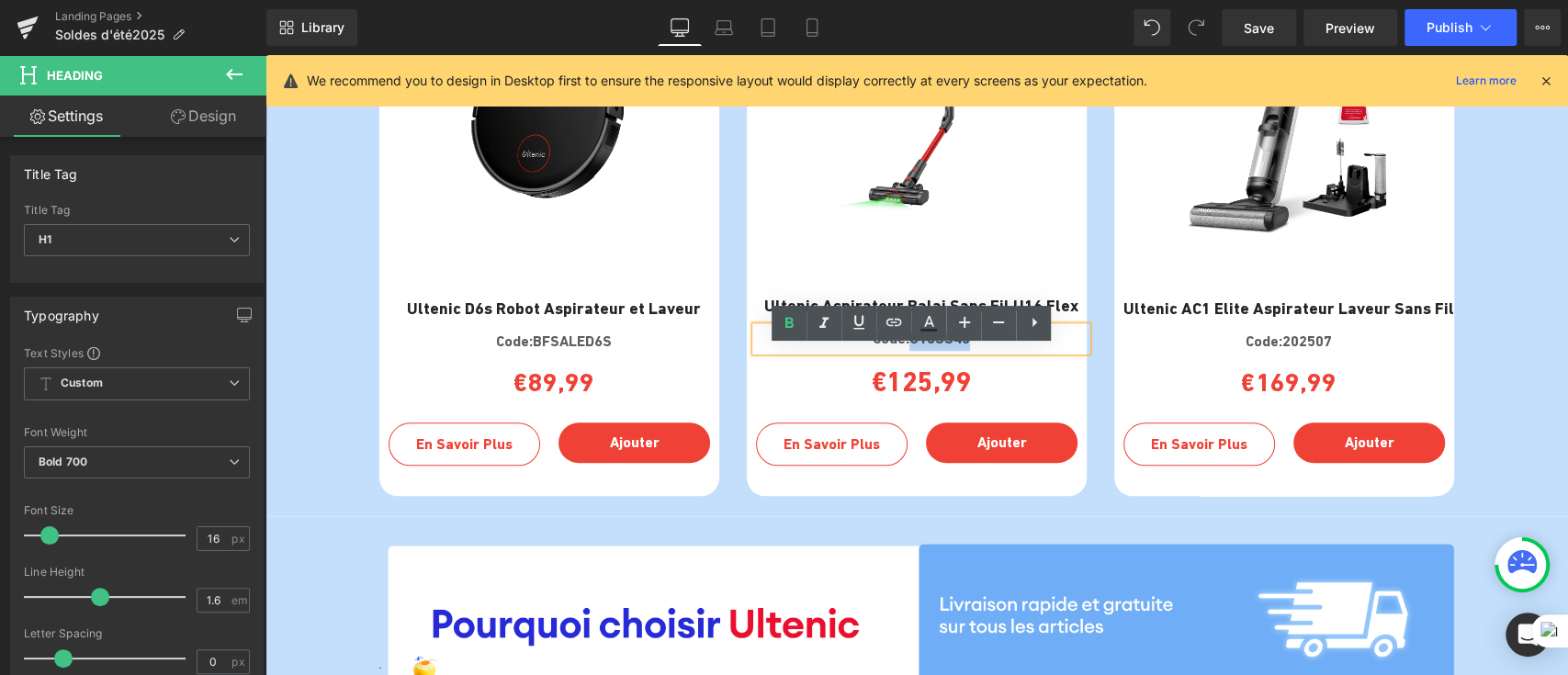 drag, startPoint x: 982, startPoint y: 359, endPoint x: 904, endPoint y: 367, distance: 78.40918 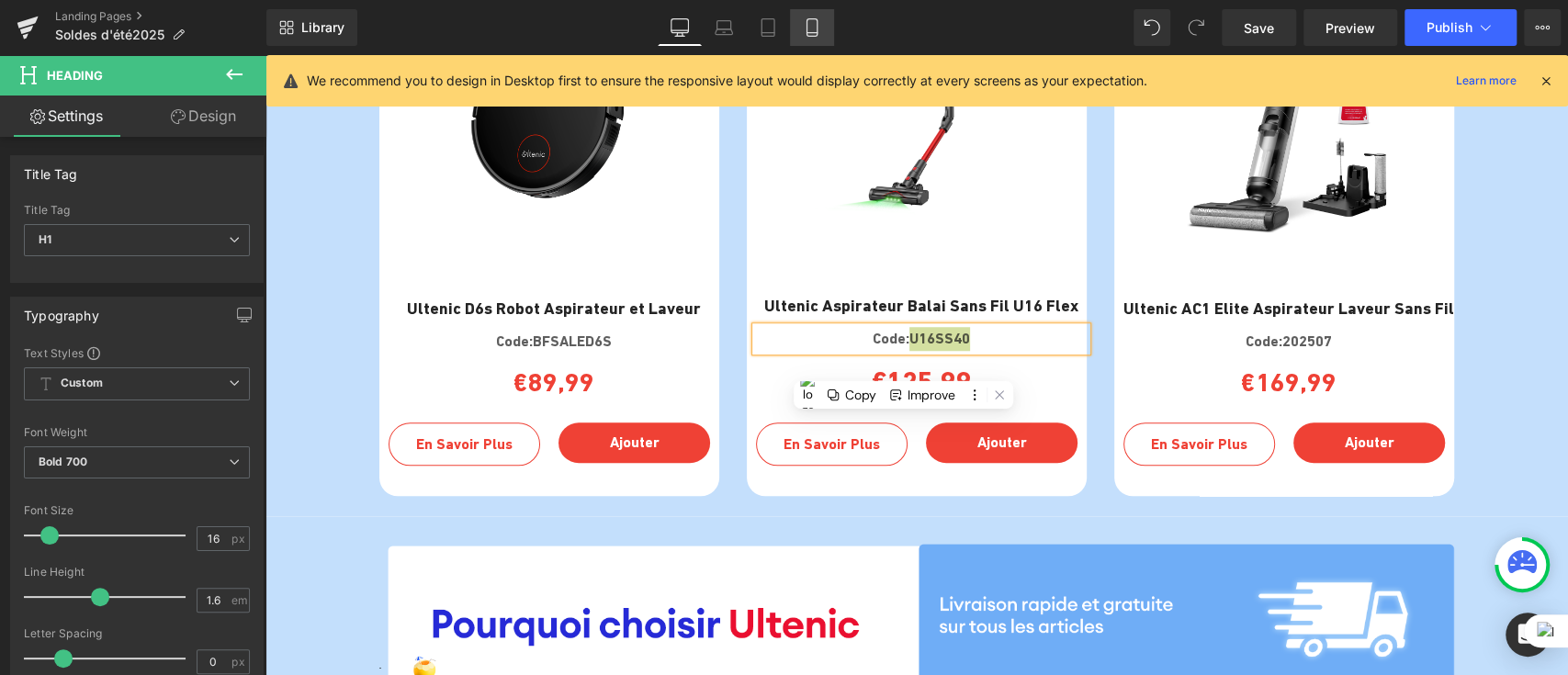 click 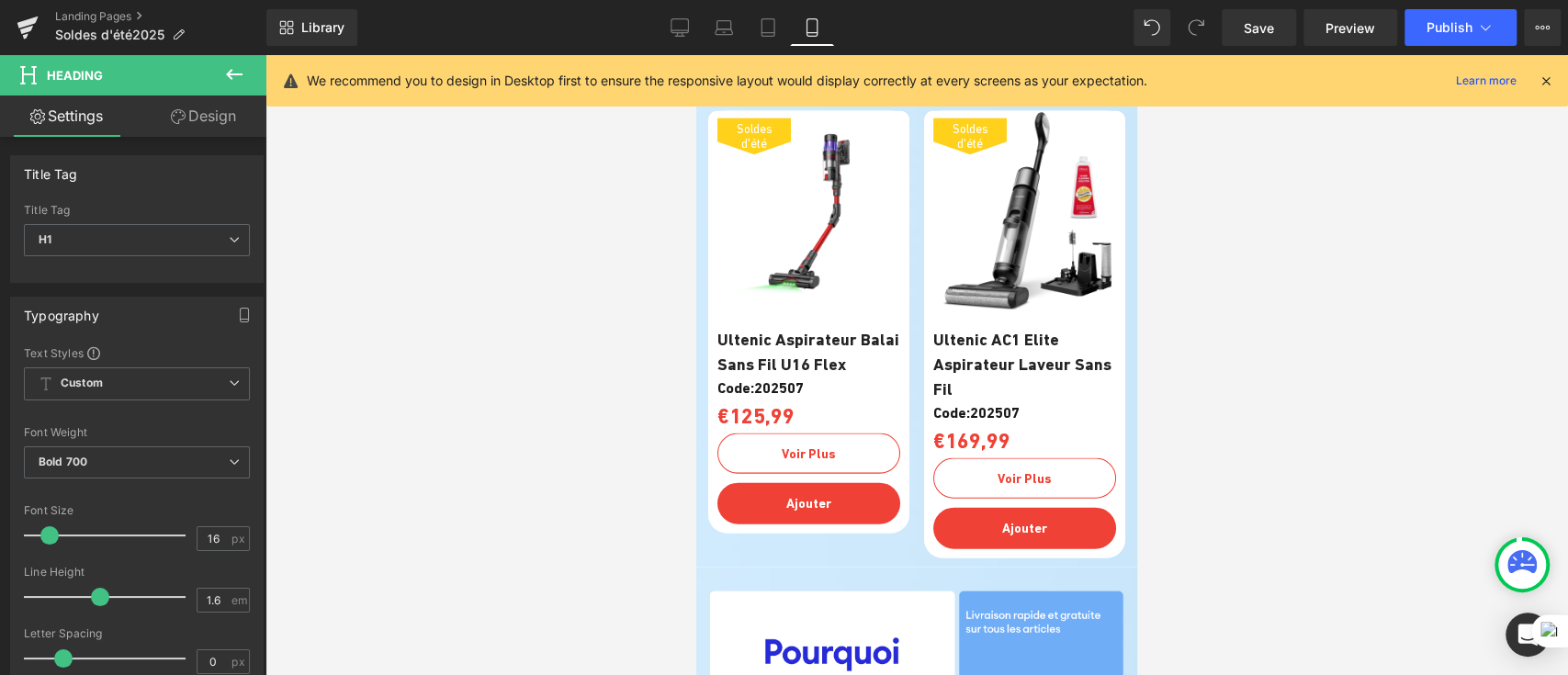 scroll, scrollTop: 7224, scrollLeft: 0, axis: vertical 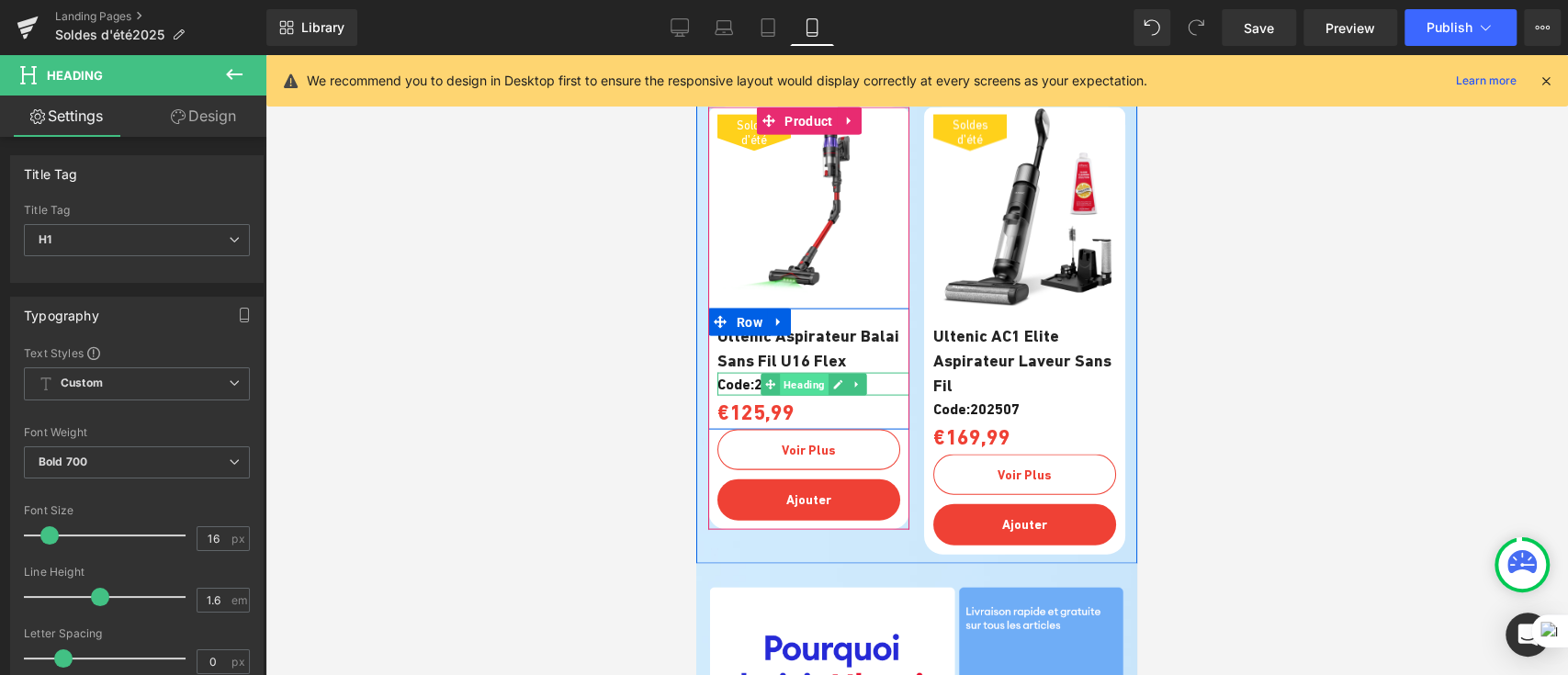 click on "Heading" at bounding box center (804, 385) 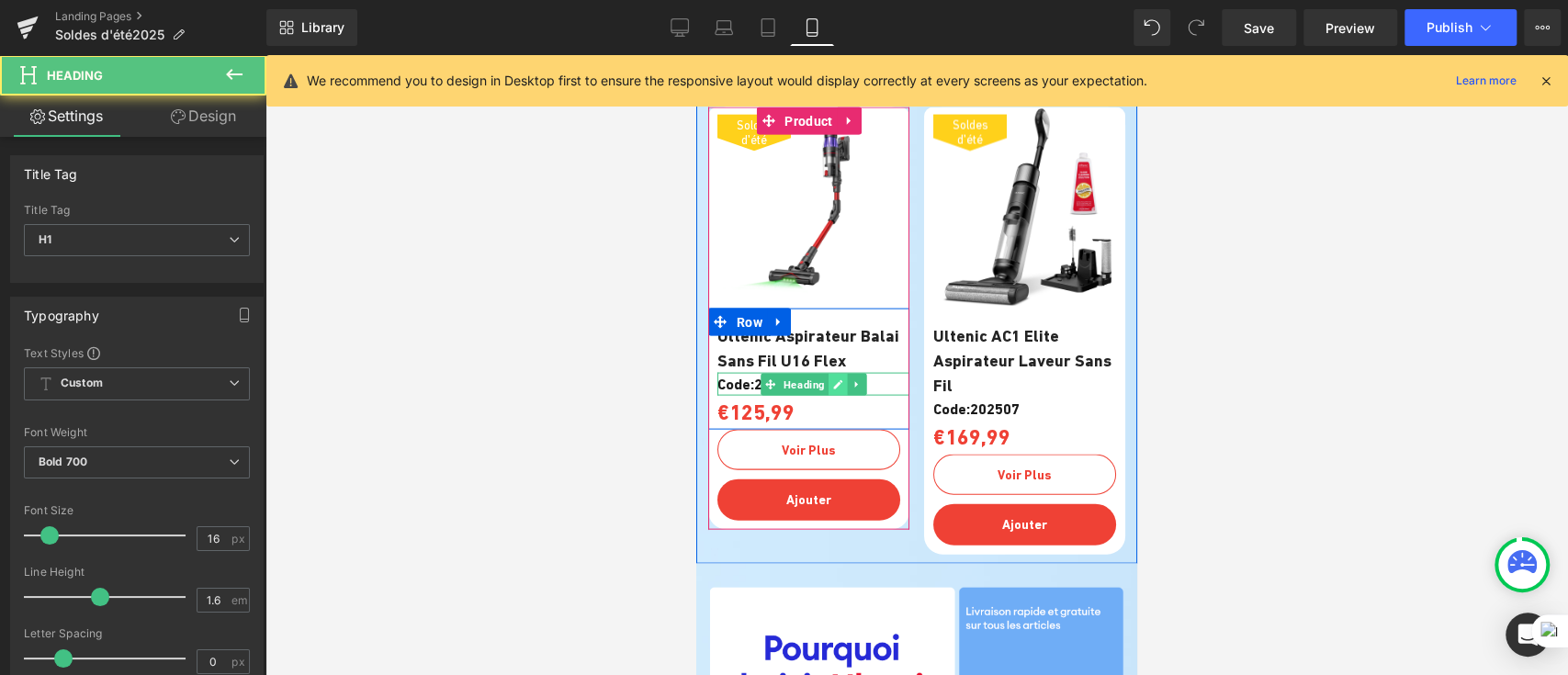 click 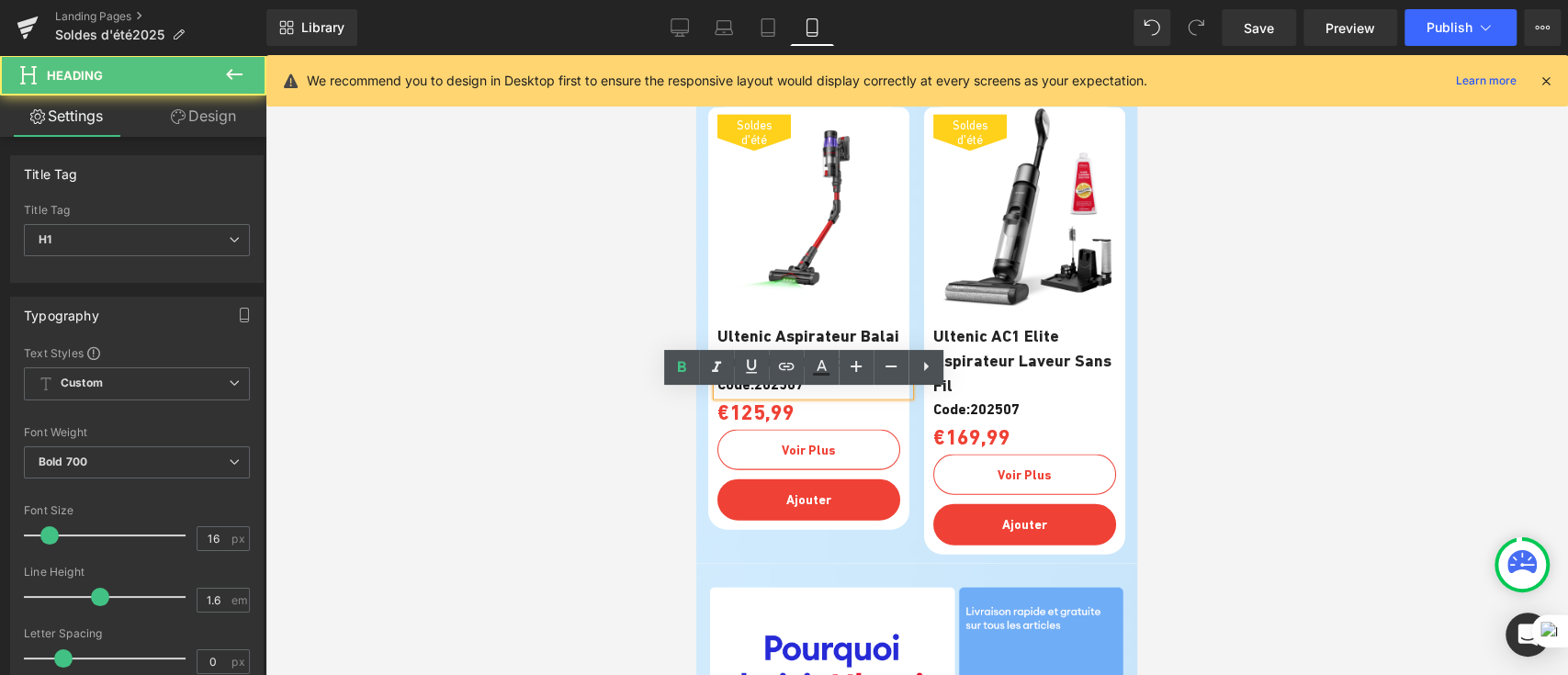 click on "Code:202507" at bounding box center (813, 385) 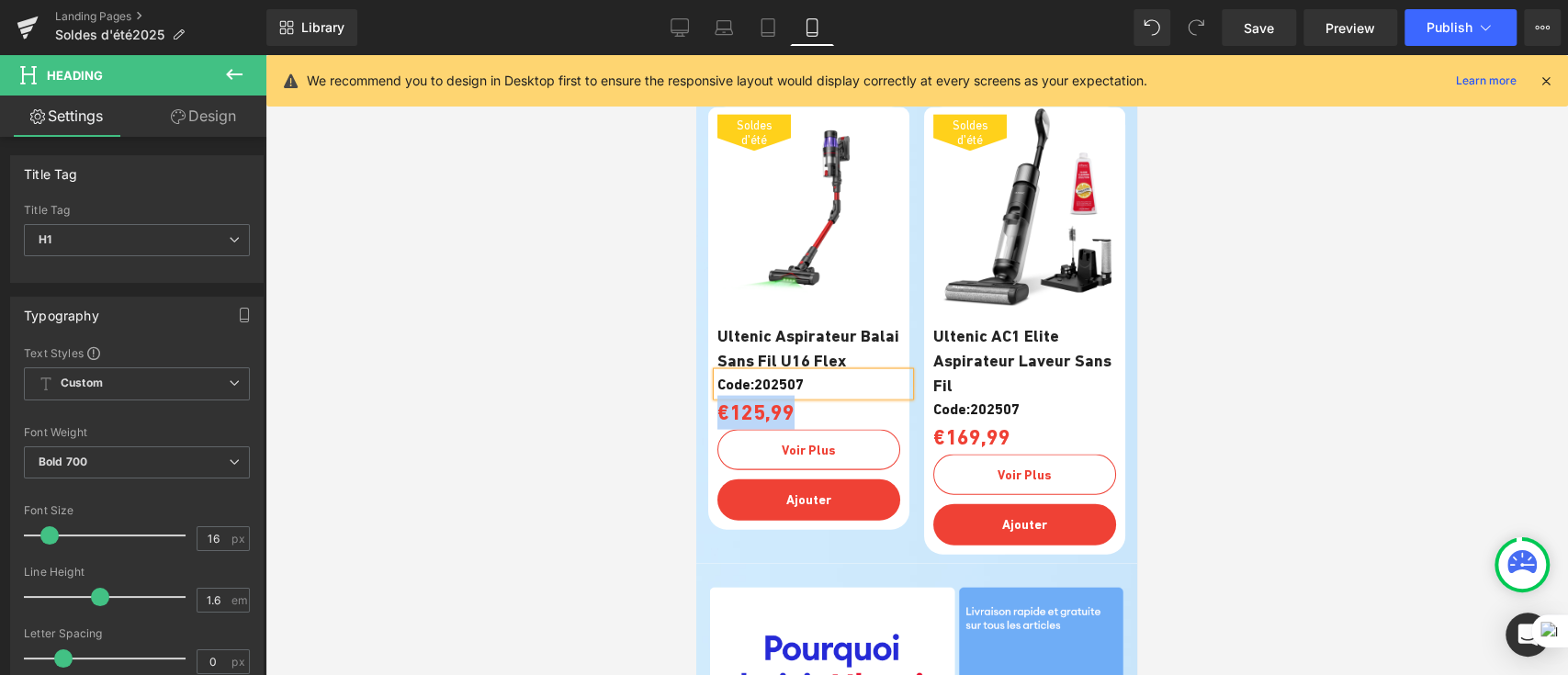 drag, startPoint x: 835, startPoint y: 404, endPoint x: 750, endPoint y: 402, distance: 85.0235 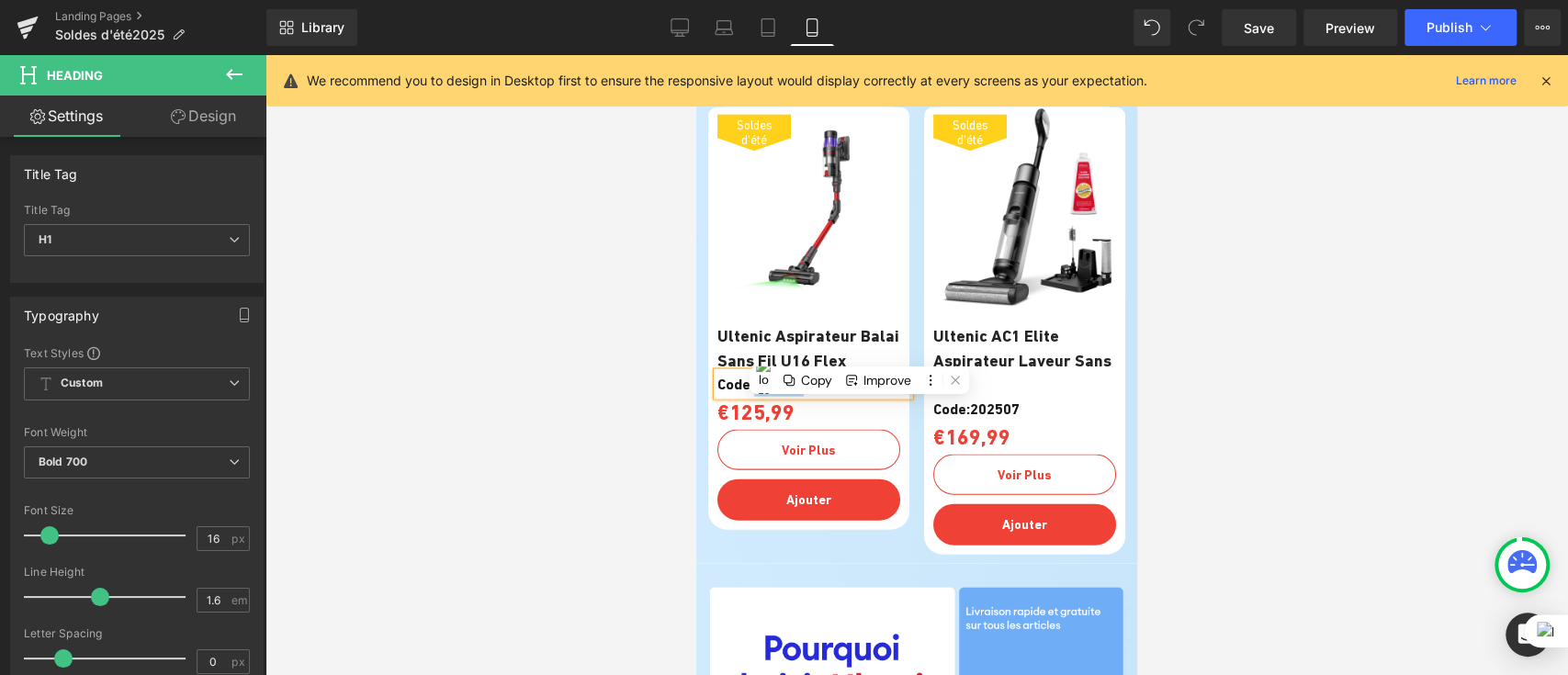 drag, startPoint x: 818, startPoint y: 403, endPoint x: 750, endPoint y: 404, distance: 68.00735 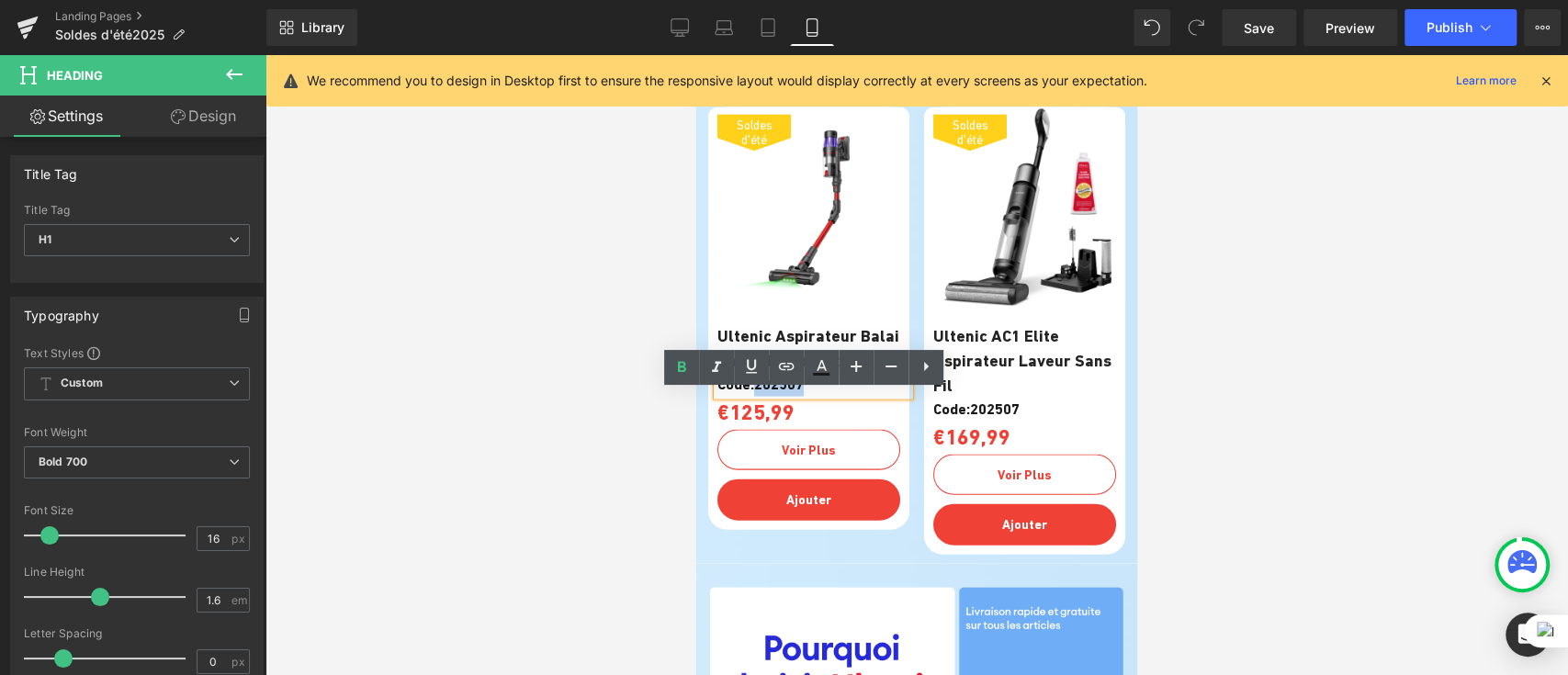 paste 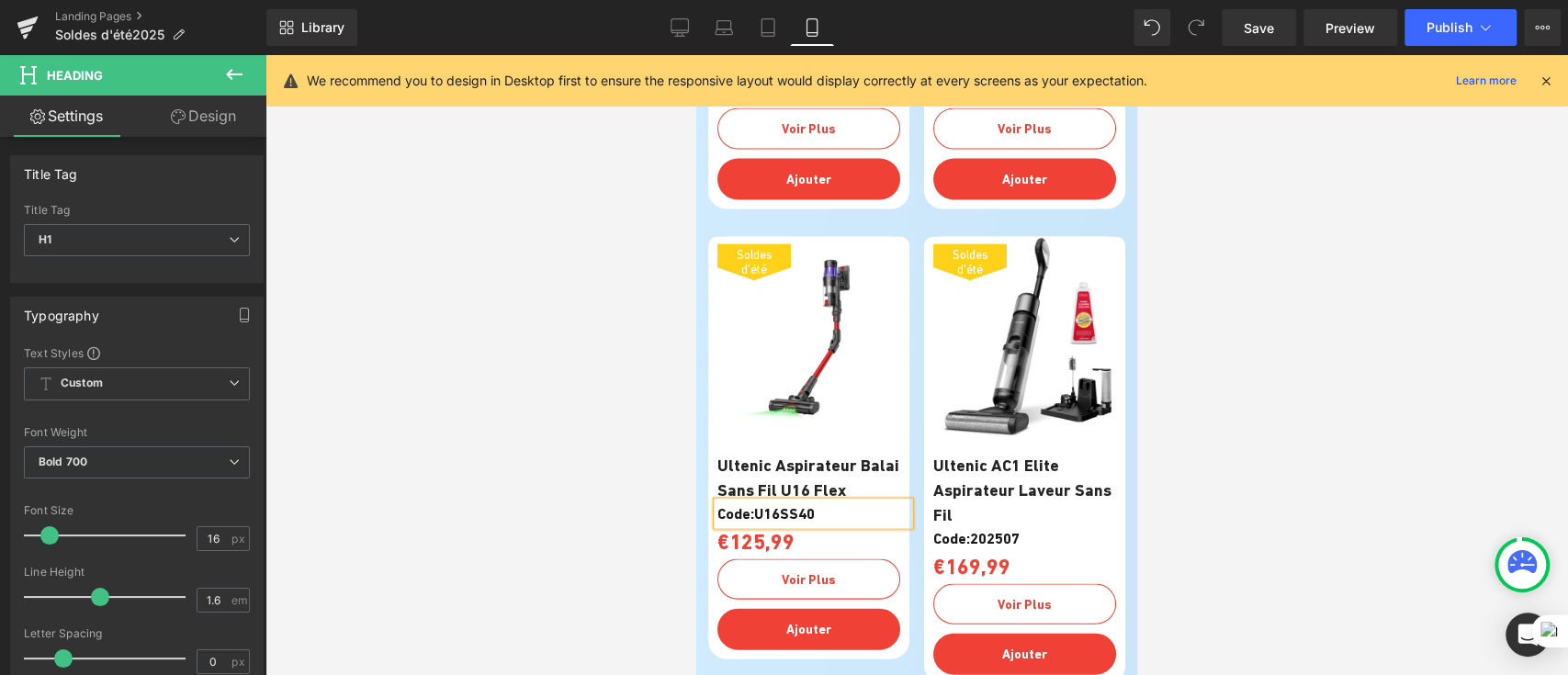 scroll, scrollTop: 6980, scrollLeft: 0, axis: vertical 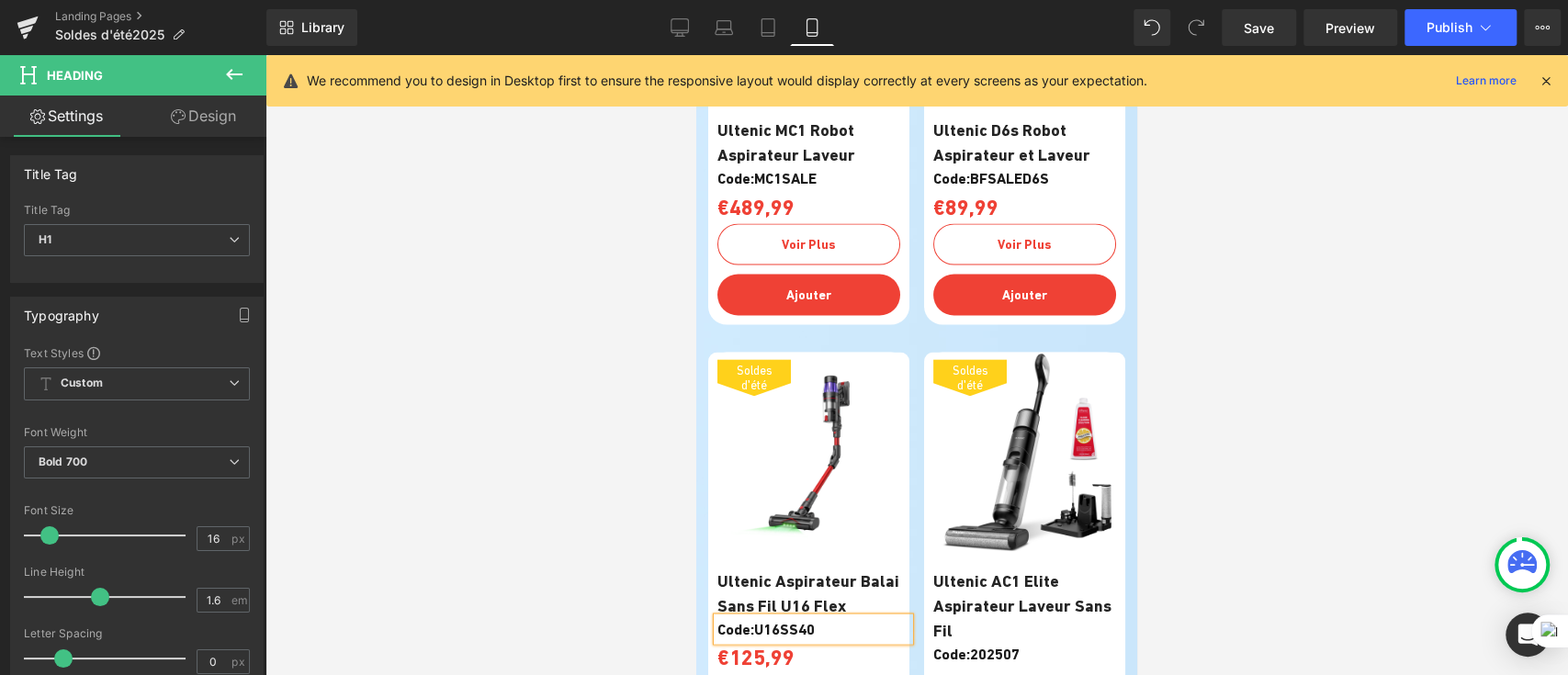 click on "Soldes d'été
(P) Image
Ultenic Aspirateur Balai Sans Fil U16 Flex
(P) Title Code:U16SS40
Heading
€125,99
Heading         Row
Voir Plus
(P) View More
Ajouter
(P) Cart Button
Product" at bounding box center [917, 571] 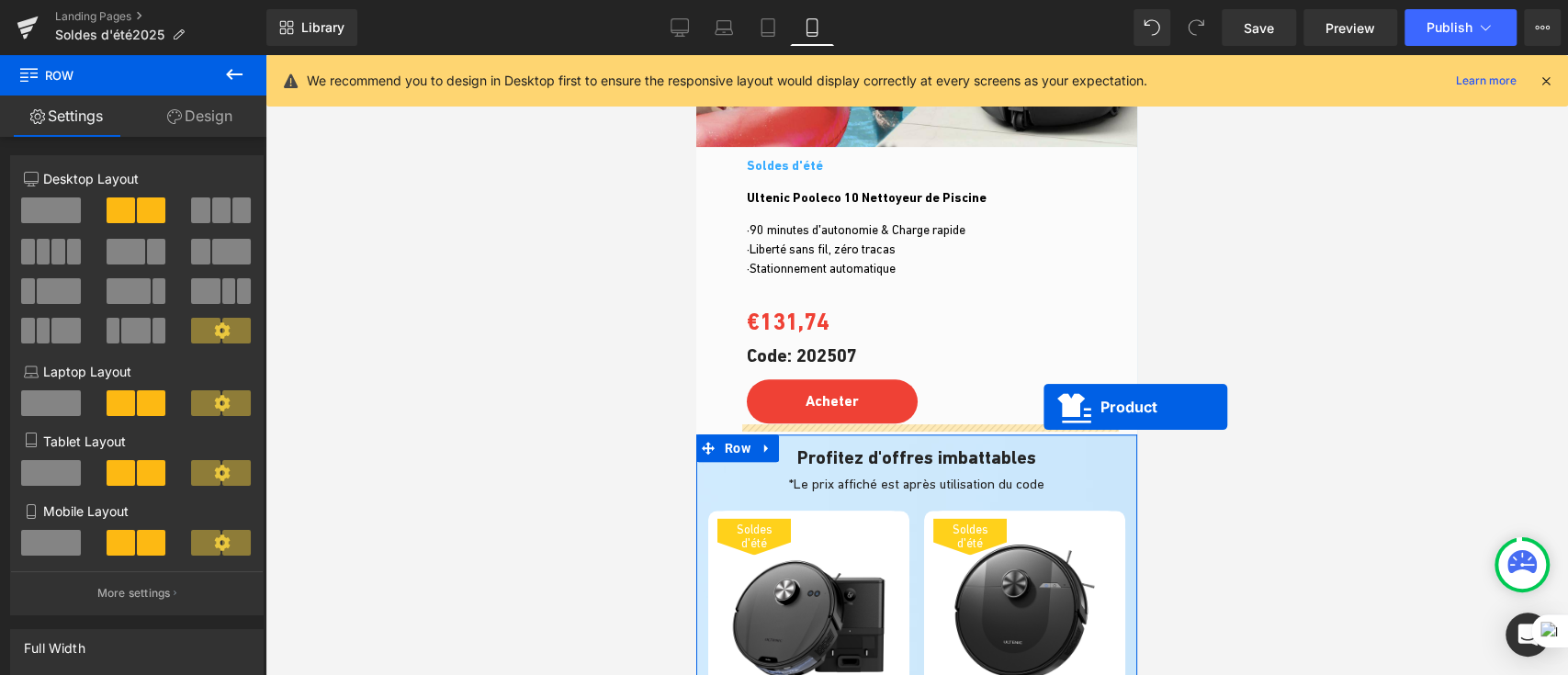 scroll, scrollTop: 6122, scrollLeft: 0, axis: vertical 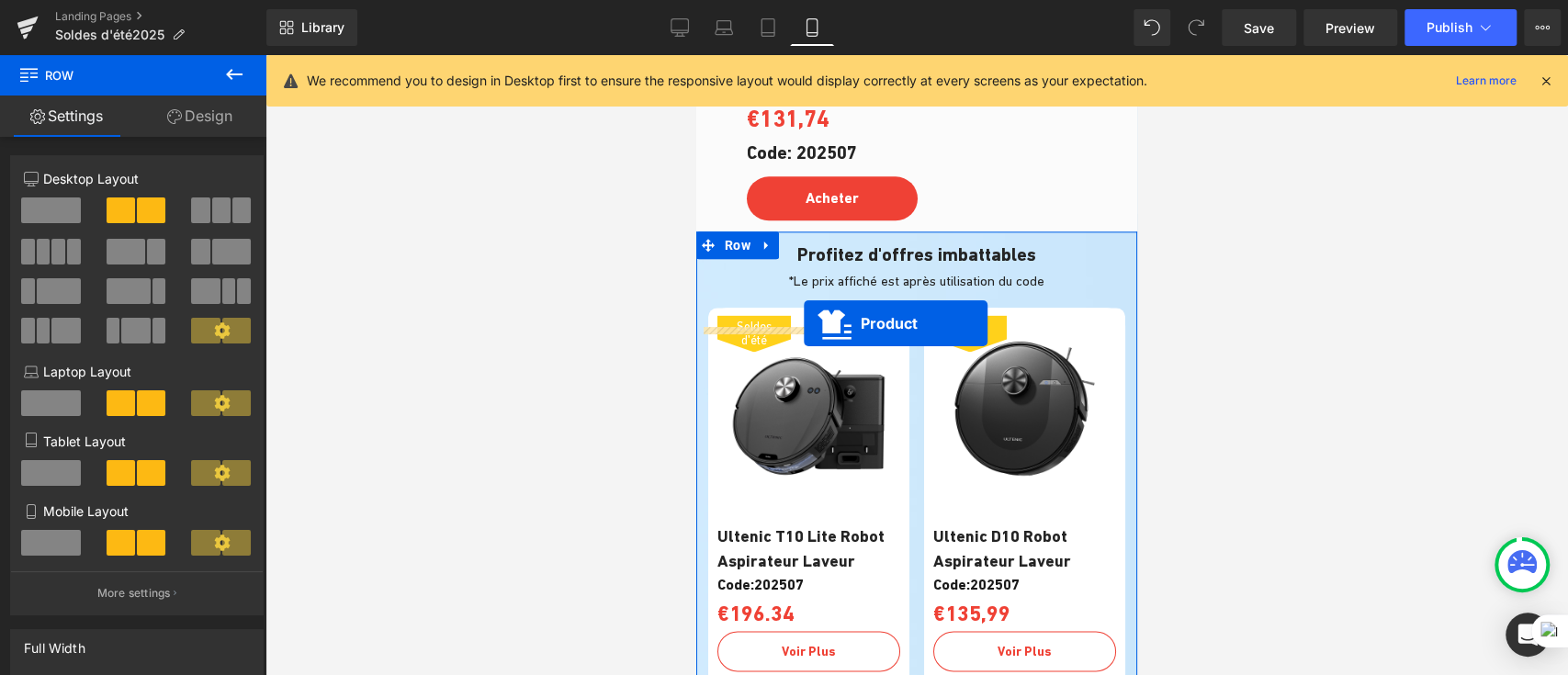 drag, startPoint x: 759, startPoint y: 387, endPoint x: 802, endPoint y: 321, distance: 78.77182 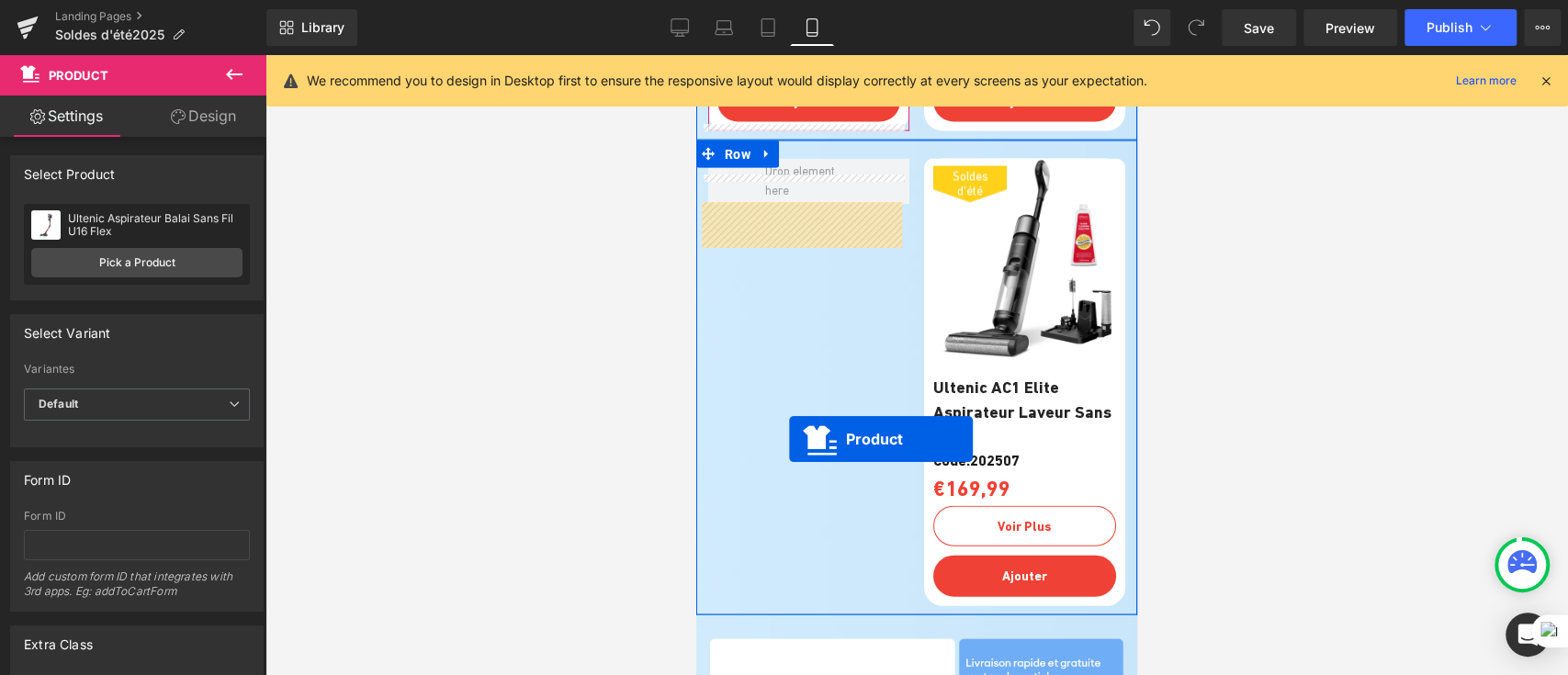 scroll, scrollTop: 7224, scrollLeft: 0, axis: vertical 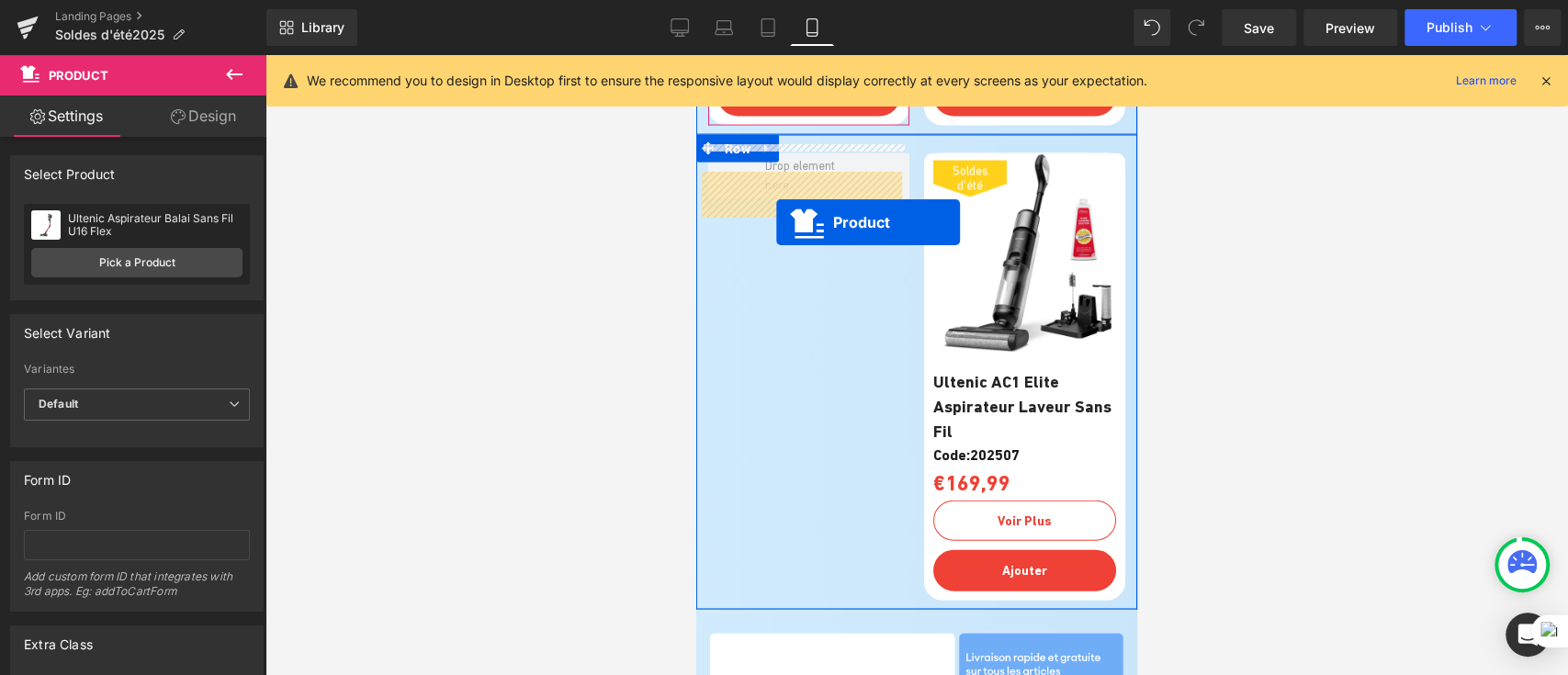 drag, startPoint x: 761, startPoint y: 394, endPoint x: 778, endPoint y: 220, distance: 174.82849 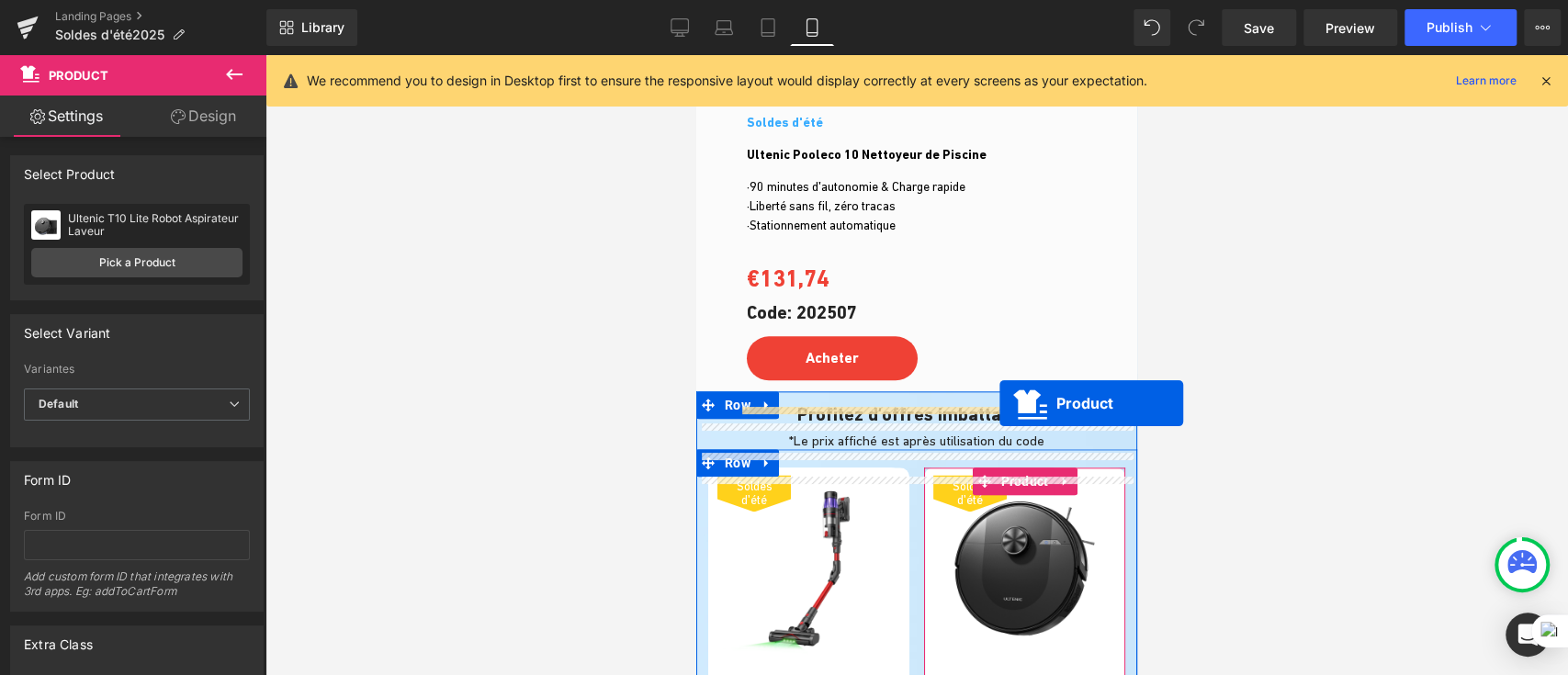 scroll, scrollTop: 5954, scrollLeft: 0, axis: vertical 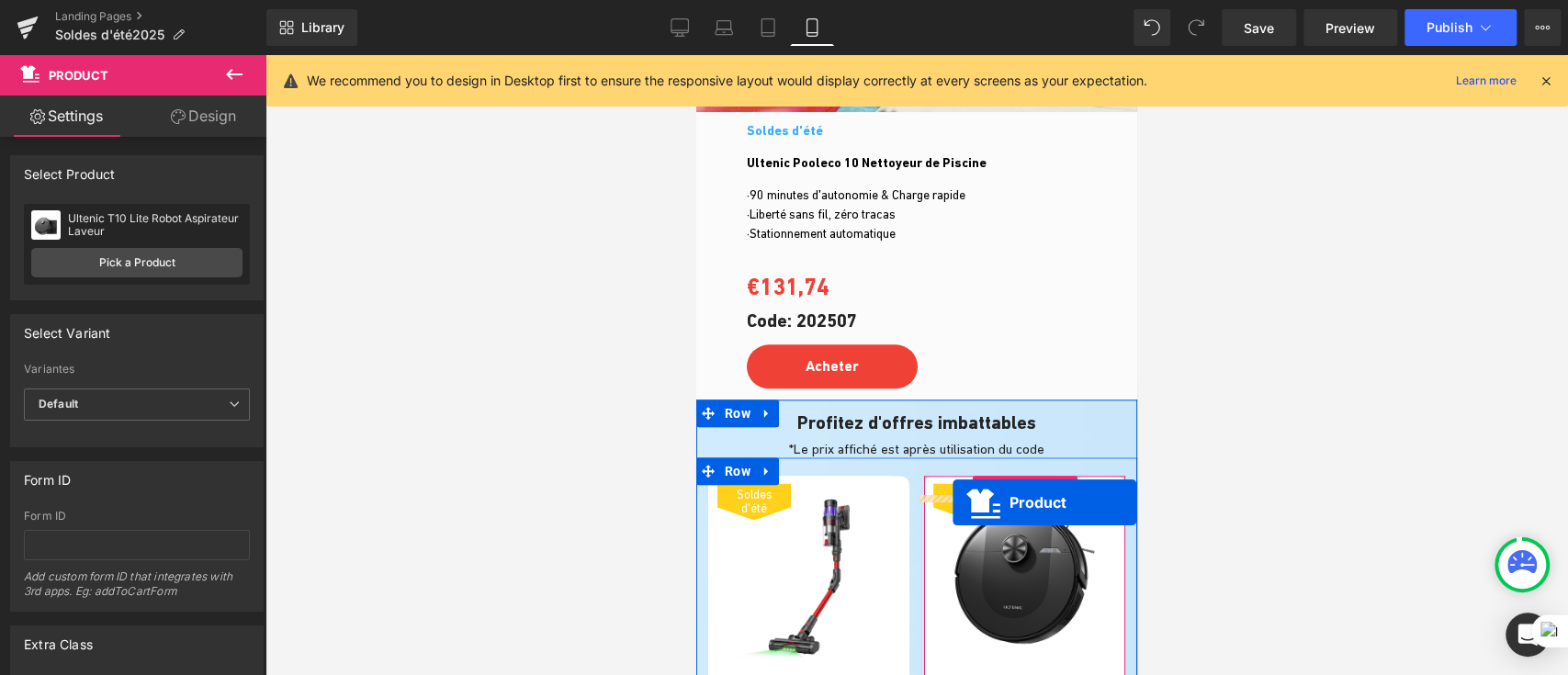 drag, startPoint x: 969, startPoint y: 308, endPoint x: 953, endPoint y: 503, distance: 195.65531 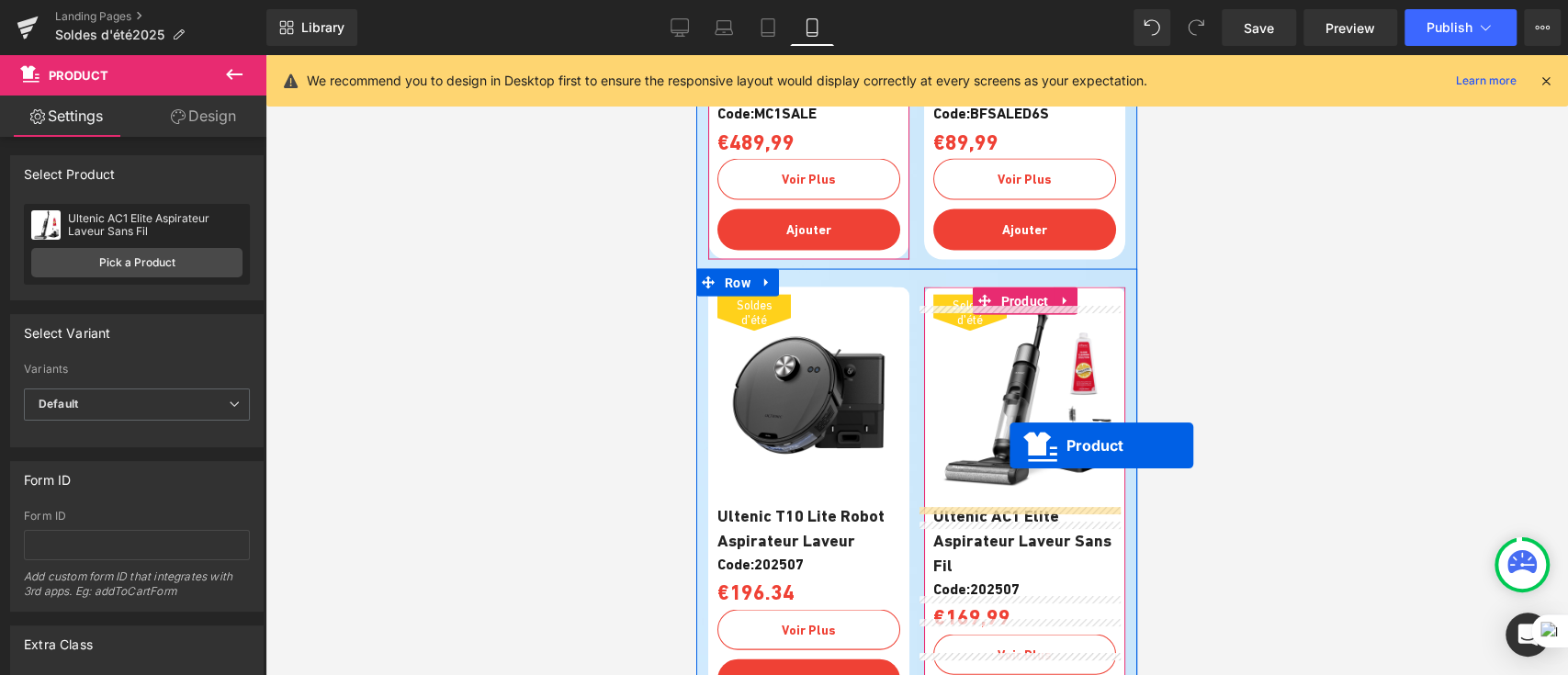 scroll, scrollTop: 7301, scrollLeft: 0, axis: vertical 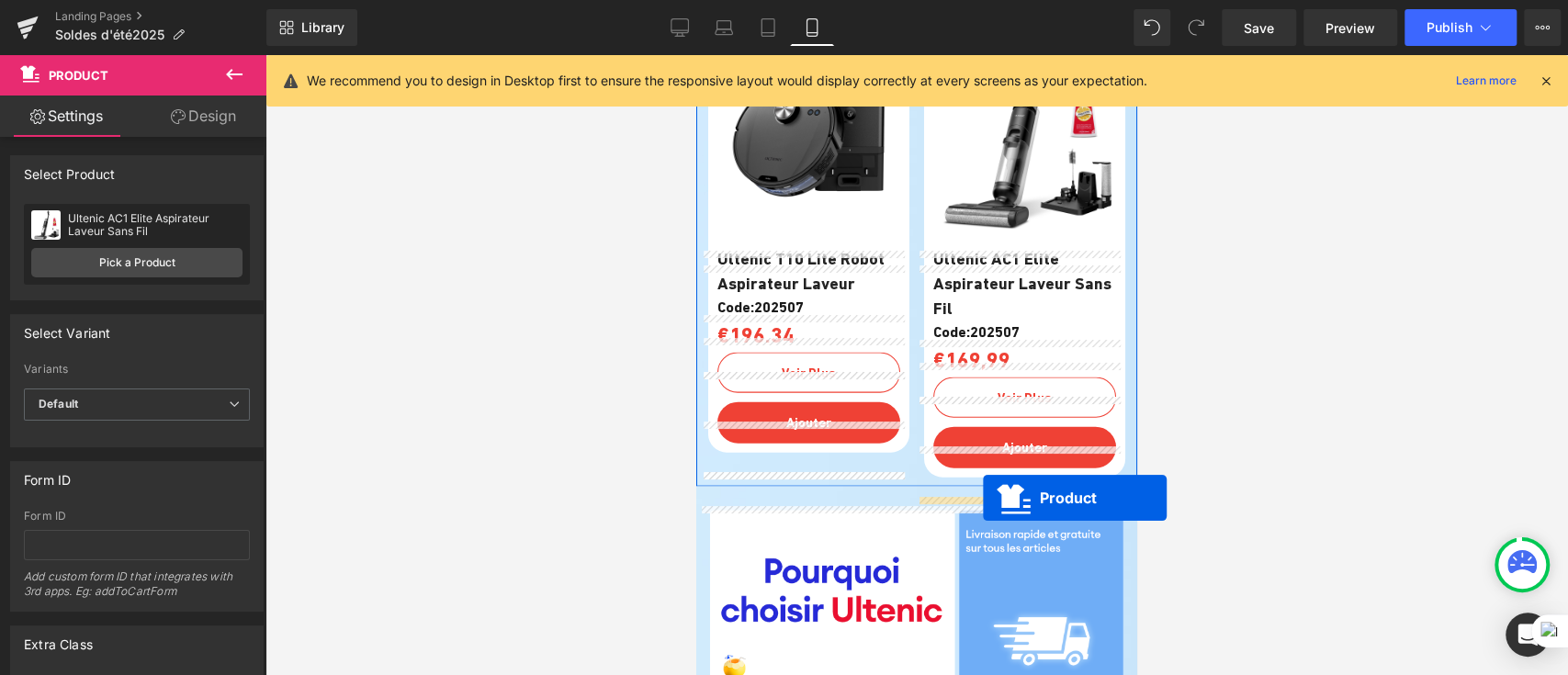 drag, startPoint x: 965, startPoint y: 381, endPoint x: 983, endPoint y: 497, distance: 117.388245 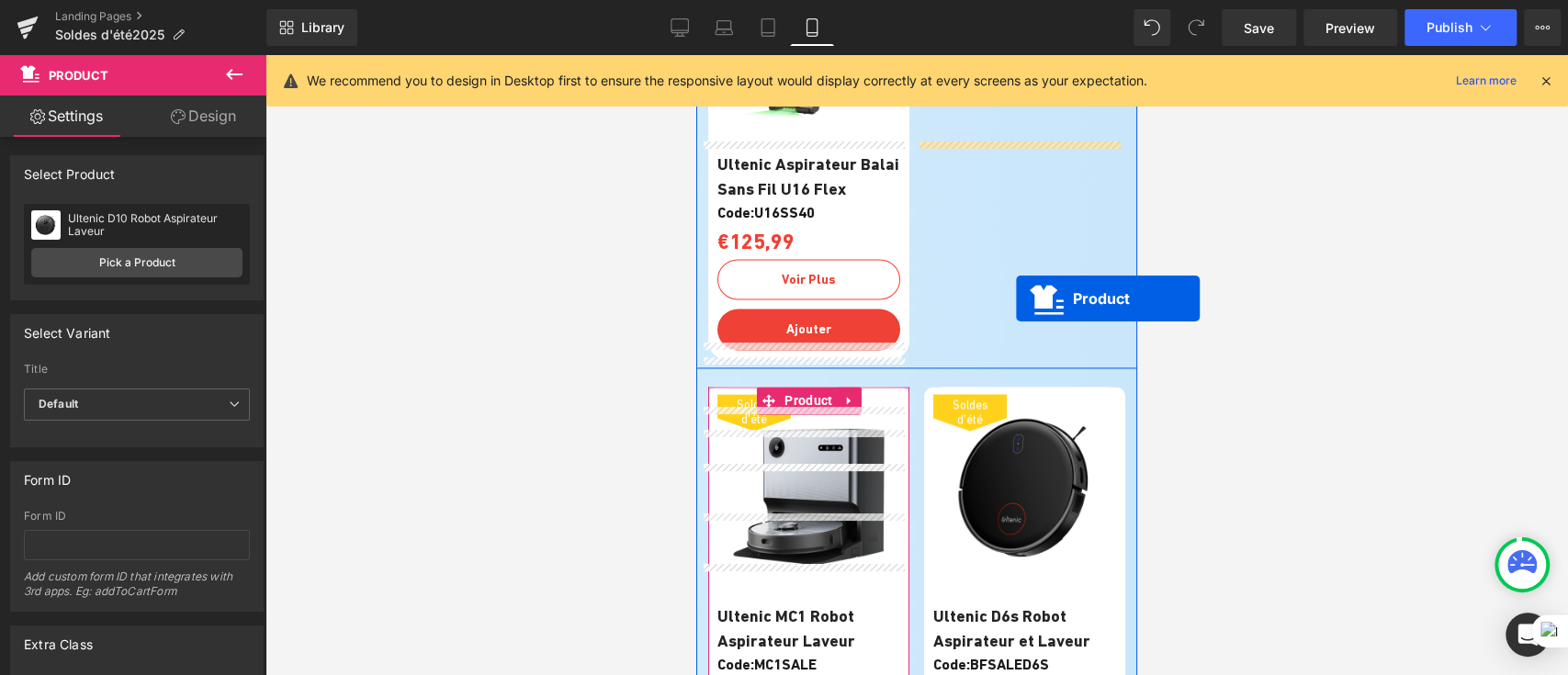 scroll, scrollTop: 6688, scrollLeft: 0, axis: vertical 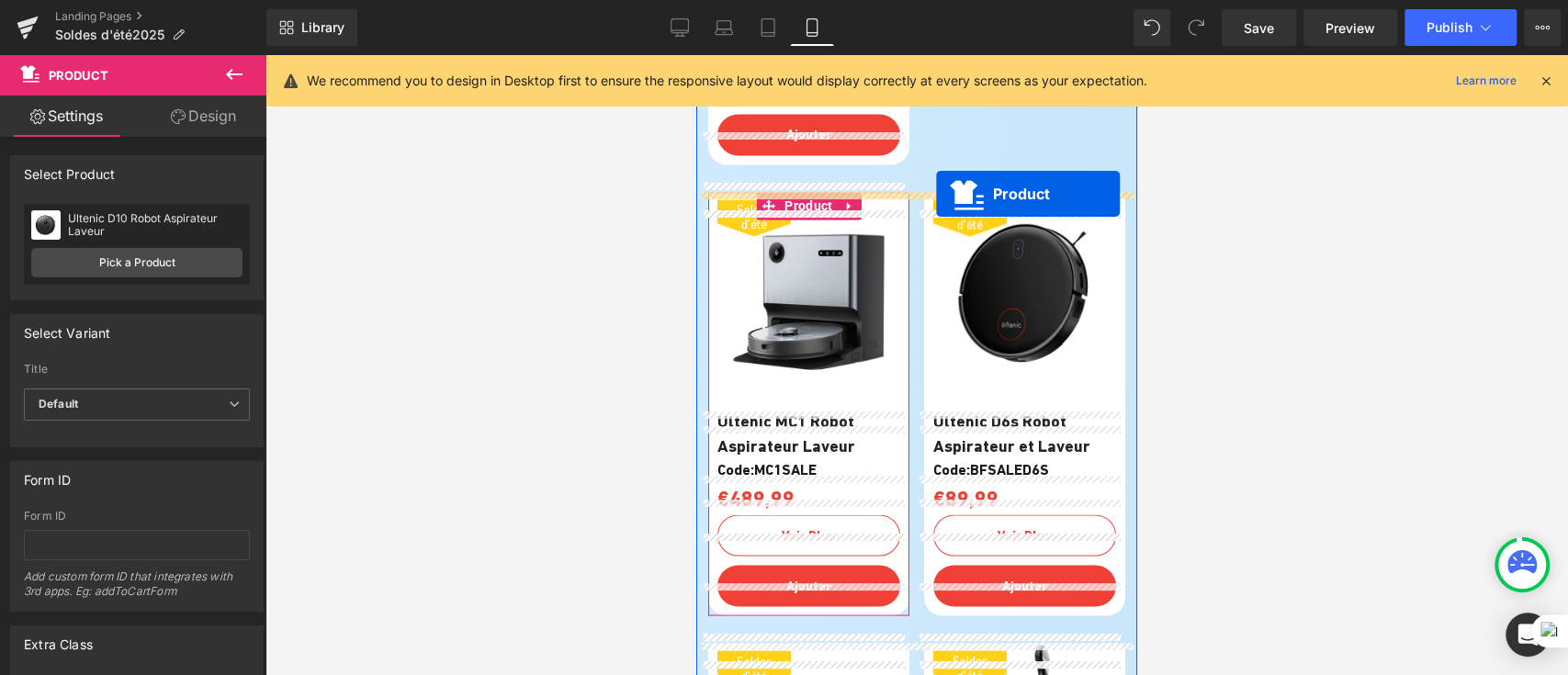 drag, startPoint x: 973, startPoint y: 263, endPoint x: 936, endPoint y: 195, distance: 77.414469 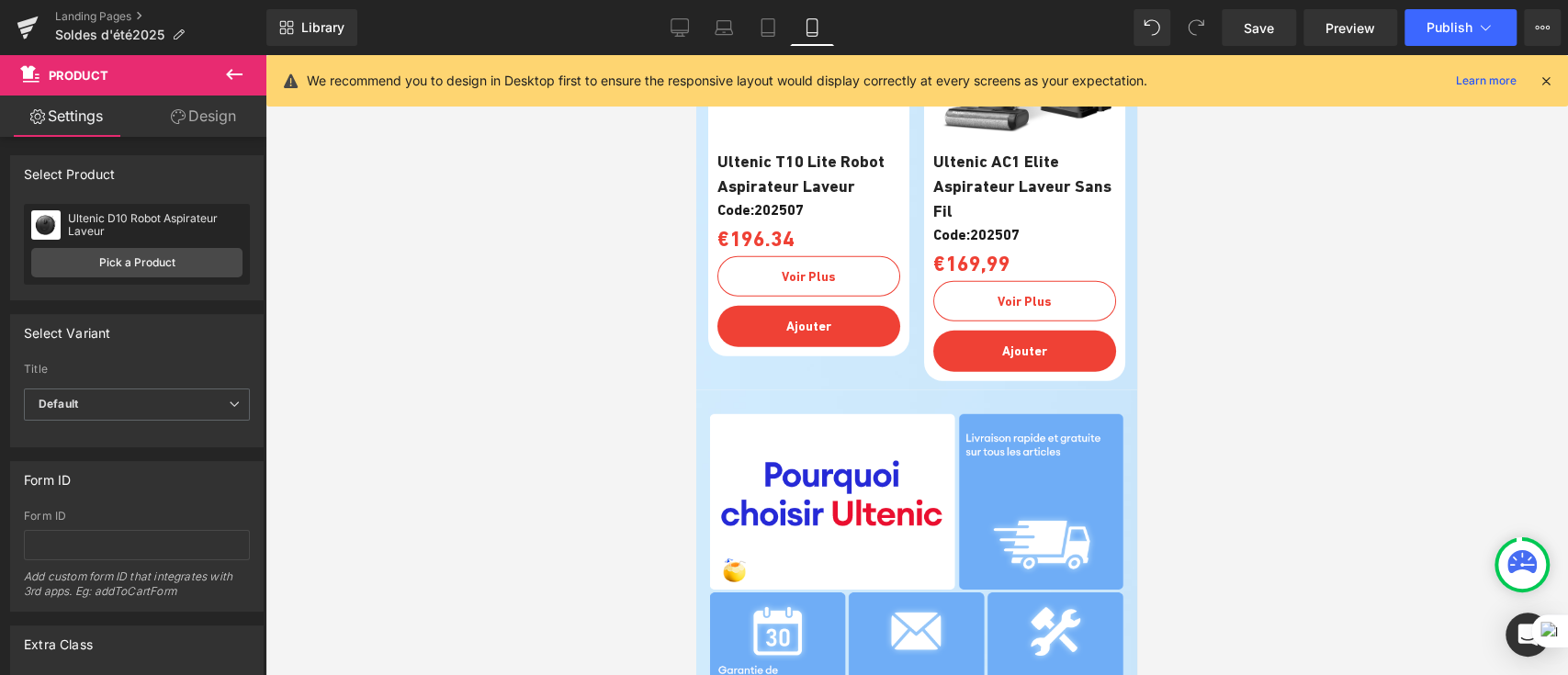 scroll, scrollTop: 7668, scrollLeft: 0, axis: vertical 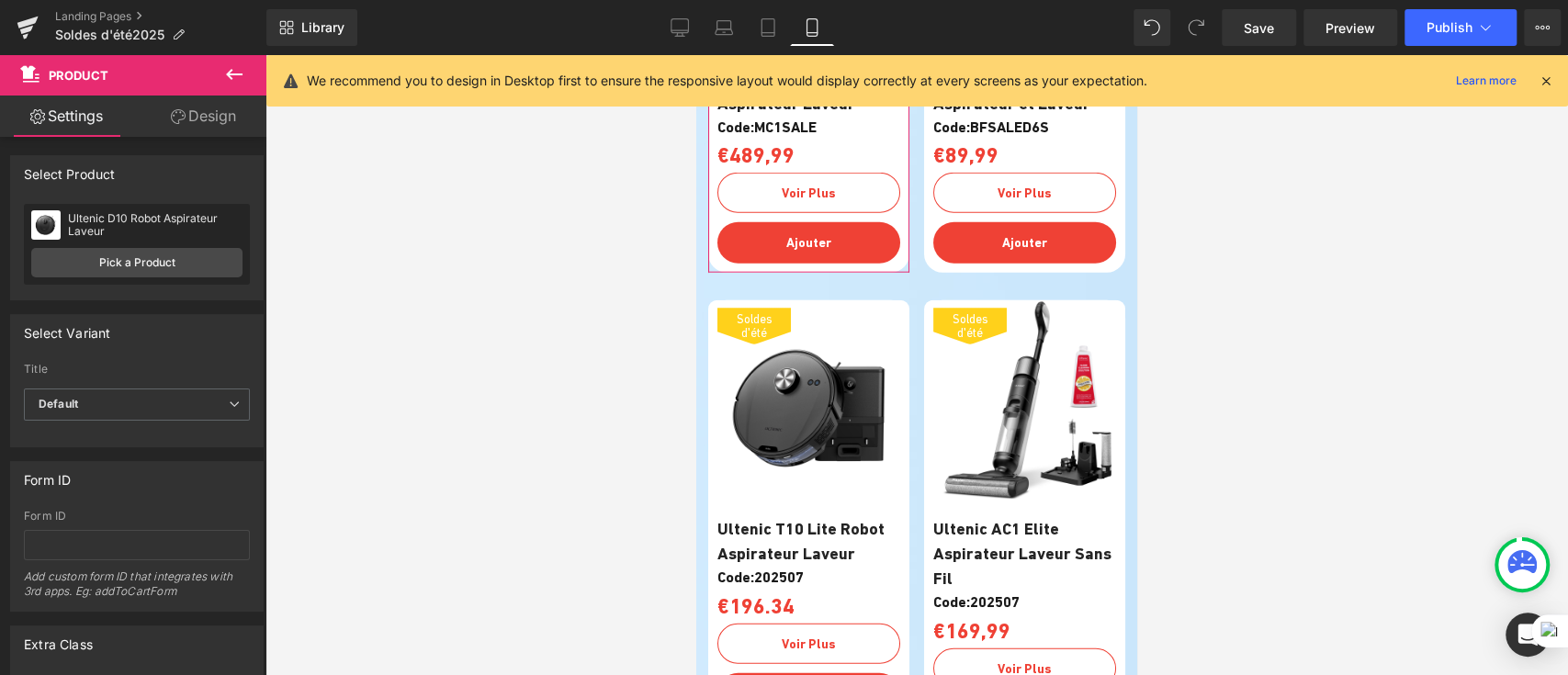 click on "Soldes d'été
(P) Image
Ultenic T10 Lite Robot Aspirateur Laveur
(P) Title Code:202507
Heading
€196.34
Heading         Row
Voir Plus
(P) View More
Ajouter
(P) Cart Button
Product" at bounding box center [917, 520] 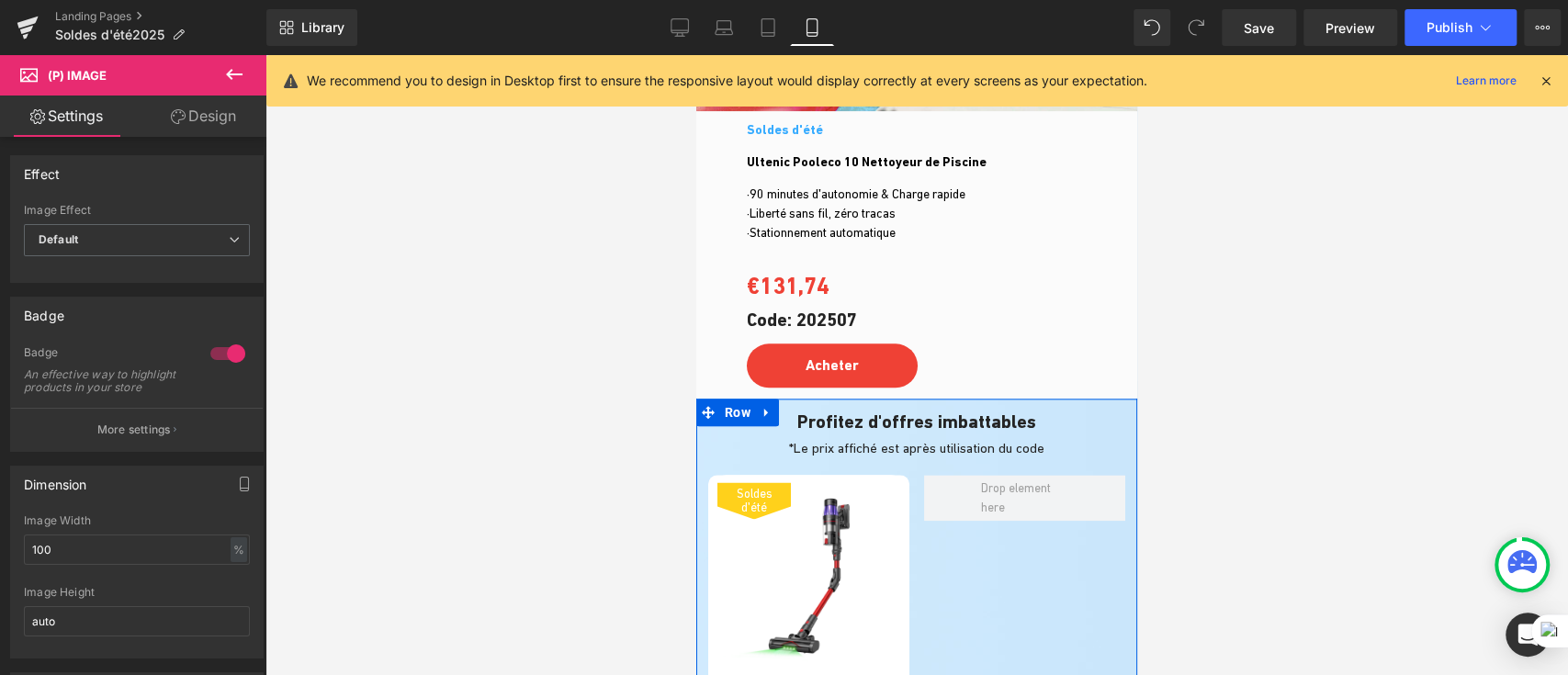 scroll, scrollTop: 5954, scrollLeft: 0, axis: vertical 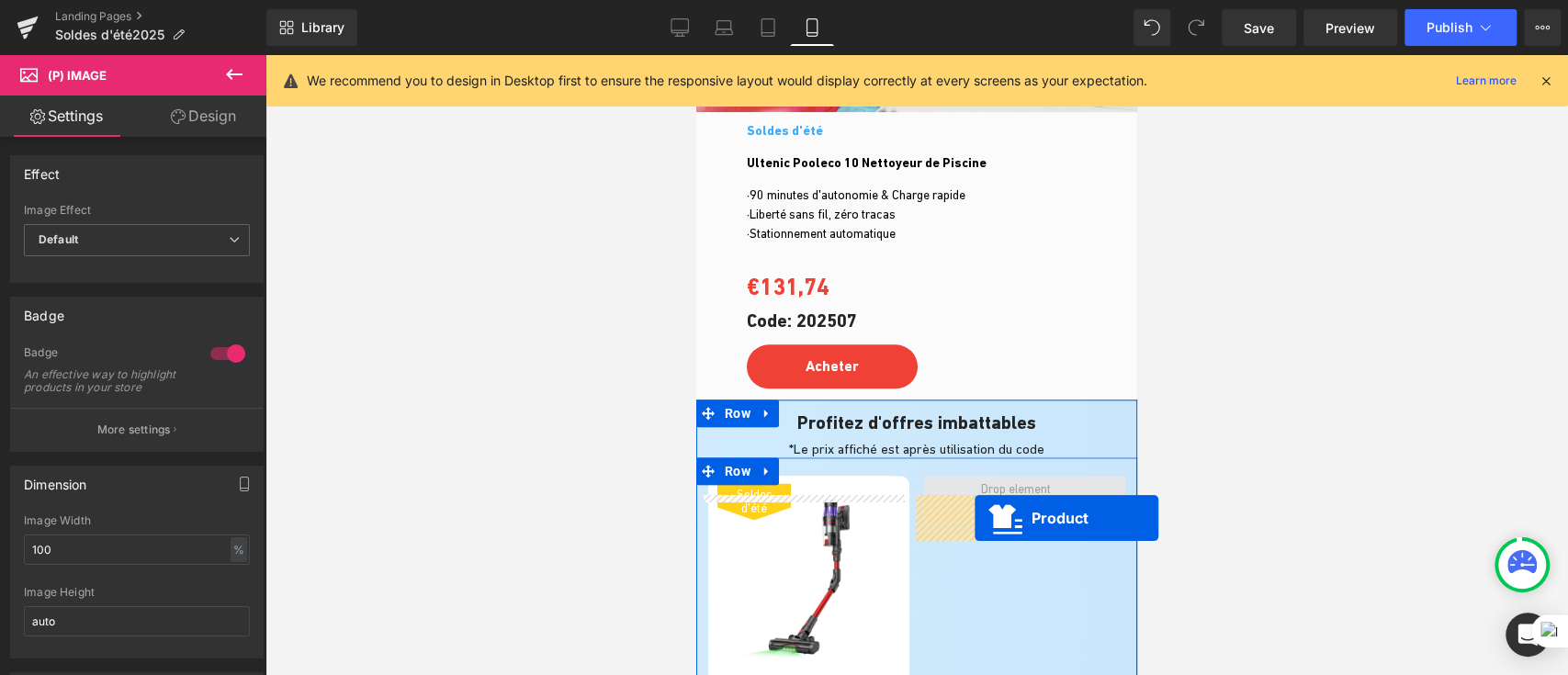 drag, startPoint x: 973, startPoint y: 327, endPoint x: 975, endPoint y: 518, distance: 191.01047 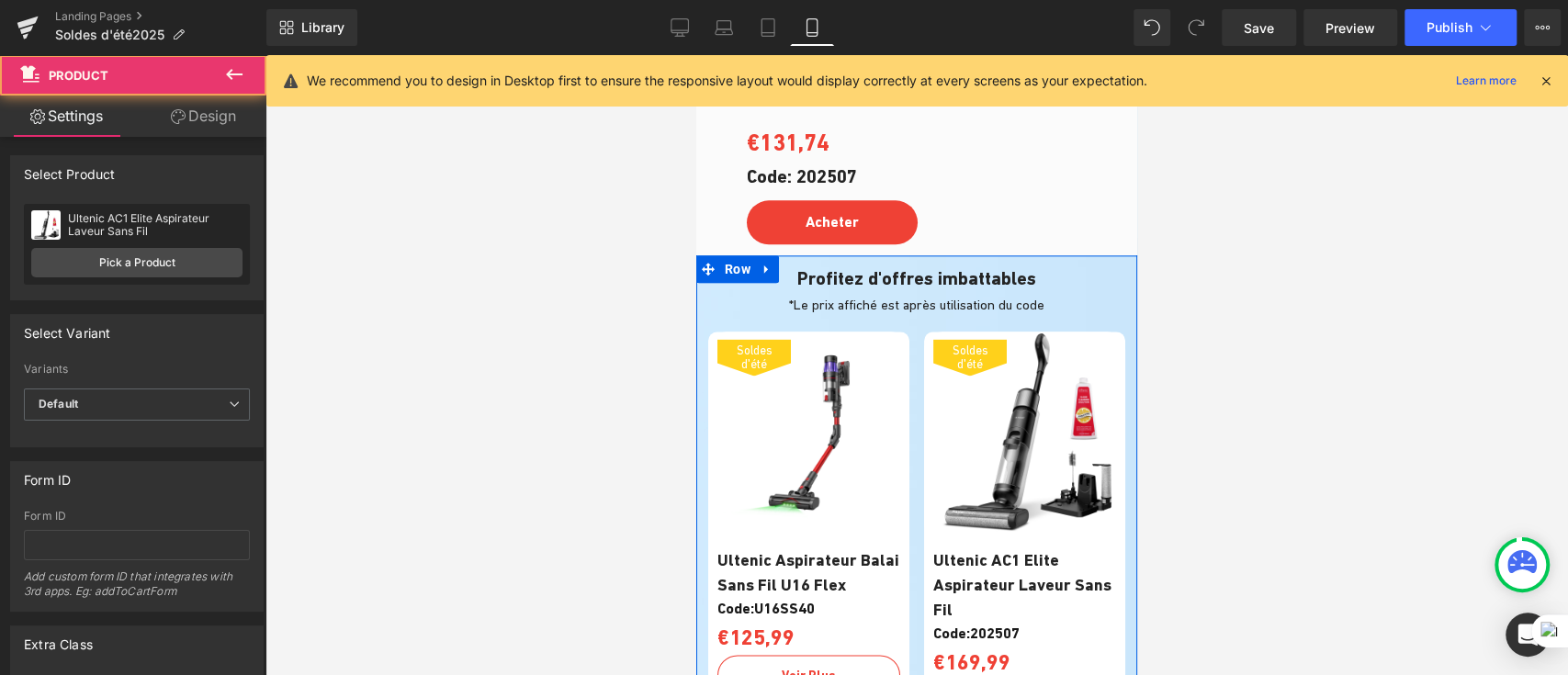 scroll, scrollTop: 6566, scrollLeft: 0, axis: vertical 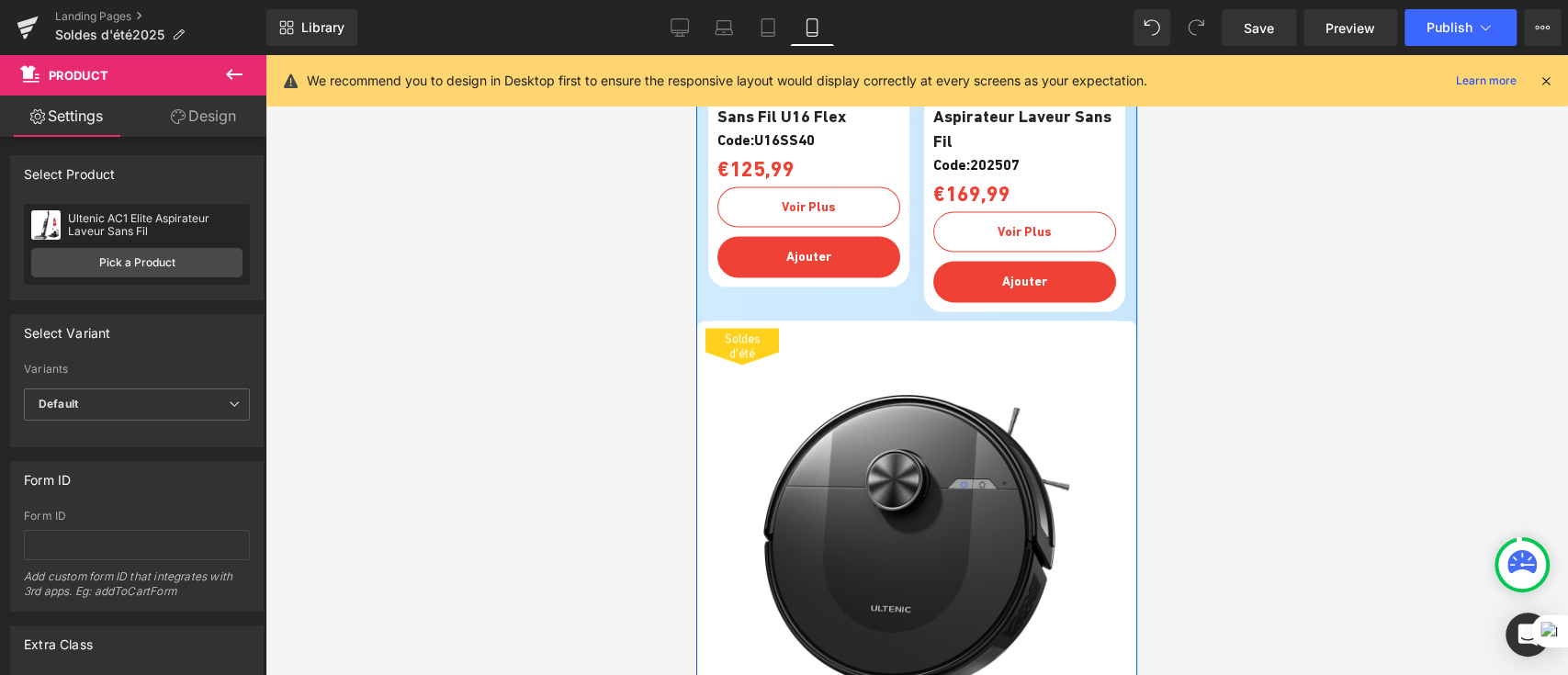 click at bounding box center [917, 541] 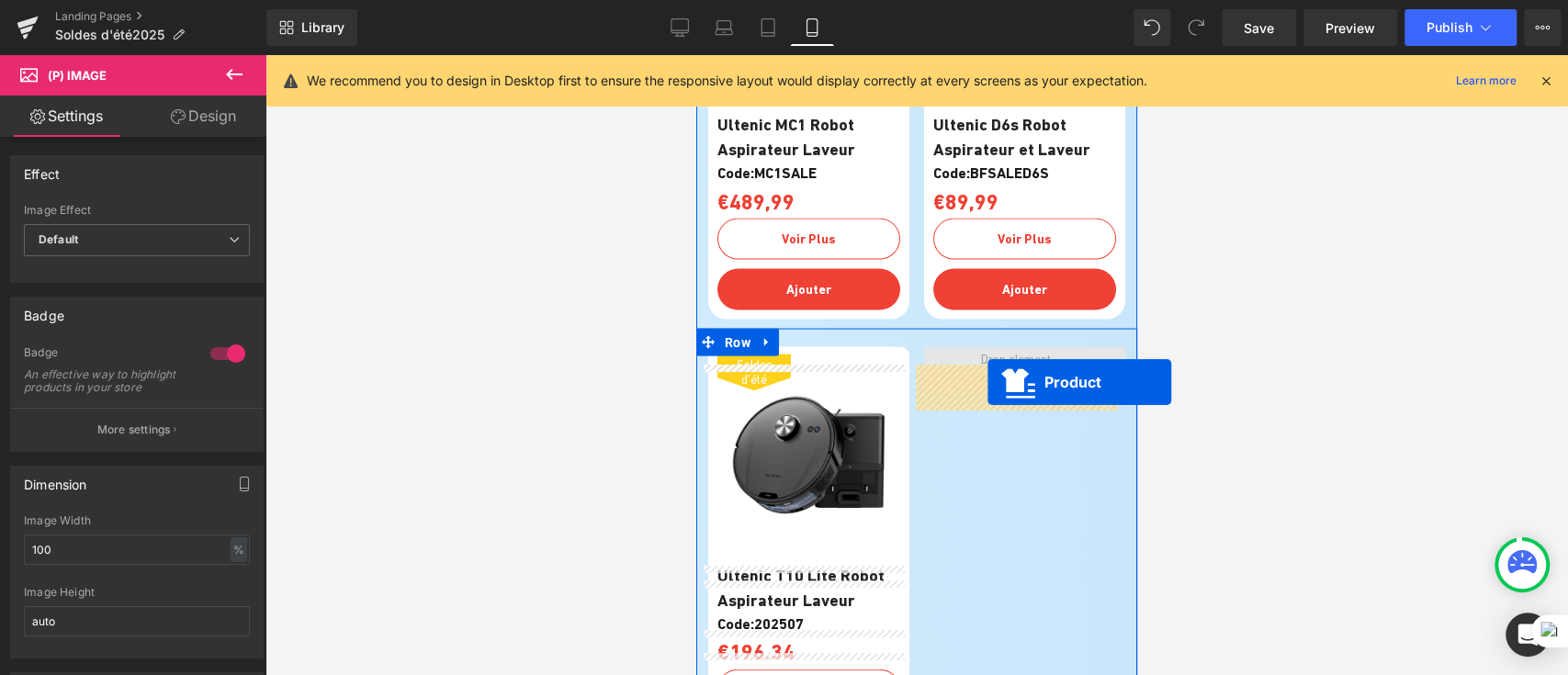 drag, startPoint x: 870, startPoint y: 355, endPoint x: 987, endPoint y: 383, distance: 120.30378 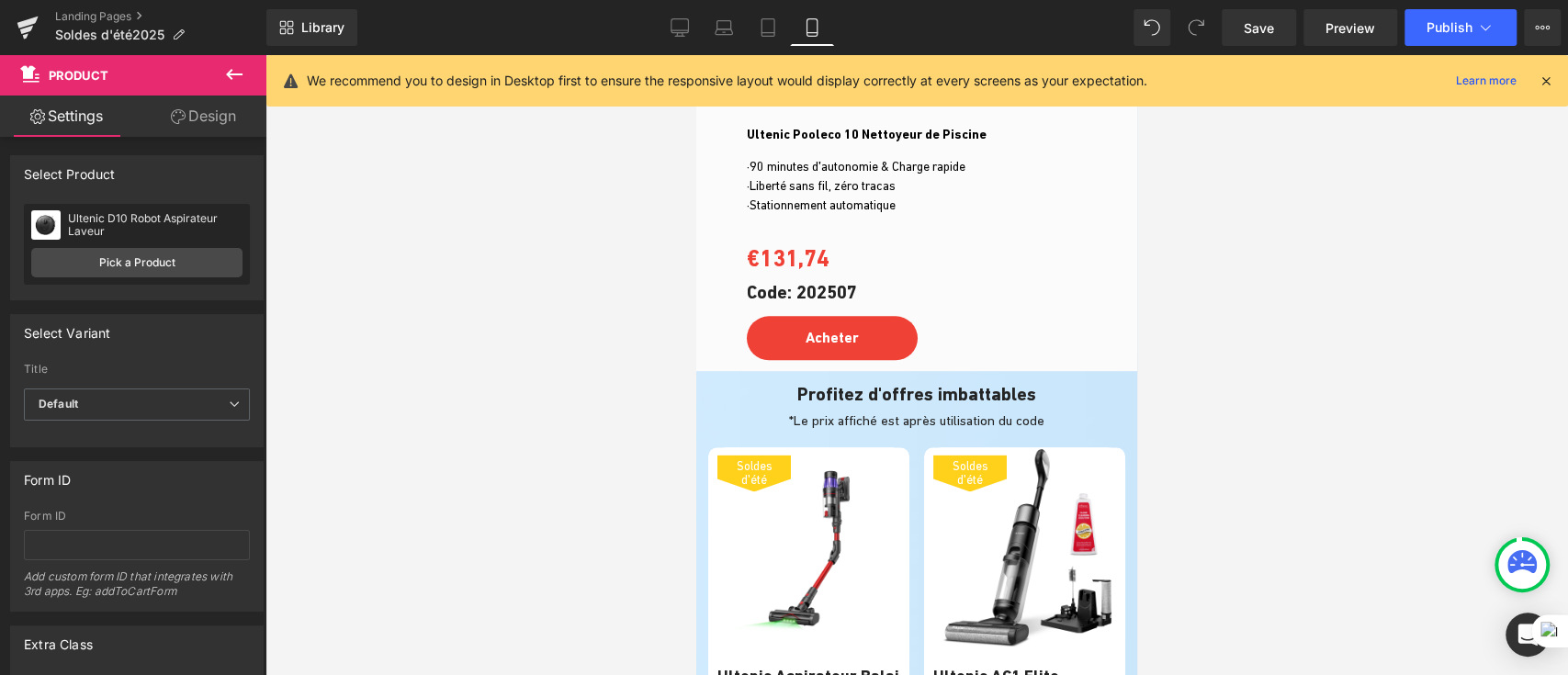 scroll, scrollTop: 6153, scrollLeft: 0, axis: vertical 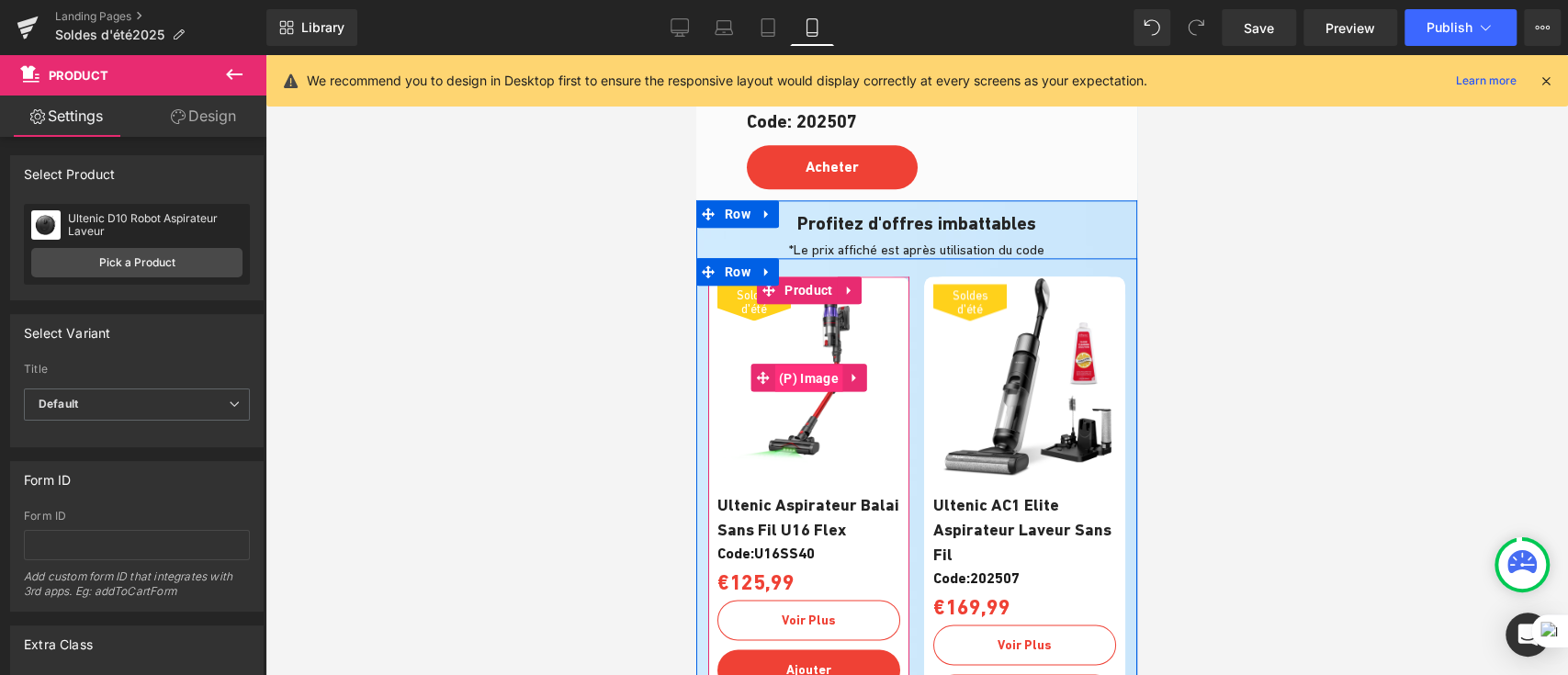 click on "(P) Image" at bounding box center (808, 378) 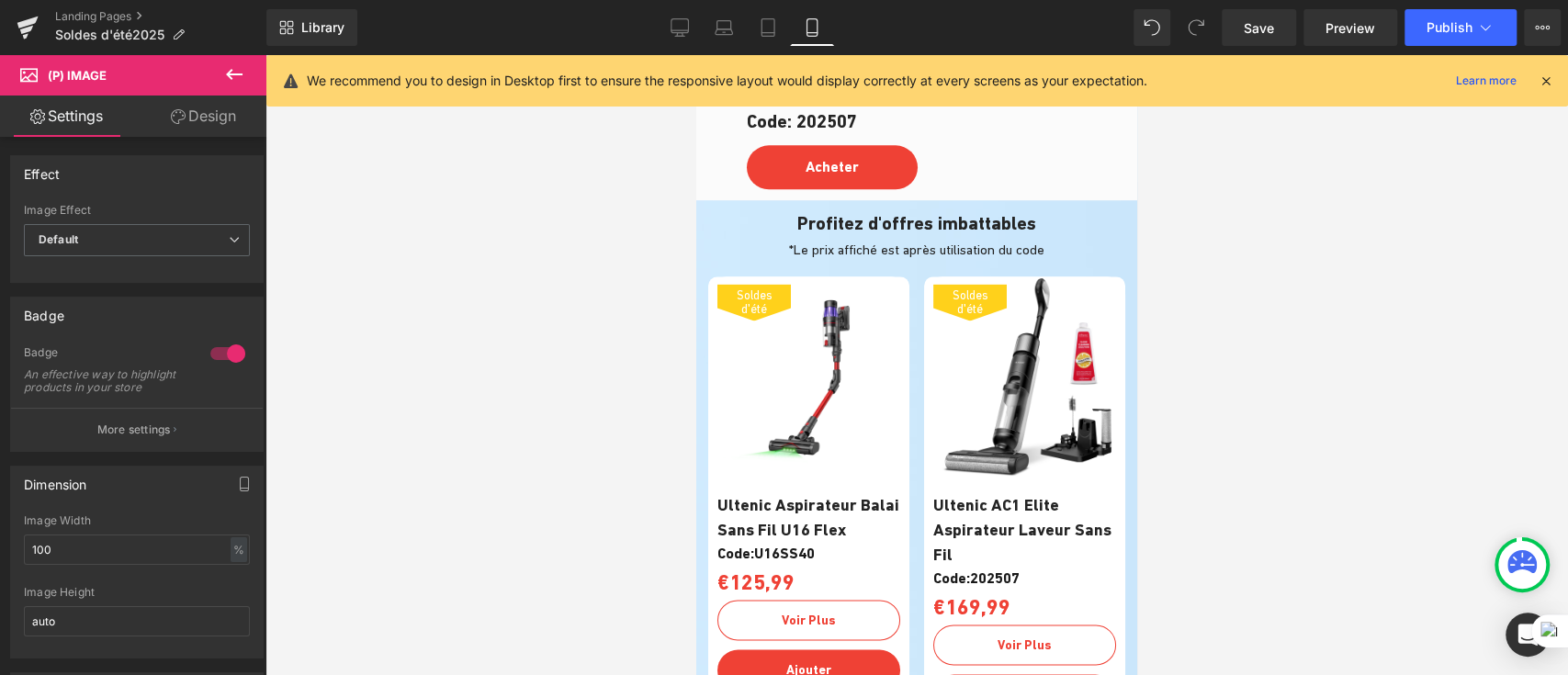 scroll, scrollTop: 6398, scrollLeft: 0, axis: vertical 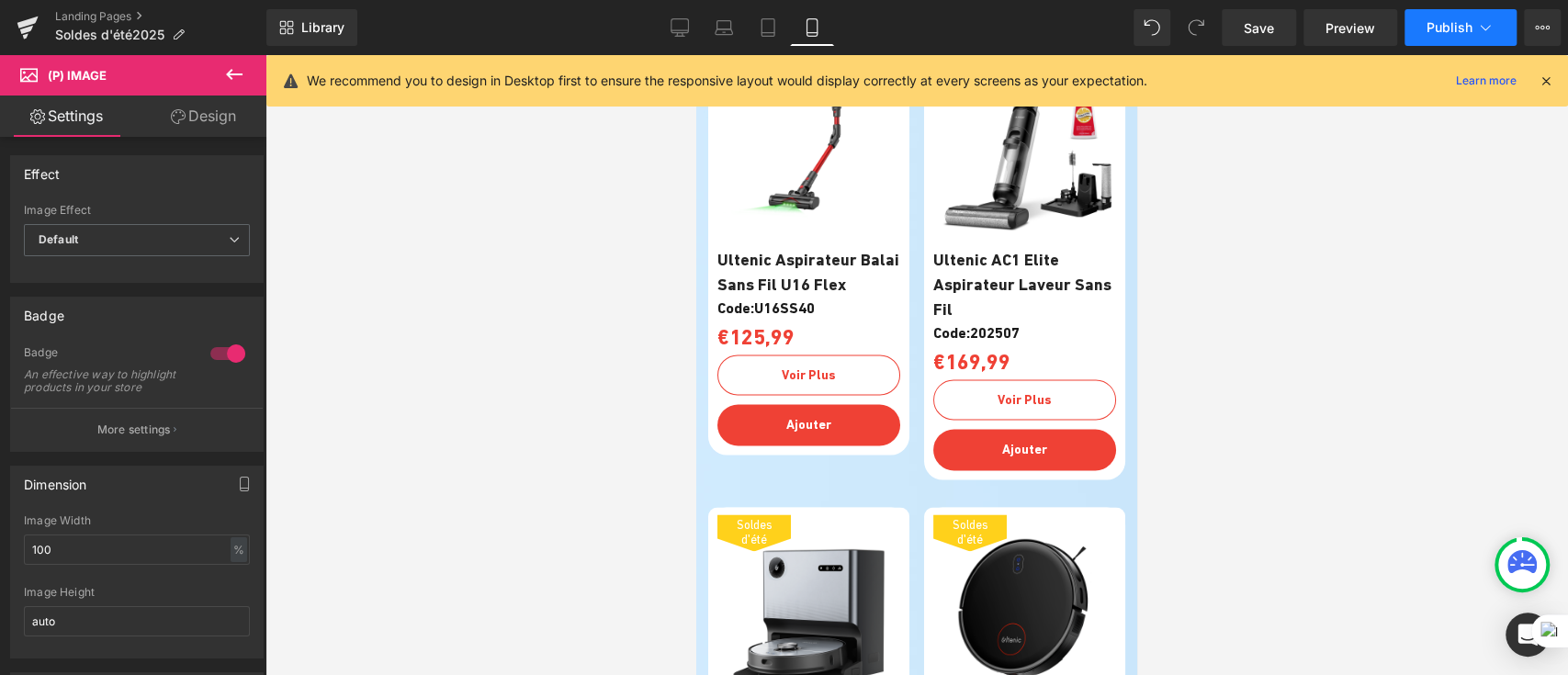 click on "Publish" at bounding box center [1450, 28] 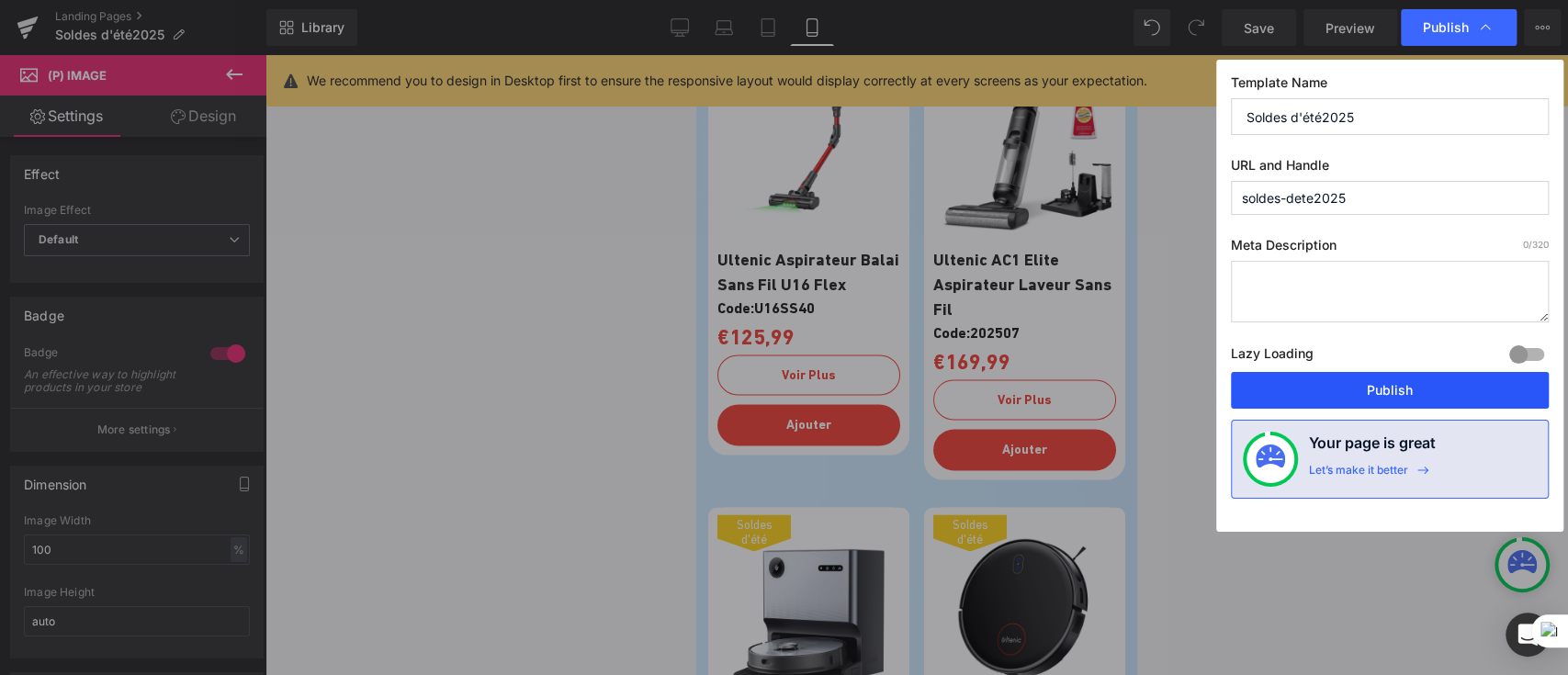 click on "Publish" at bounding box center [1390, 390] 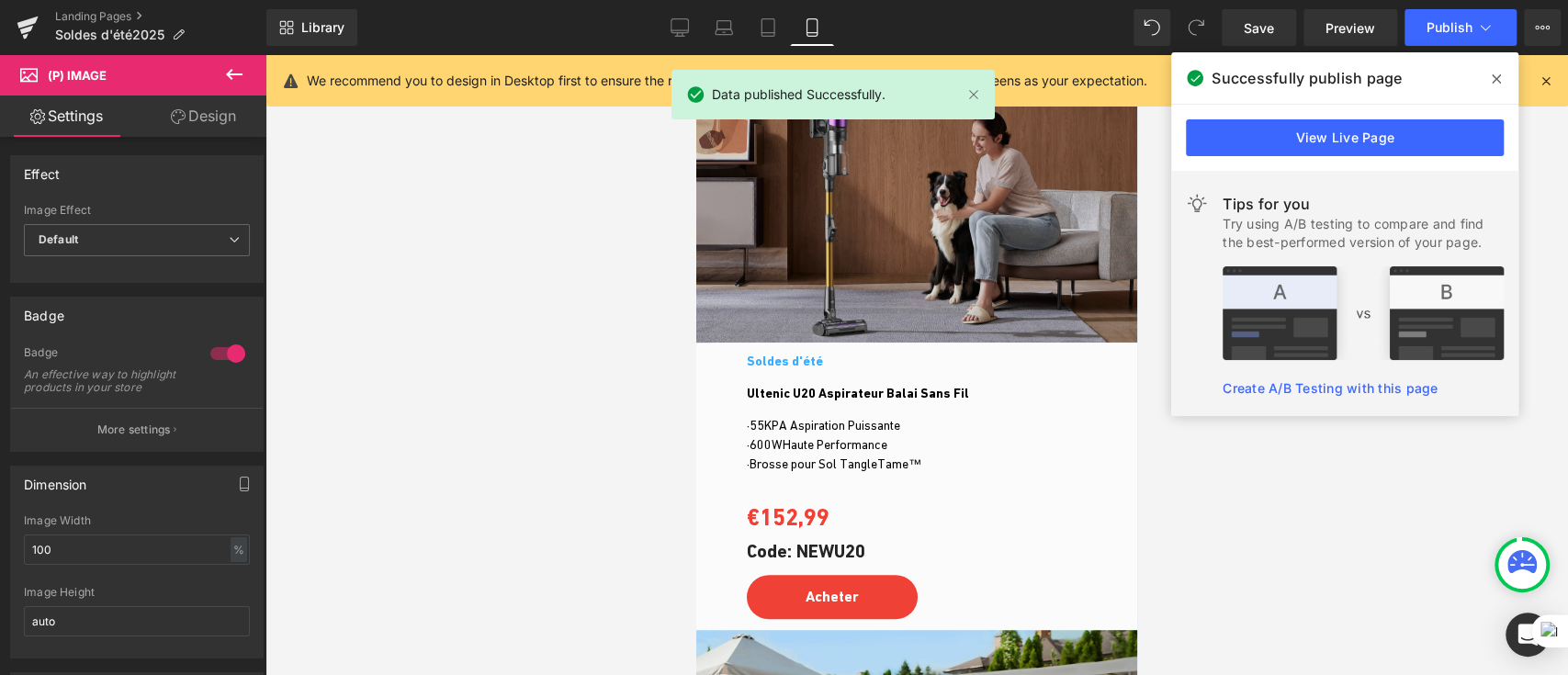 scroll, scrollTop: 5051, scrollLeft: 0, axis: vertical 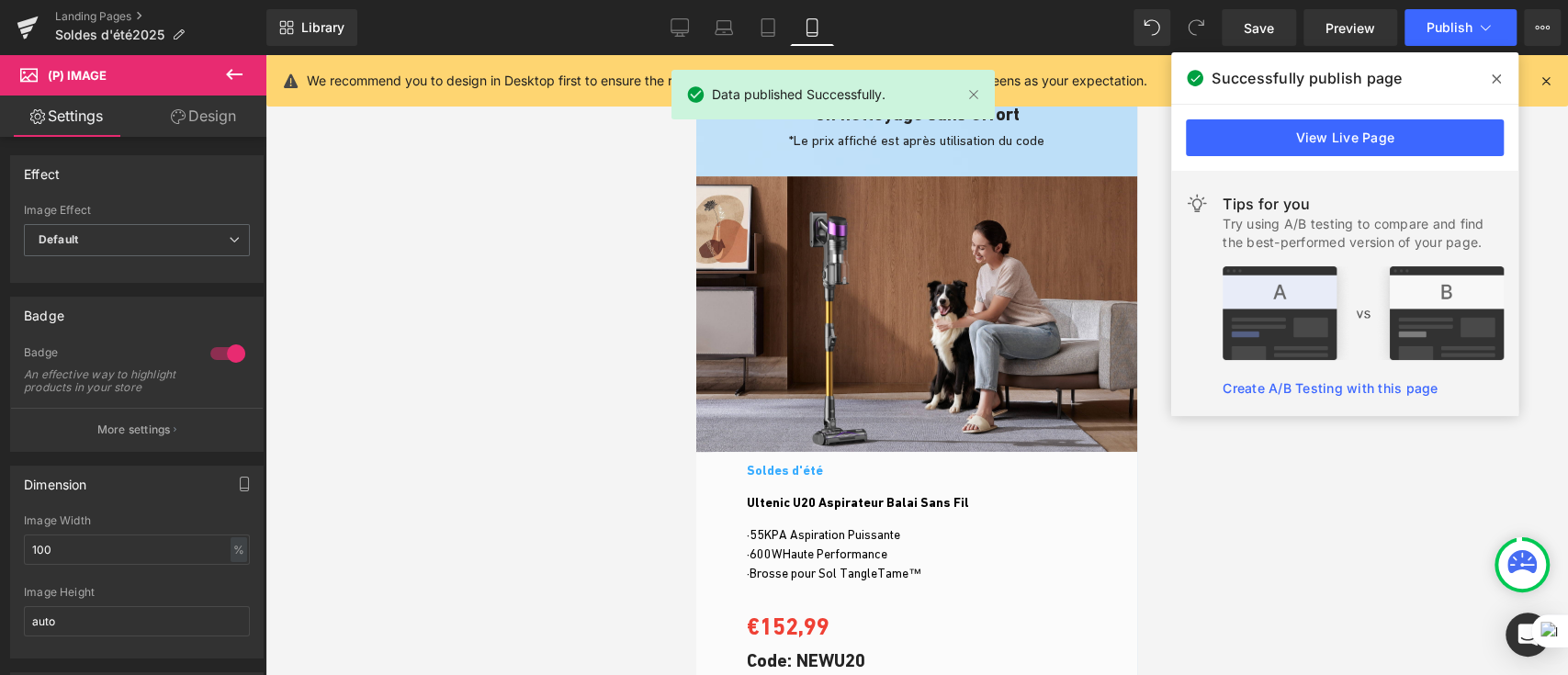 click on "Library Mobile Desktop Laptop Tablet Mobile Save Preview Publish Scheduled View Live Page View with current Template Save Template to Library Schedule Publish  Optimize  Publish Settings Shortcuts We recommend you to design in Desktop first to ensure the responsive layout would display correctly at every screens as your expectation. Learn more  Your page can’t be published   You've reached the maximum number of published pages on your plan  (0/0).  You need to upgrade your plan or unpublish all your pages to get 1 publish slot.   Unpublish pages   Upgrade plan" at bounding box center (917, 28) 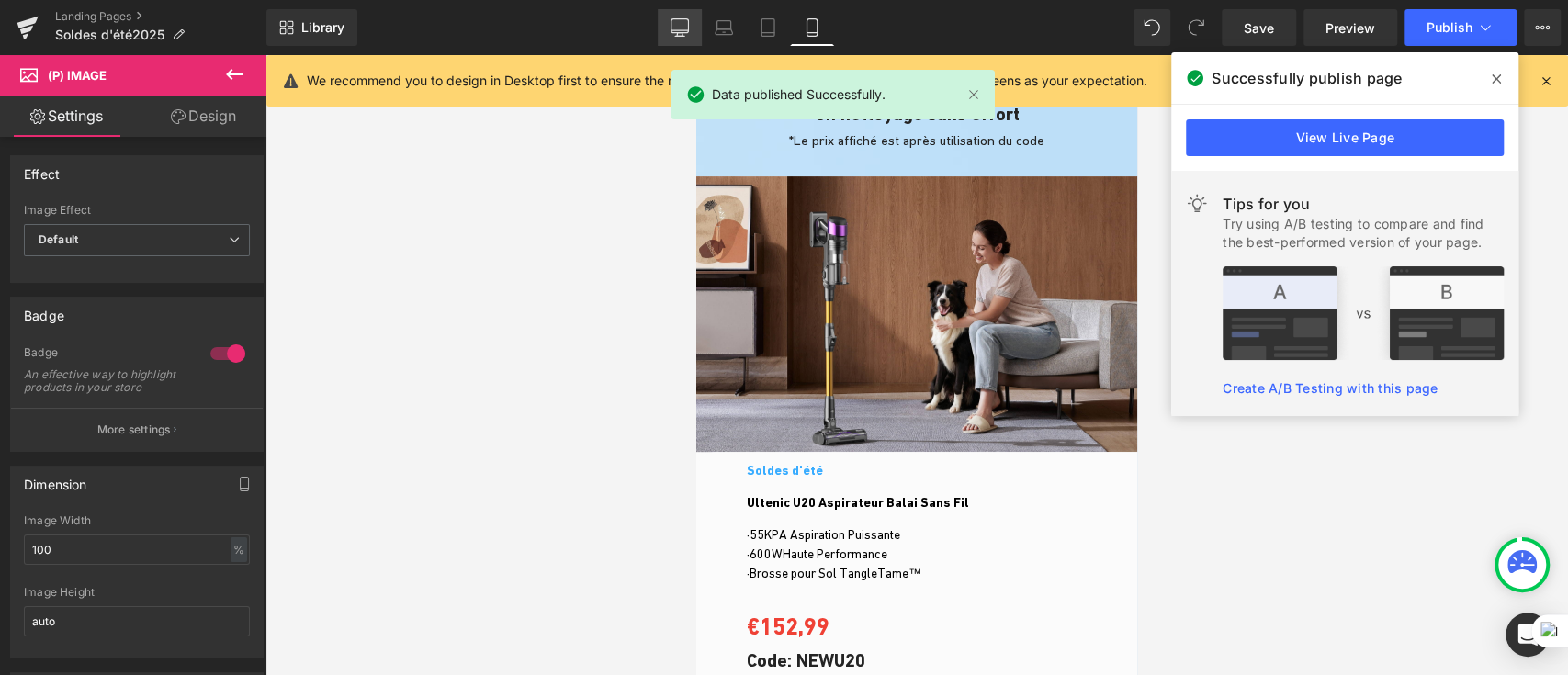 click 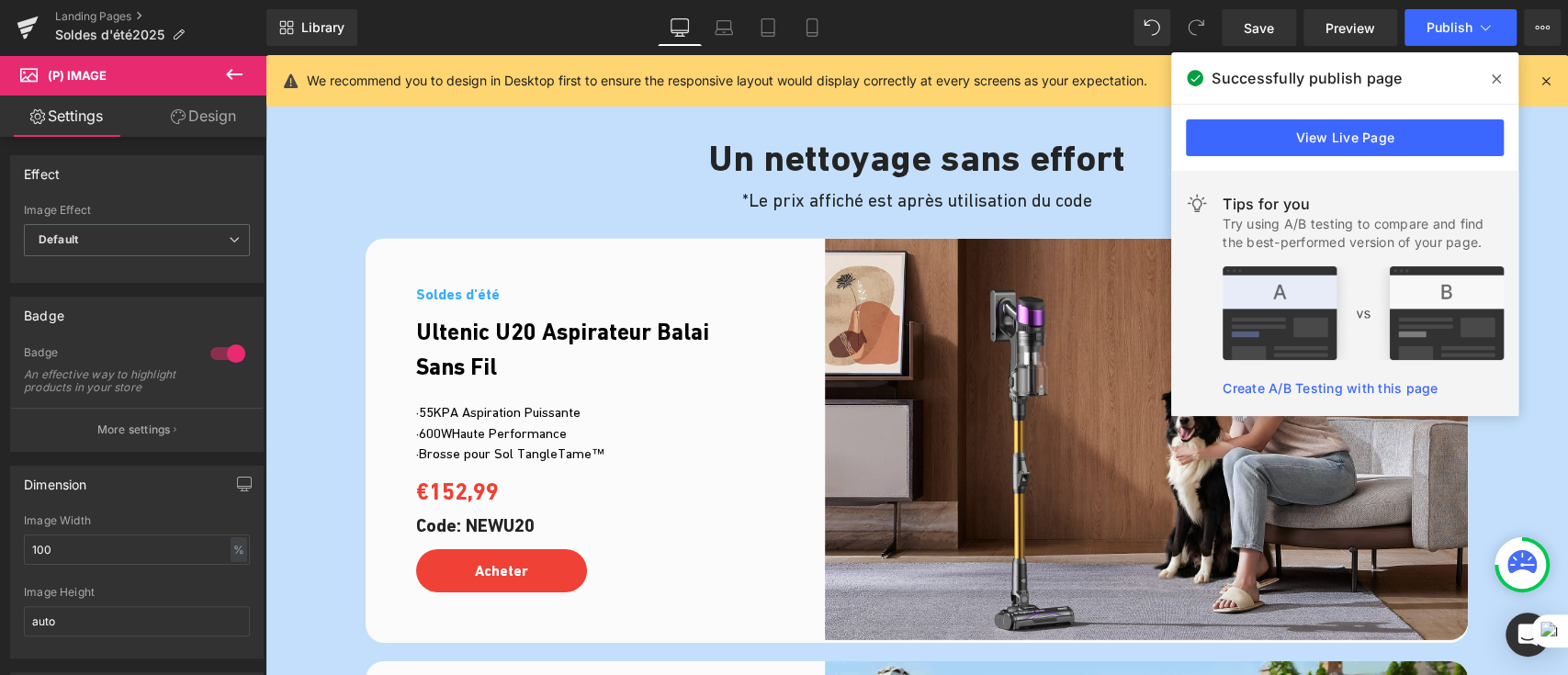 scroll, scrollTop: 3796, scrollLeft: 0, axis: vertical 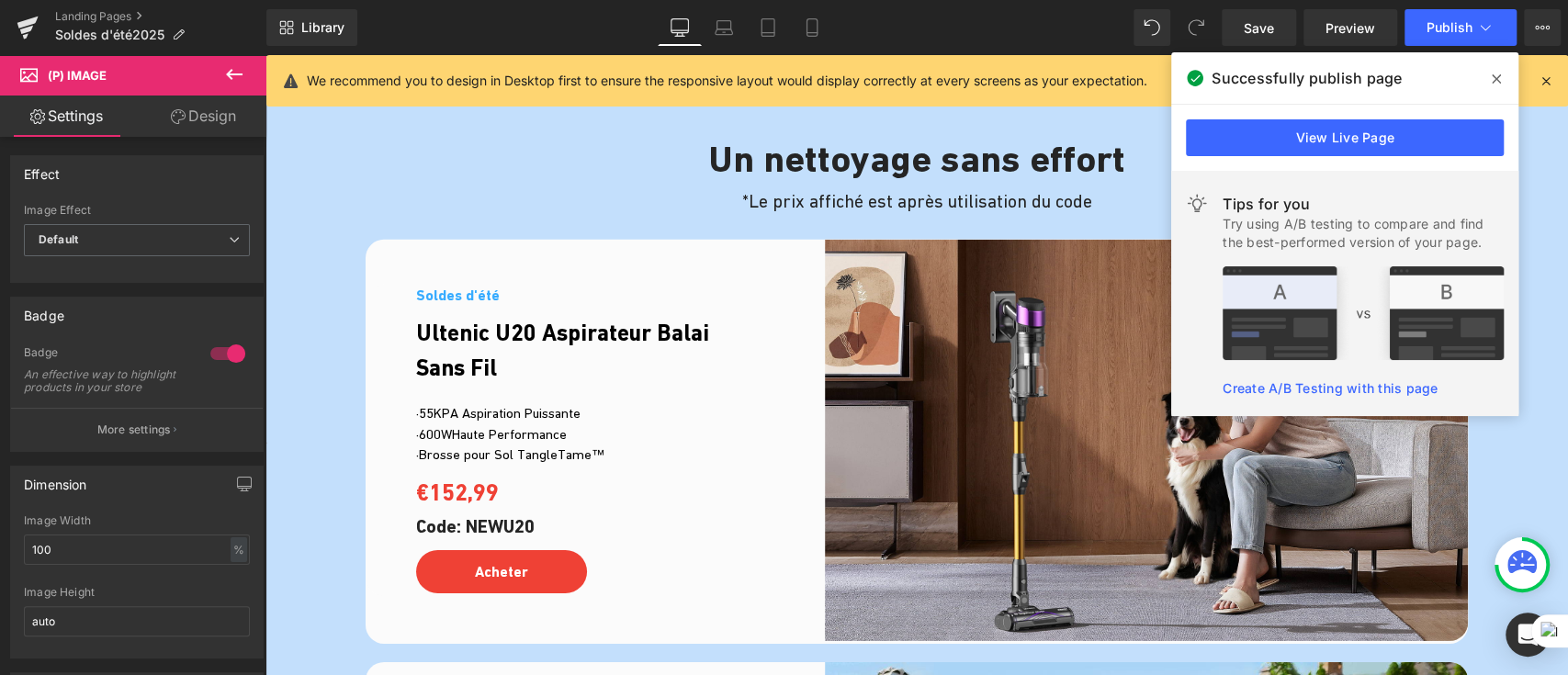 drag, startPoint x: 1495, startPoint y: 81, endPoint x: 1477, endPoint y: 96, distance: 23.430749 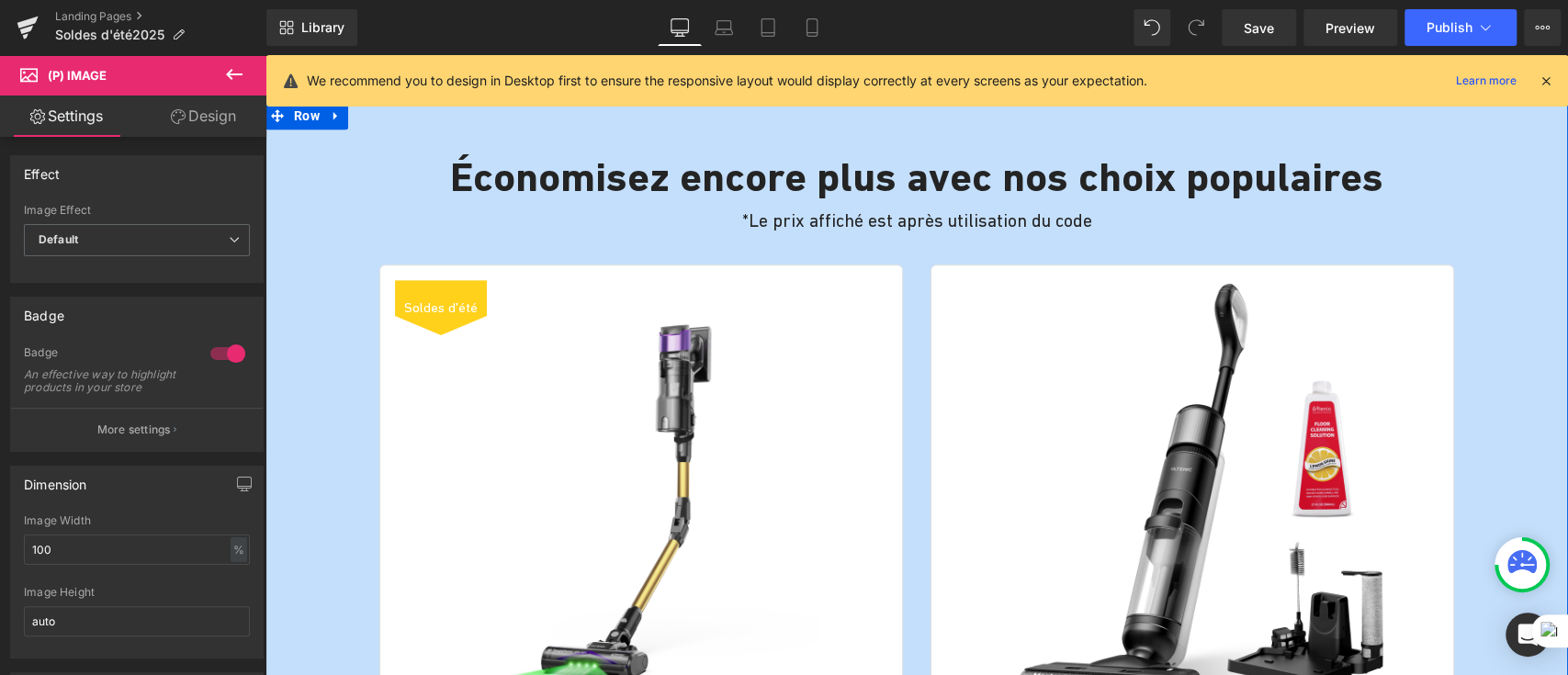 scroll, scrollTop: 1346, scrollLeft: 0, axis: vertical 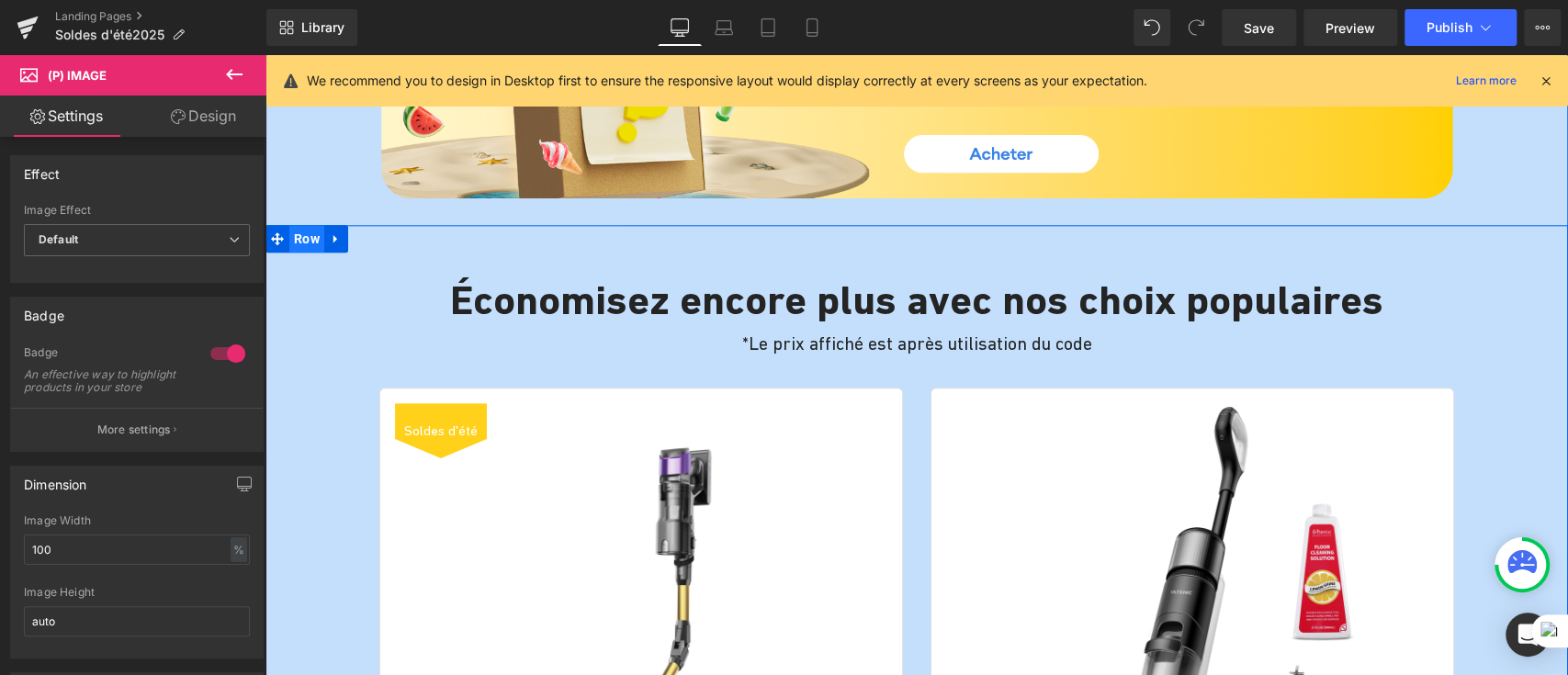 click on "Row" at bounding box center [307, 239] 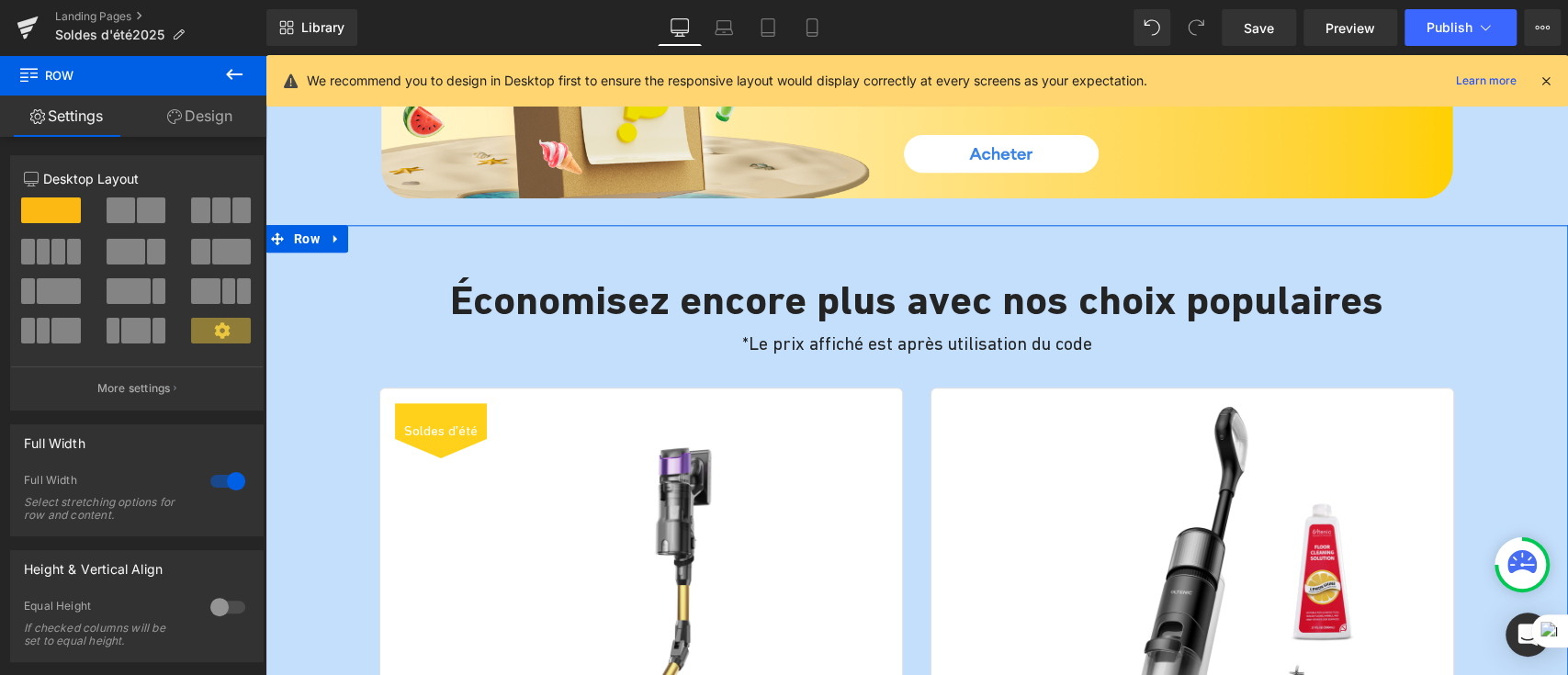 click on "Design" at bounding box center [199, 116] 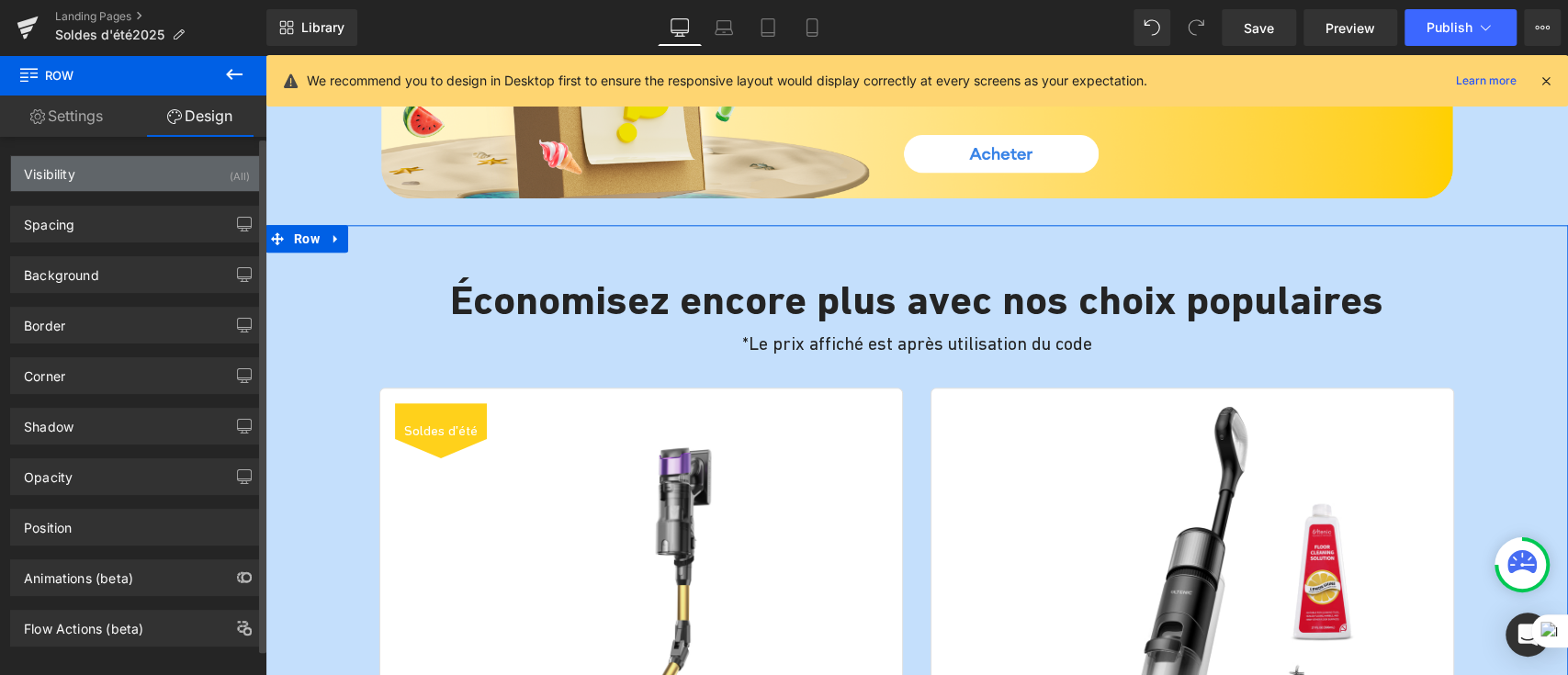 click on "Visibility
(All)" at bounding box center [137, 174] 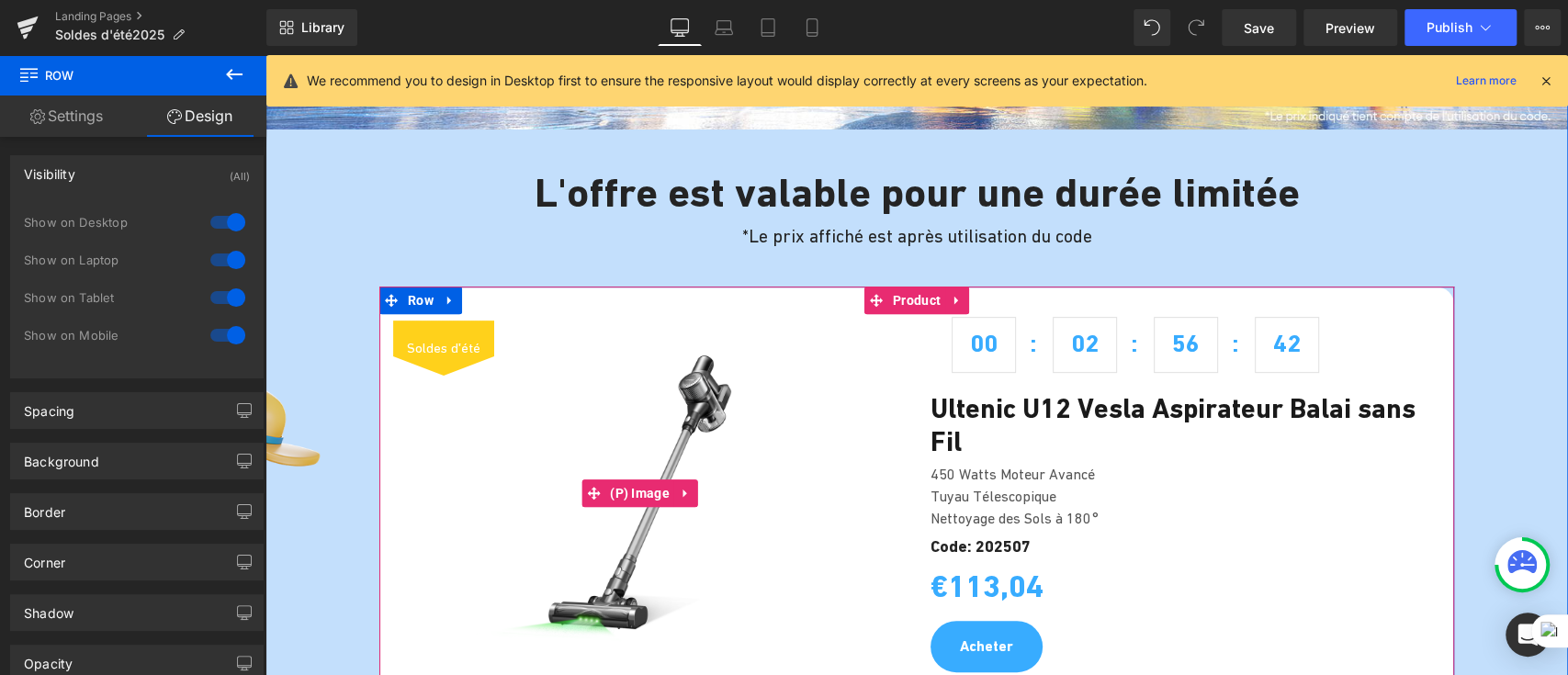 scroll, scrollTop: 612, scrollLeft: 0, axis: vertical 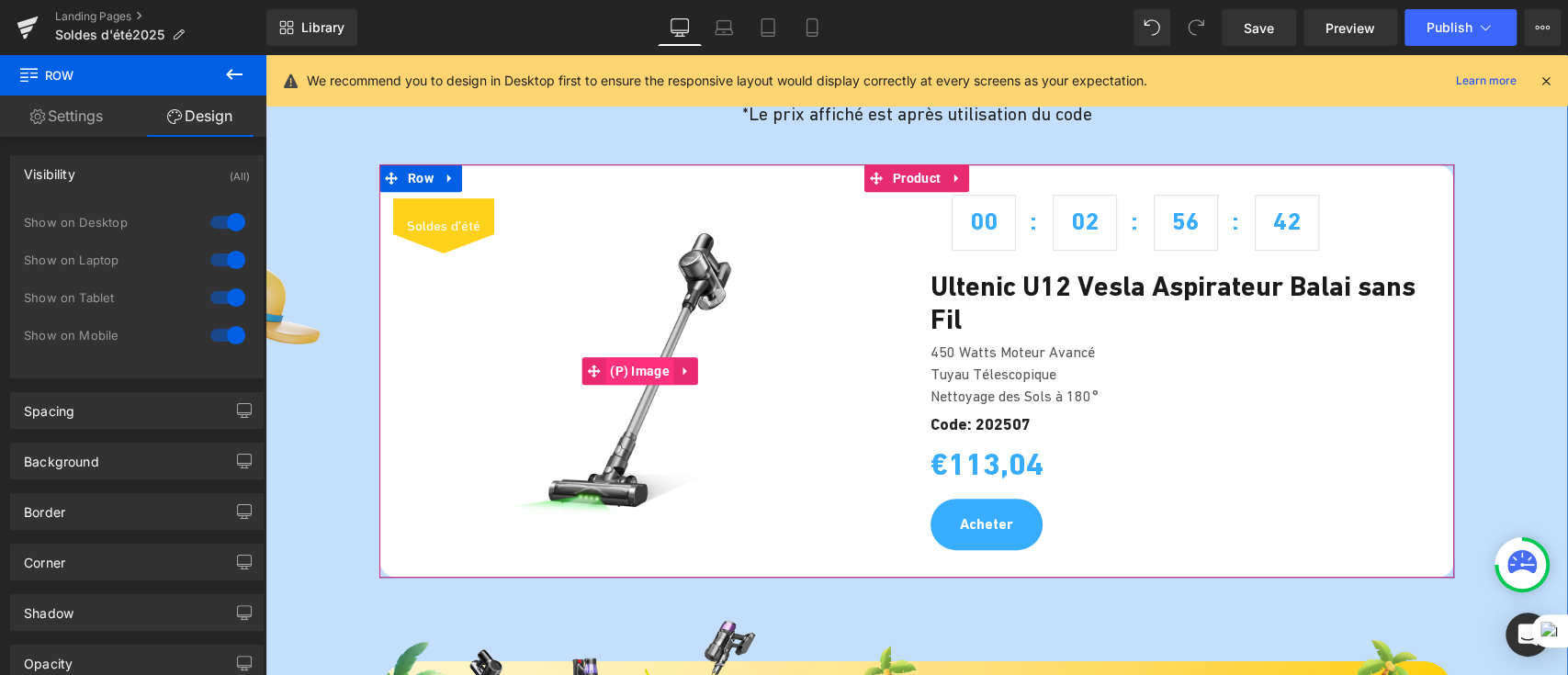 click on "(P) Image" at bounding box center (639, 371) 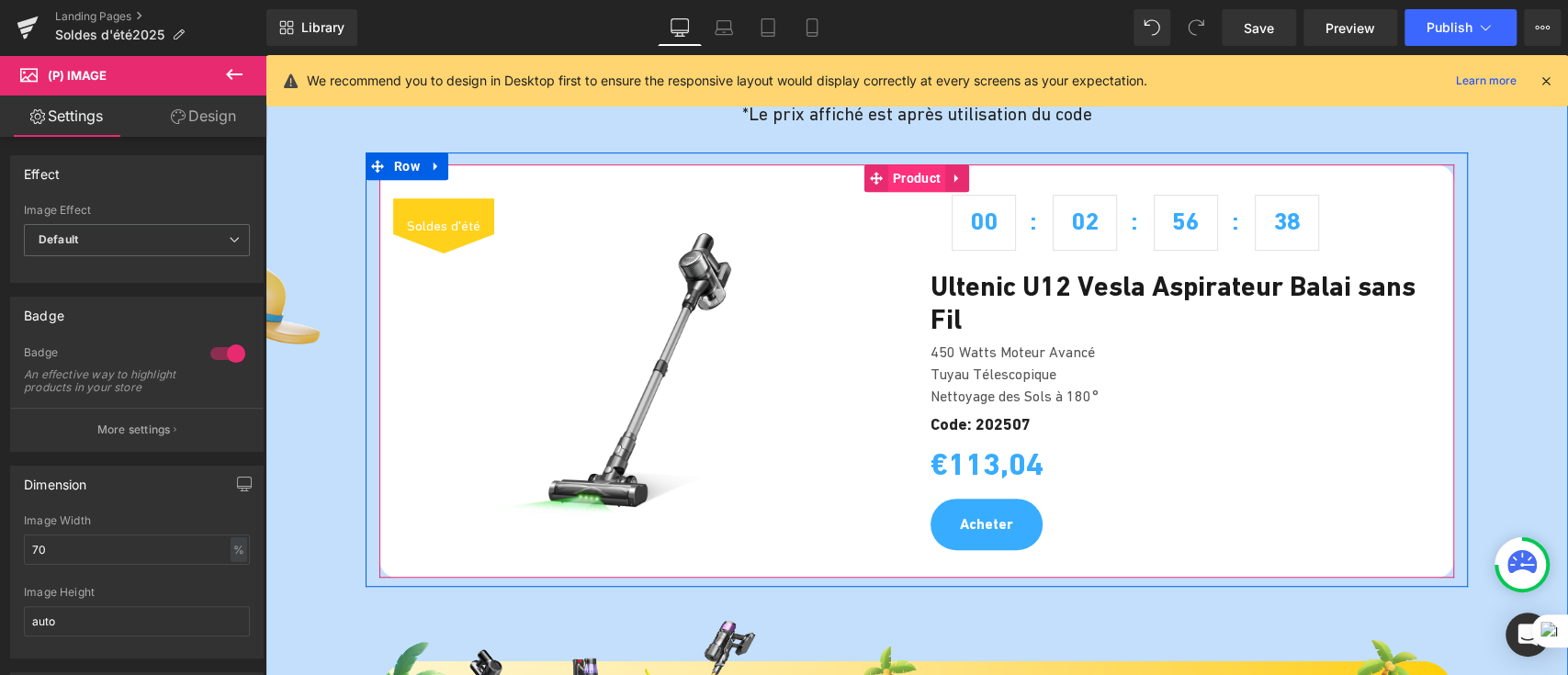 click on "Product" at bounding box center [917, 178] 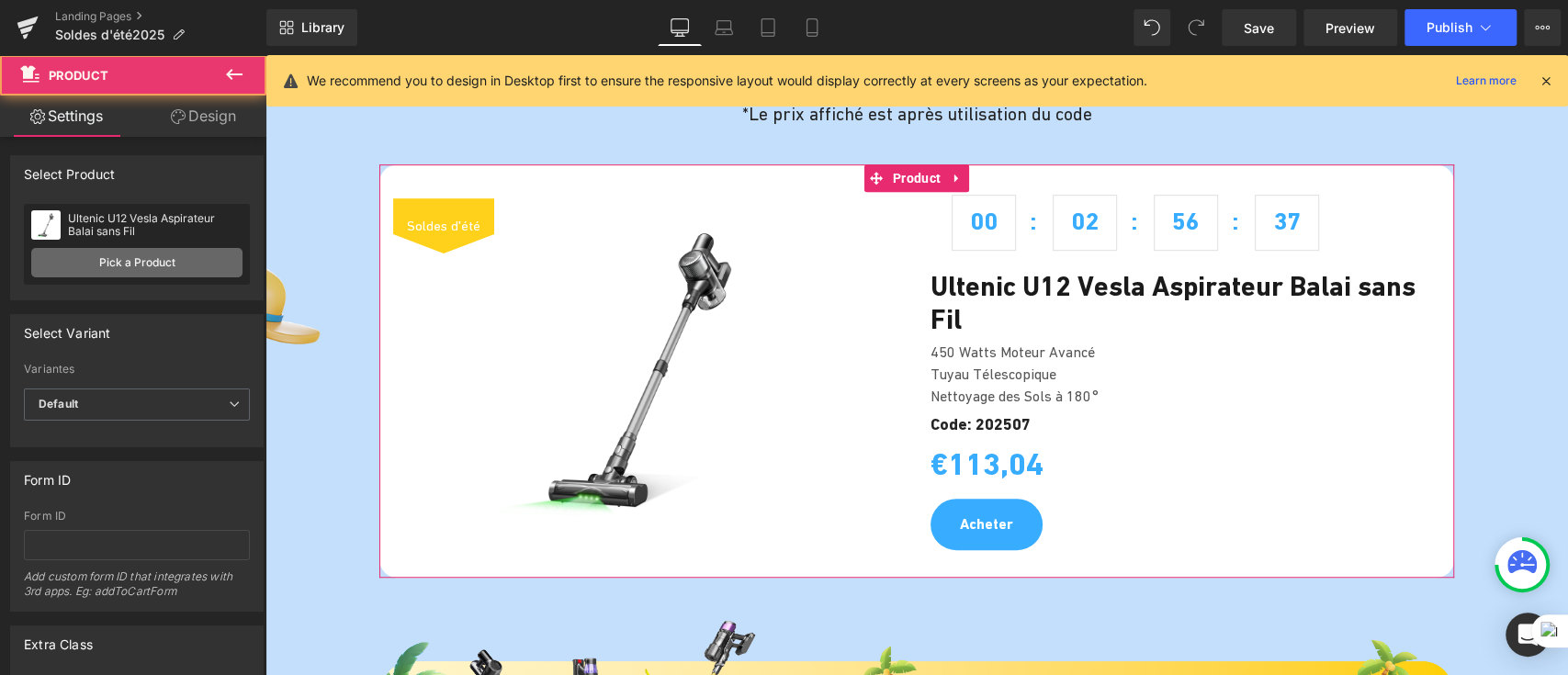 click on "Pick a Product" at bounding box center [137, 263] 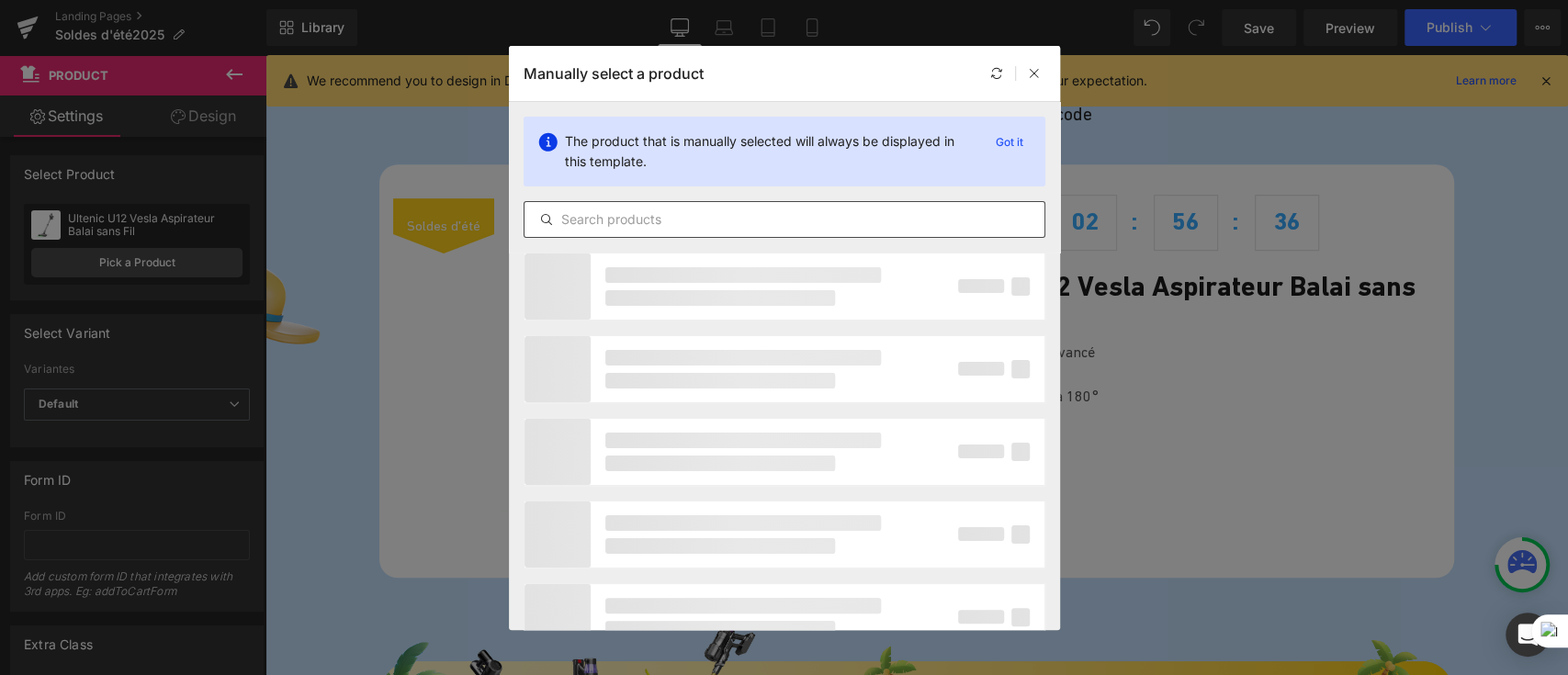 click at bounding box center [784, 219] 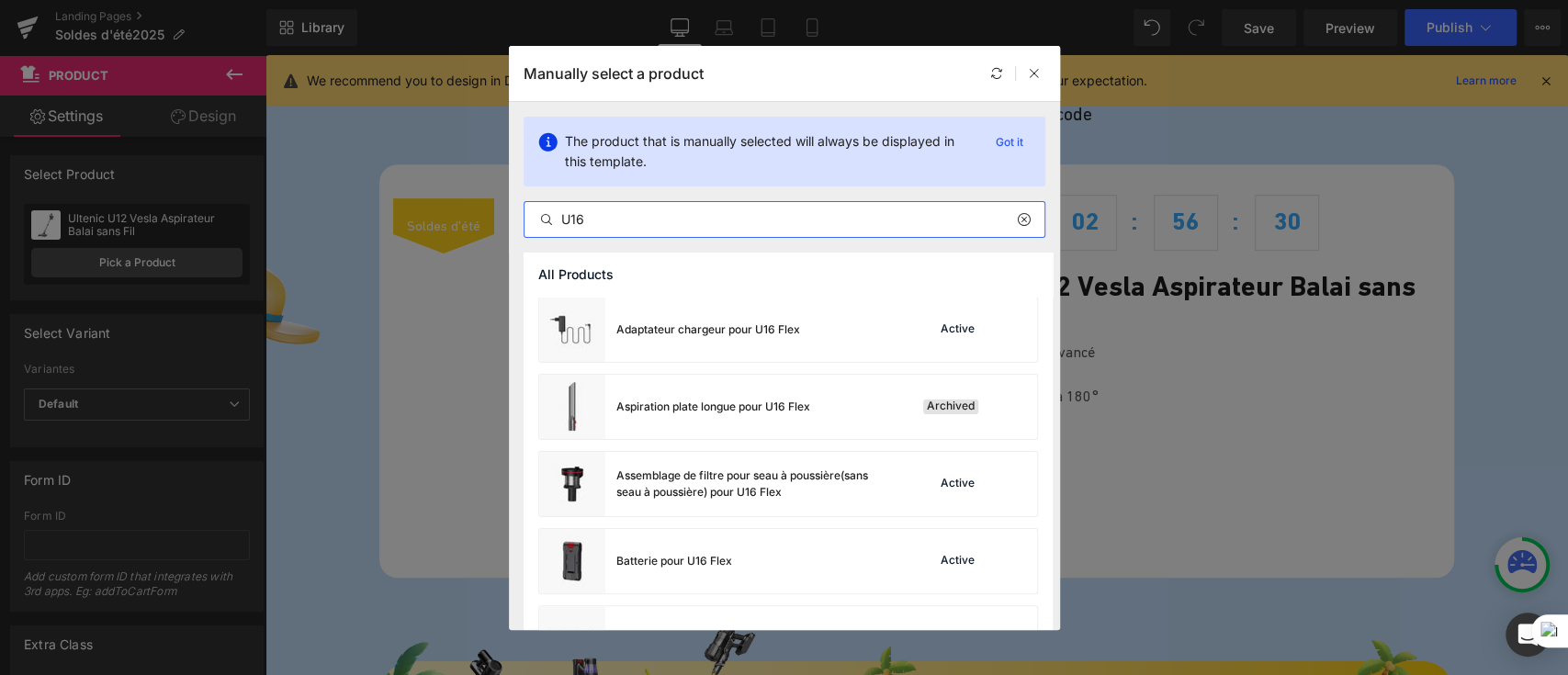 scroll, scrollTop: 518, scrollLeft: 0, axis: vertical 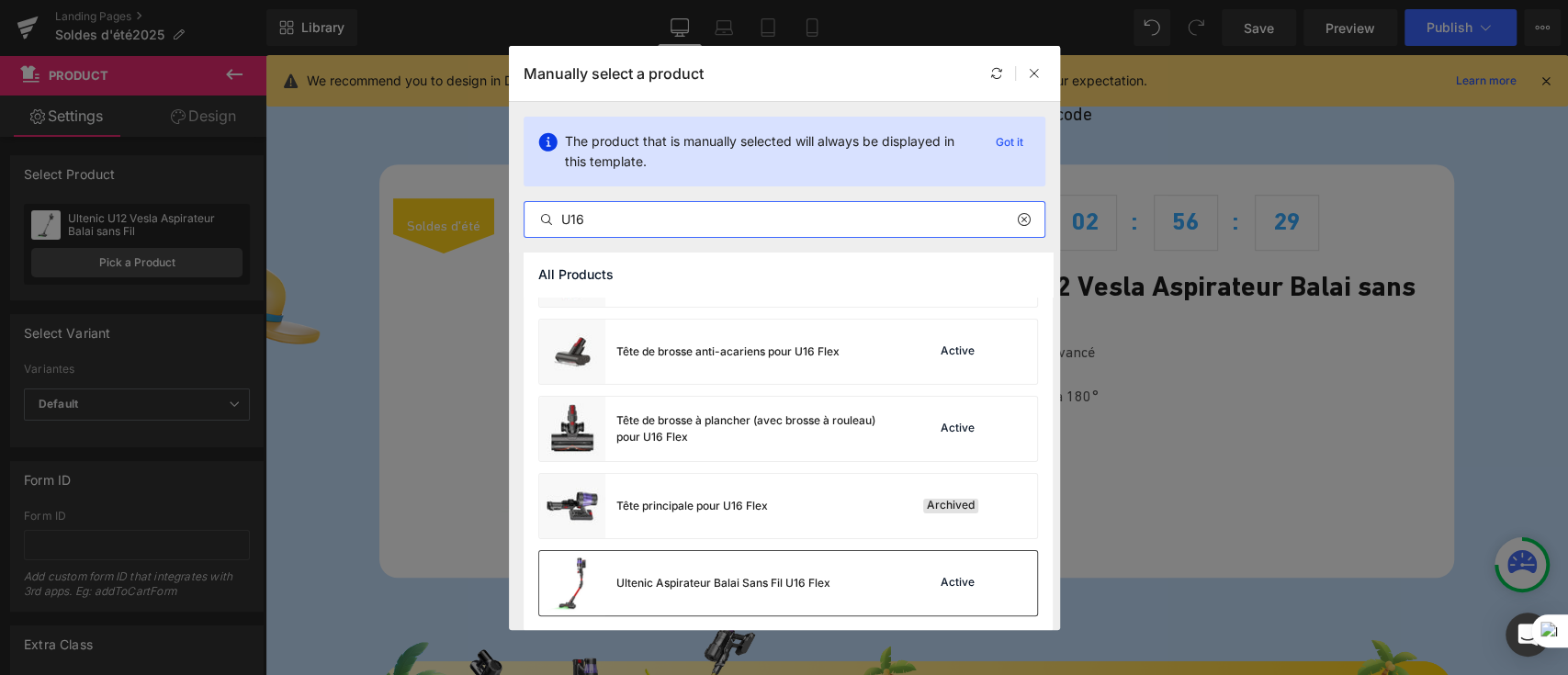 type on "U16" 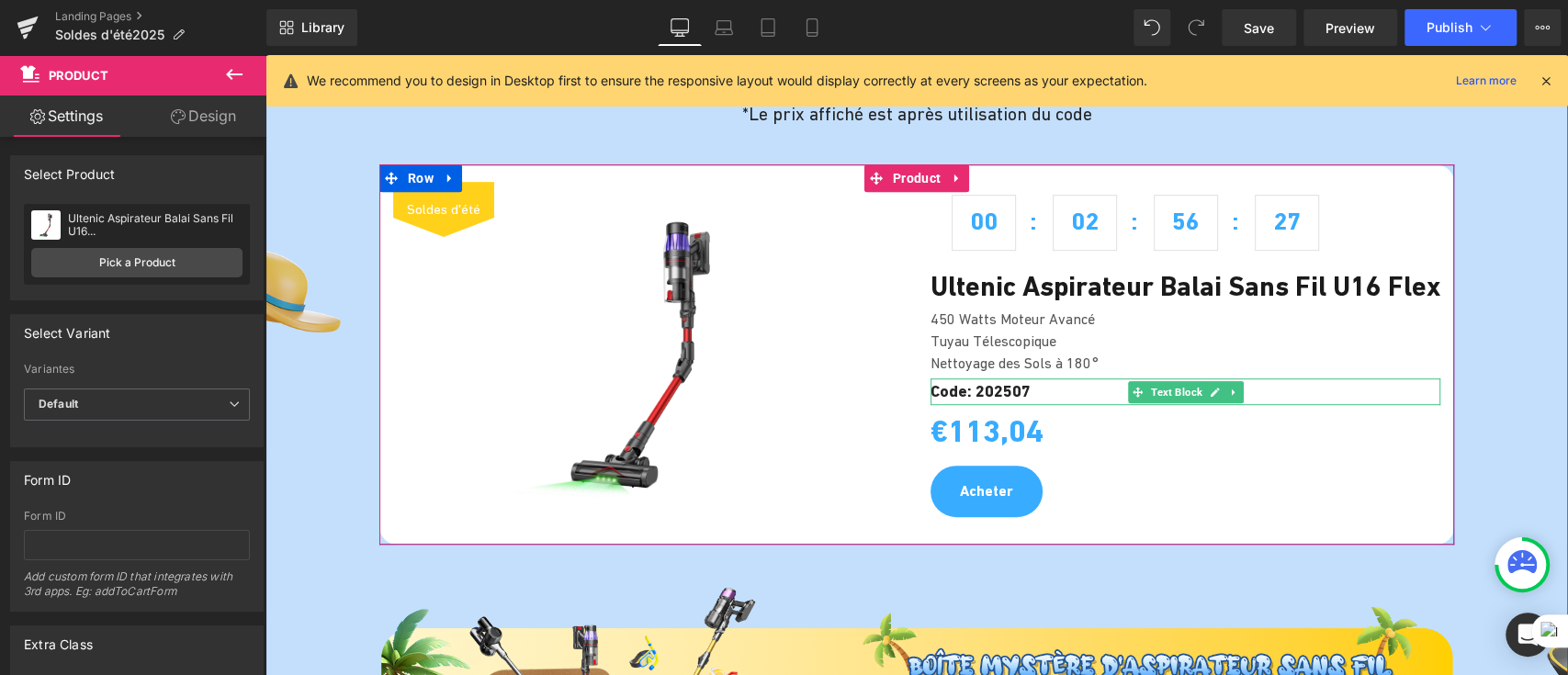 click on "Code: 202507" at bounding box center (1185, 391) 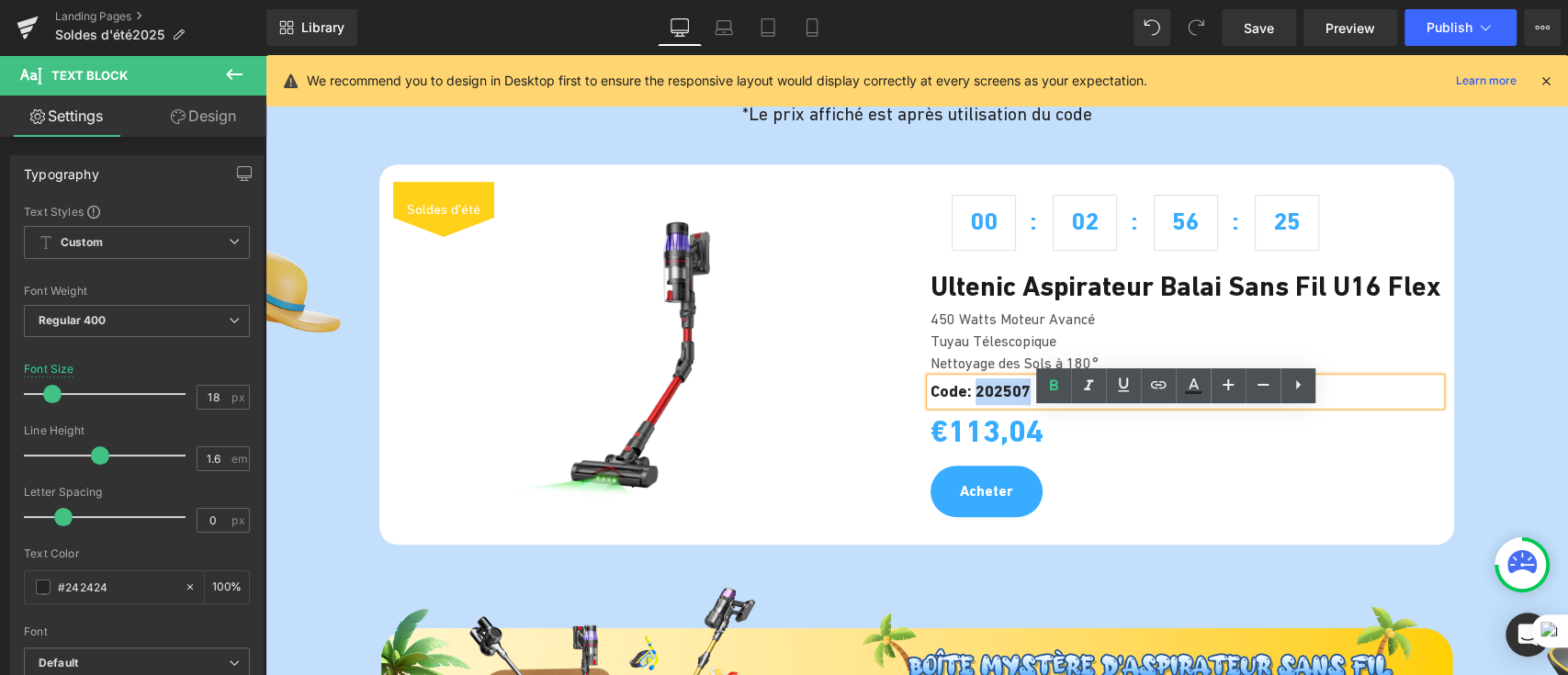 drag, startPoint x: 1028, startPoint y: 425, endPoint x: 973, endPoint y: 426, distance: 55.00909 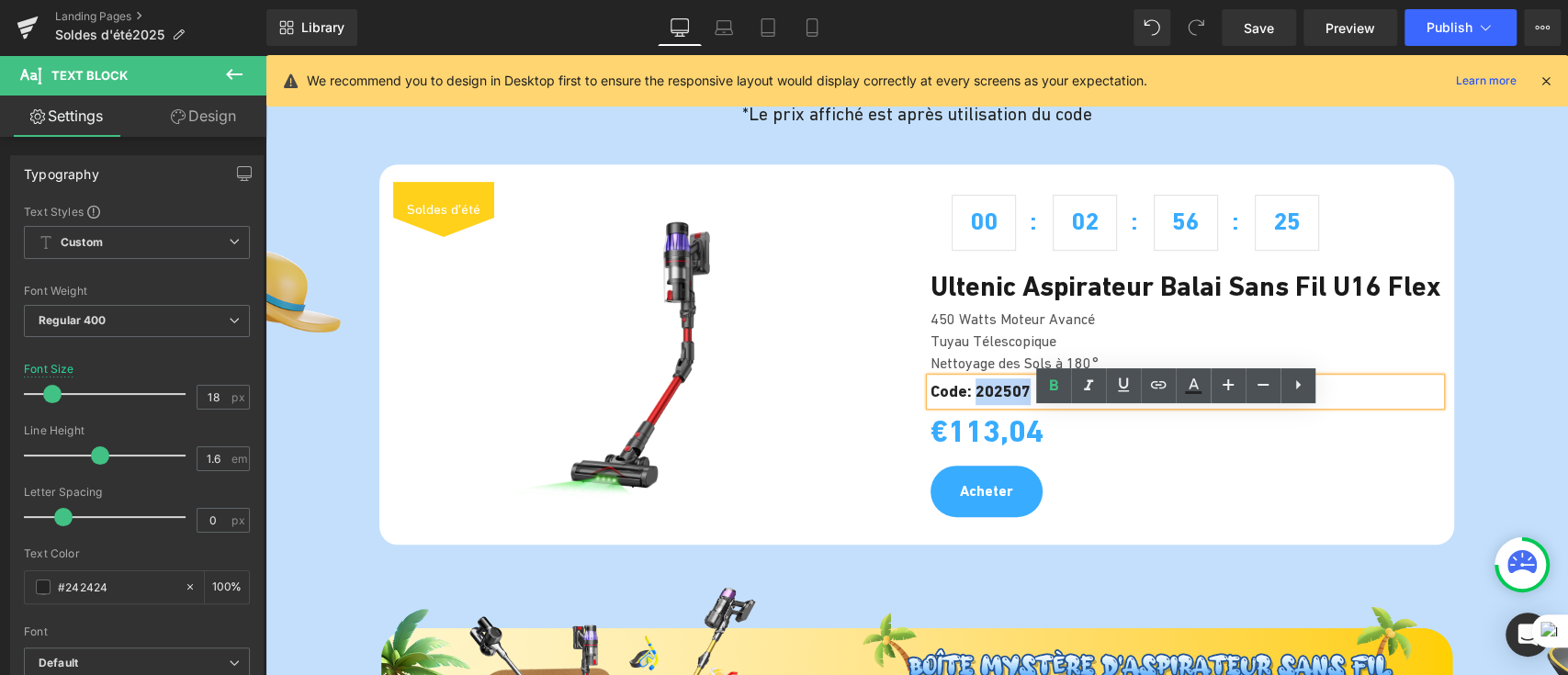 click on "Code: 202507" at bounding box center (1185, 391) 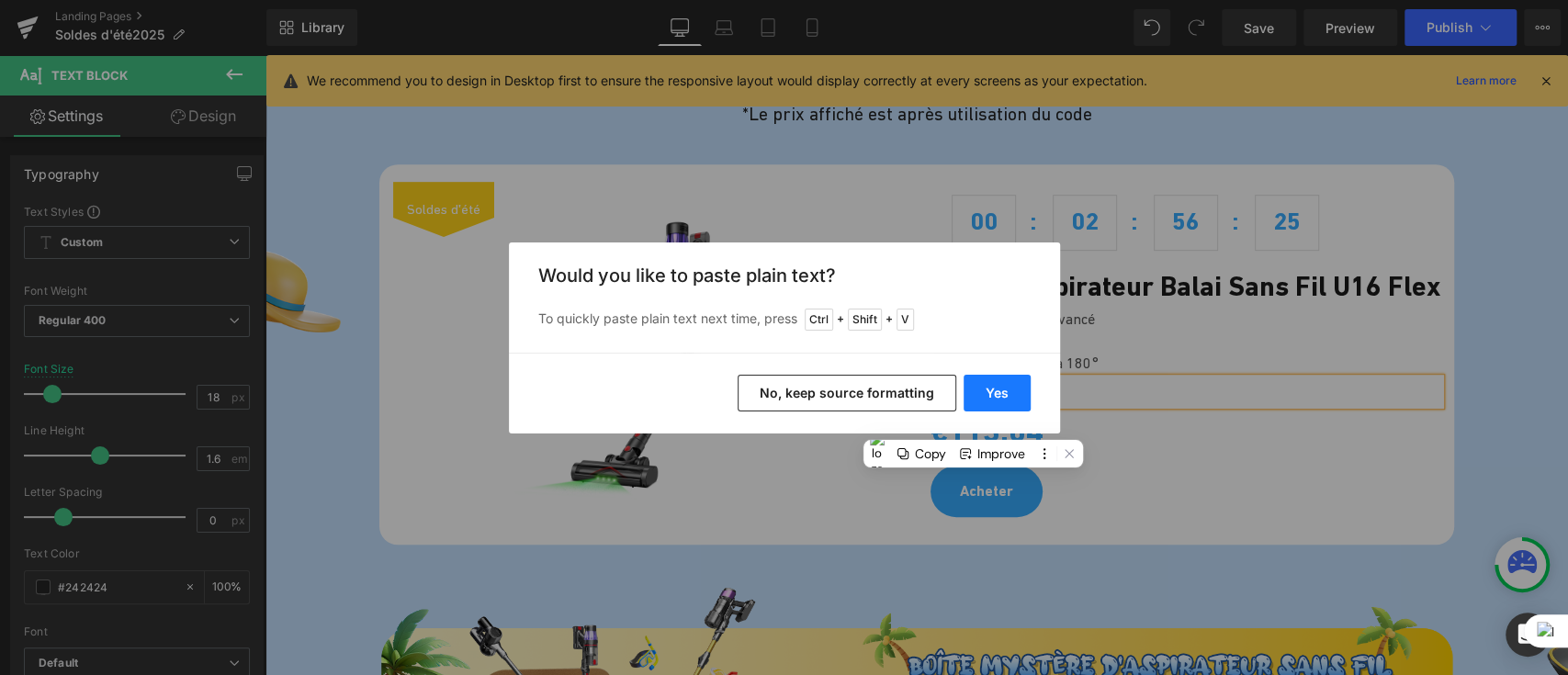 click on "Yes" at bounding box center [997, 393] 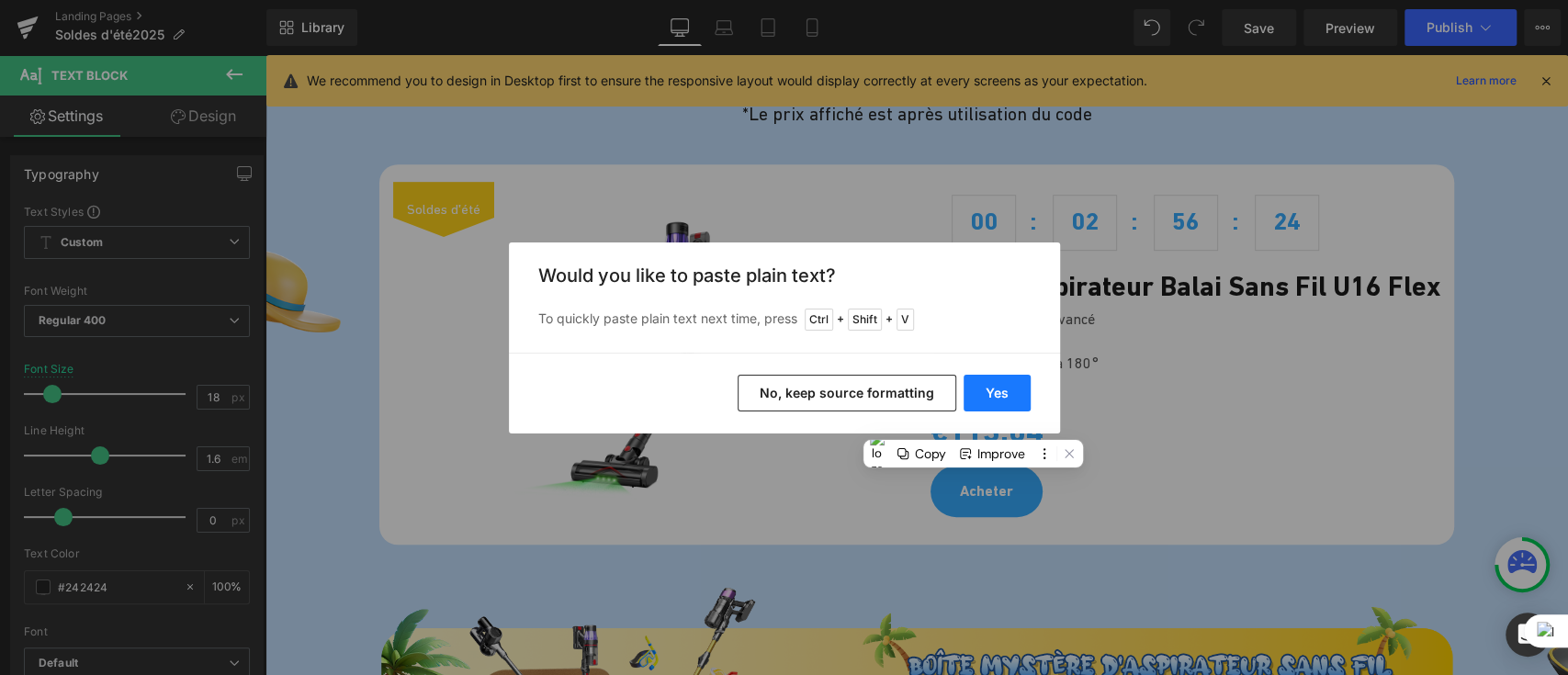 type 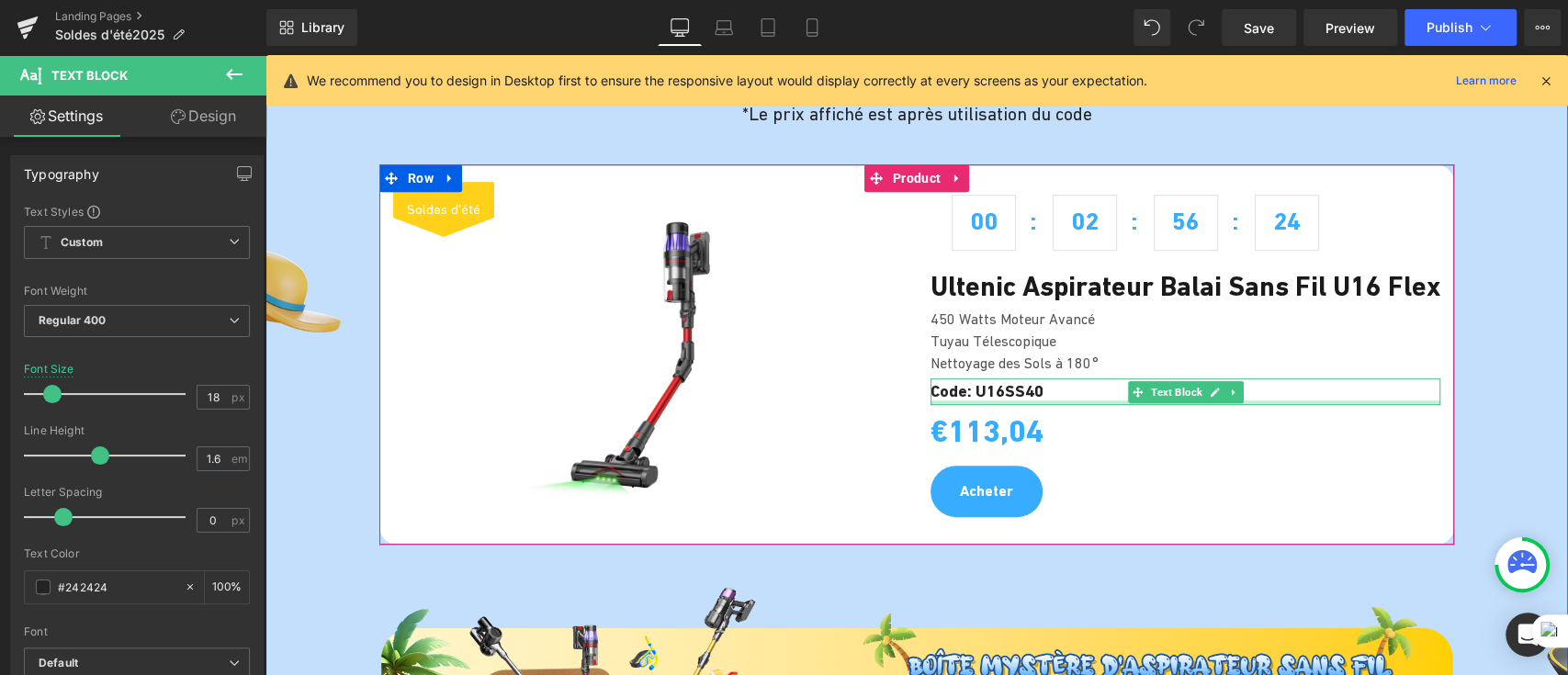 click on "€113,04" at bounding box center (1185, 431) 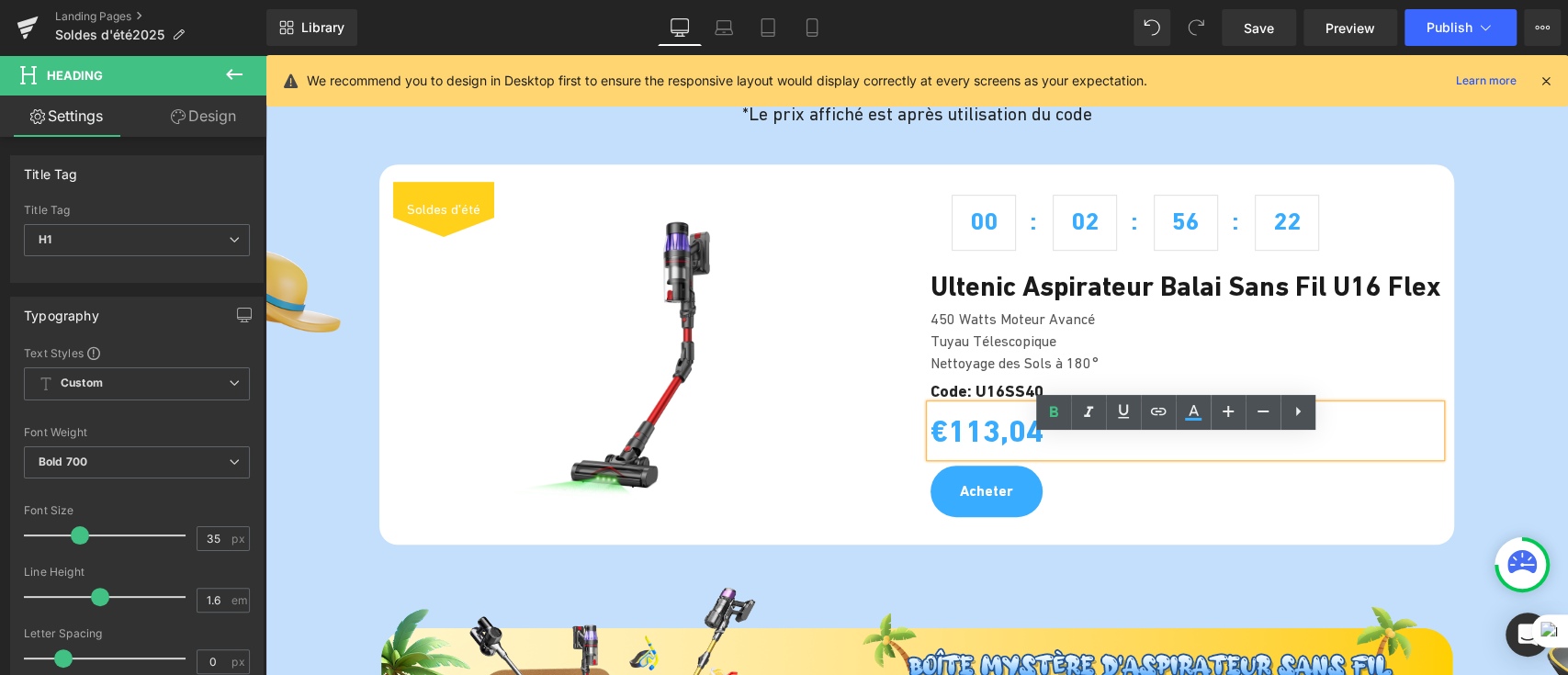 drag, startPoint x: 1033, startPoint y: 462, endPoint x: 976, endPoint y: 467, distance: 57.218878 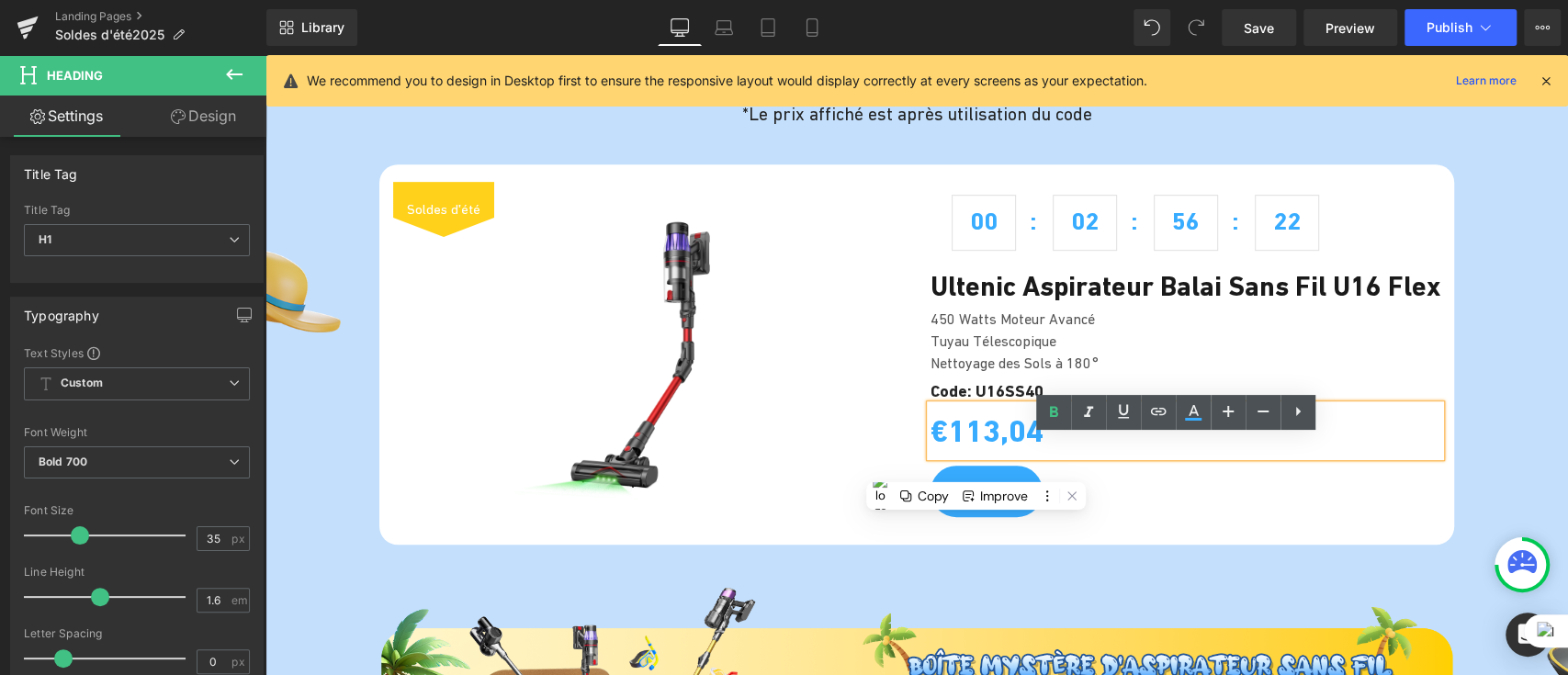 copy on "3,04" 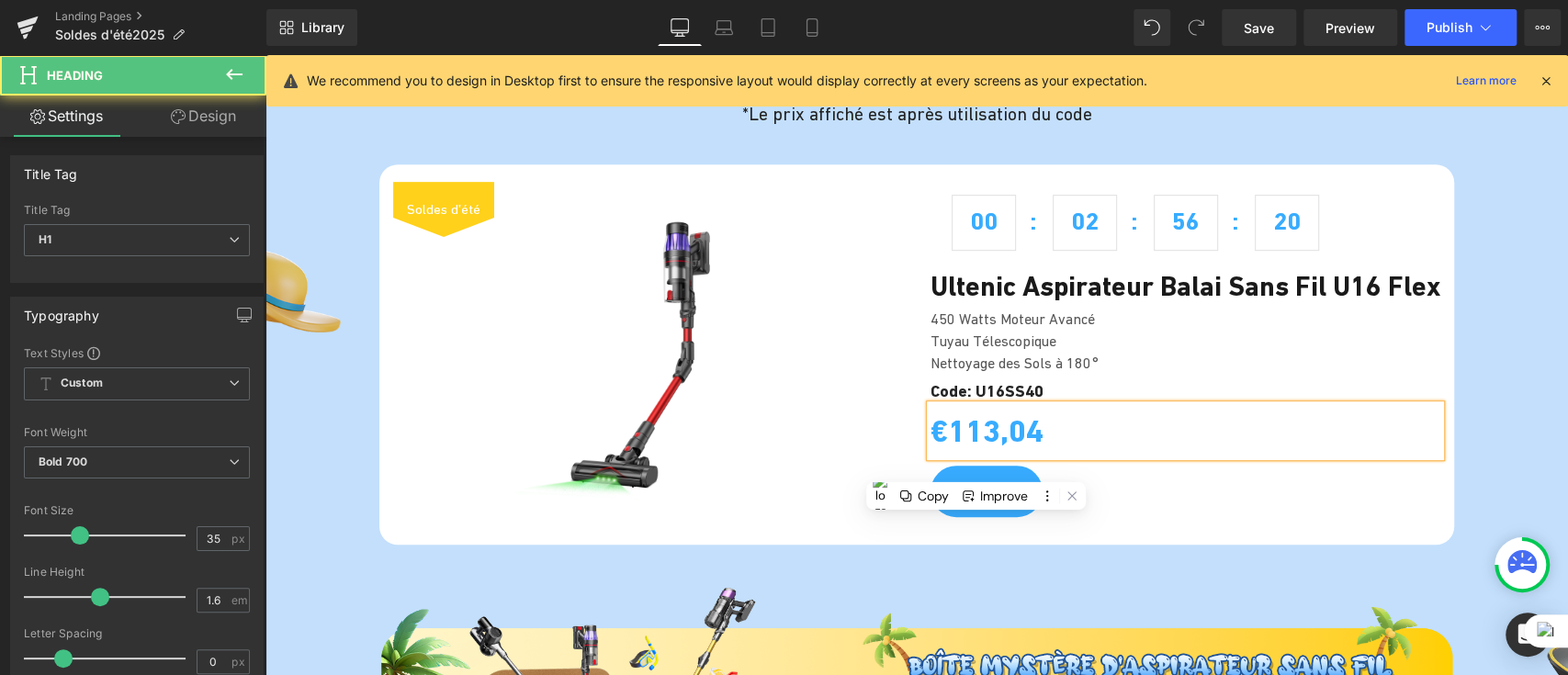 drag, startPoint x: 957, startPoint y: 470, endPoint x: 1075, endPoint y: 467, distance: 118.03813 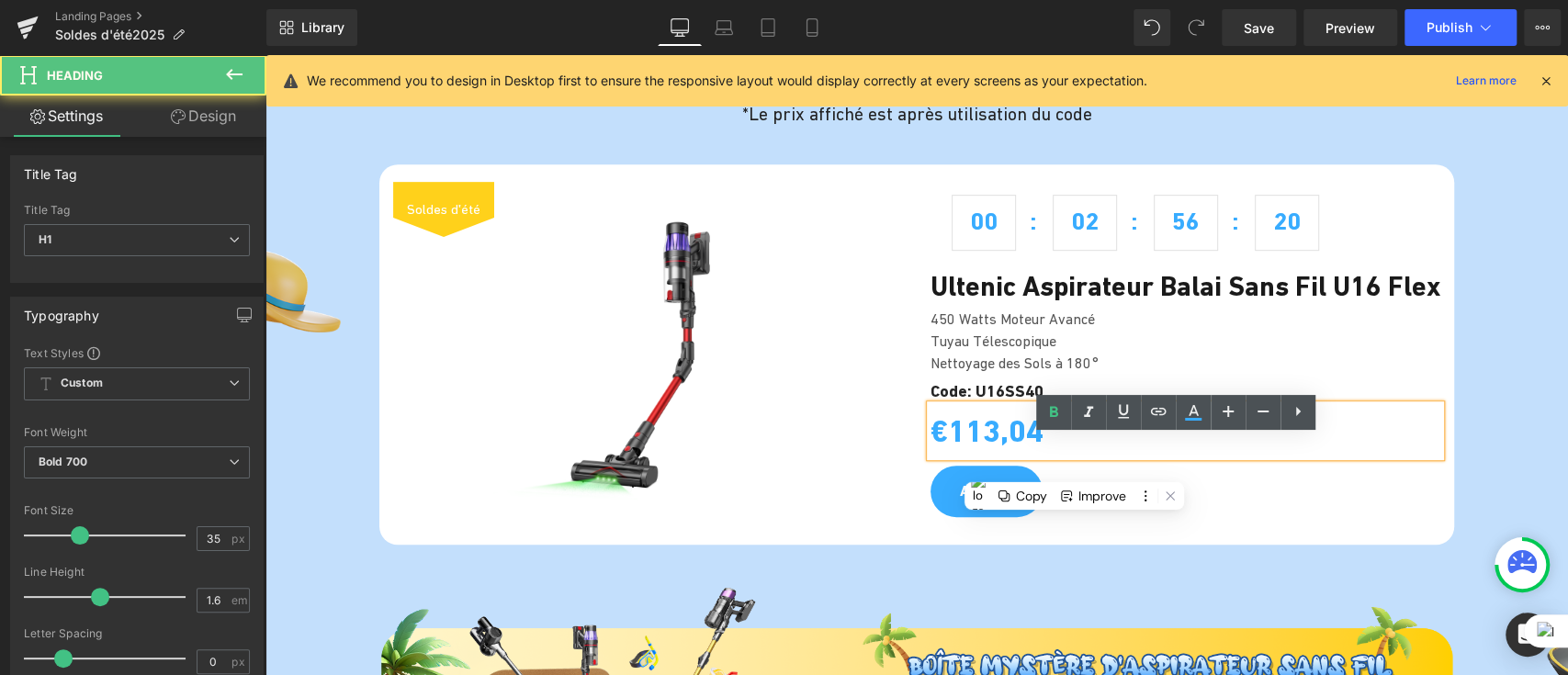 copy on "13,04" 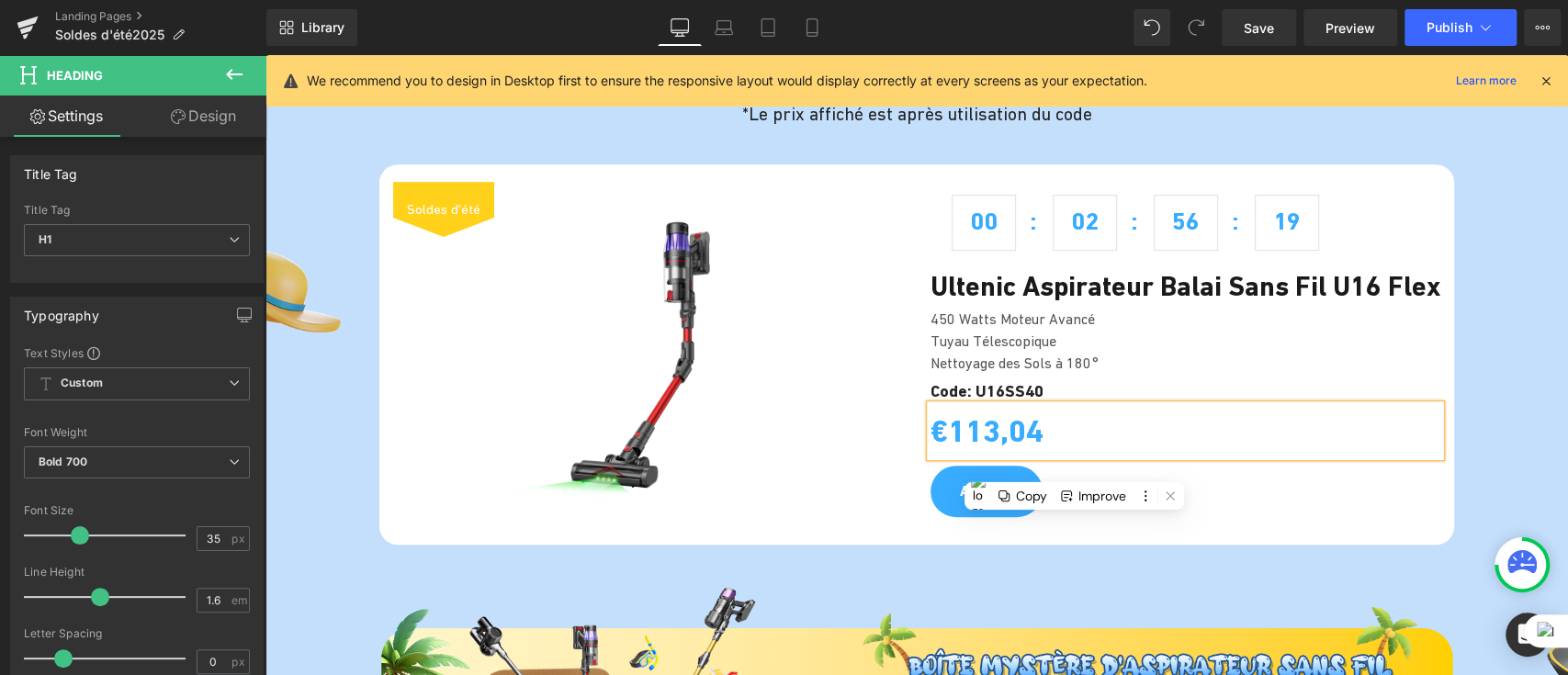 type 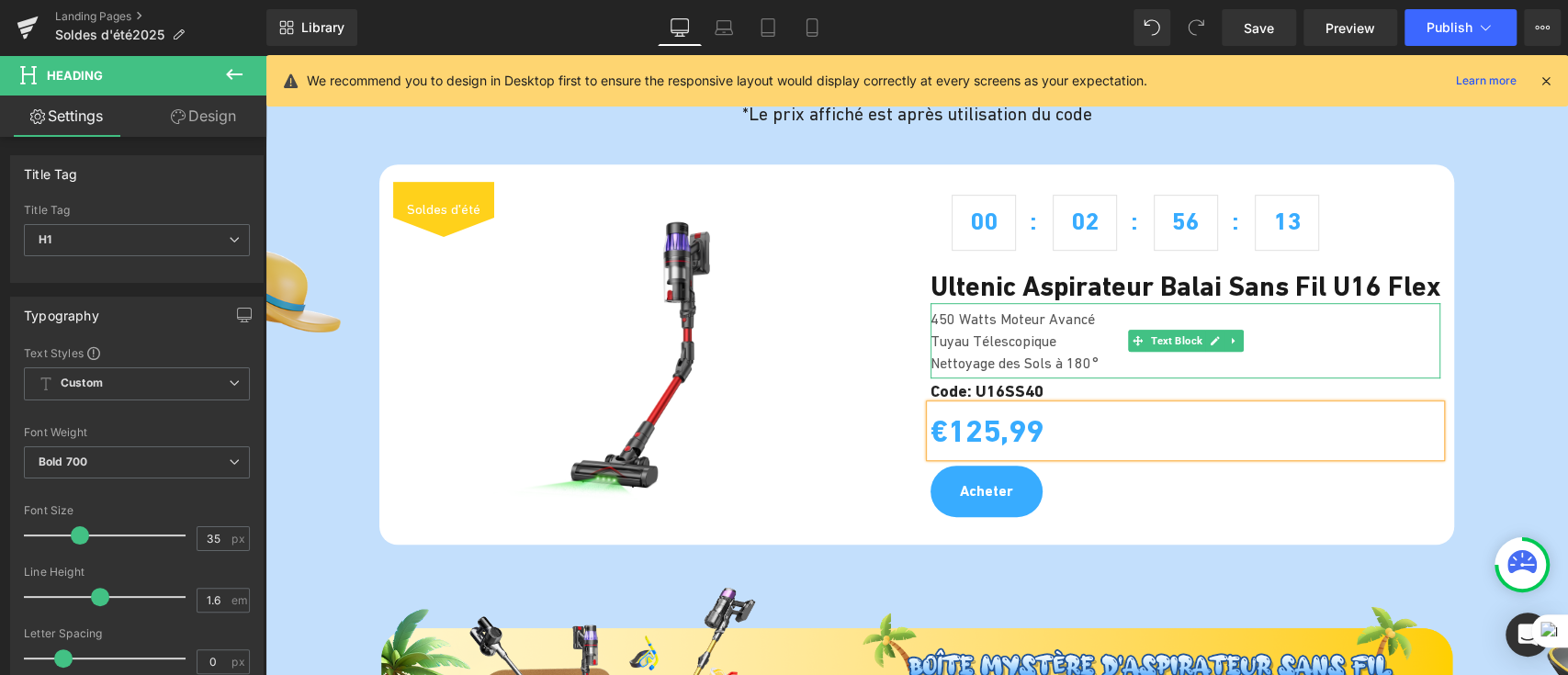 click on "Nettoyage des Sols à 180°" at bounding box center (1180, 363) 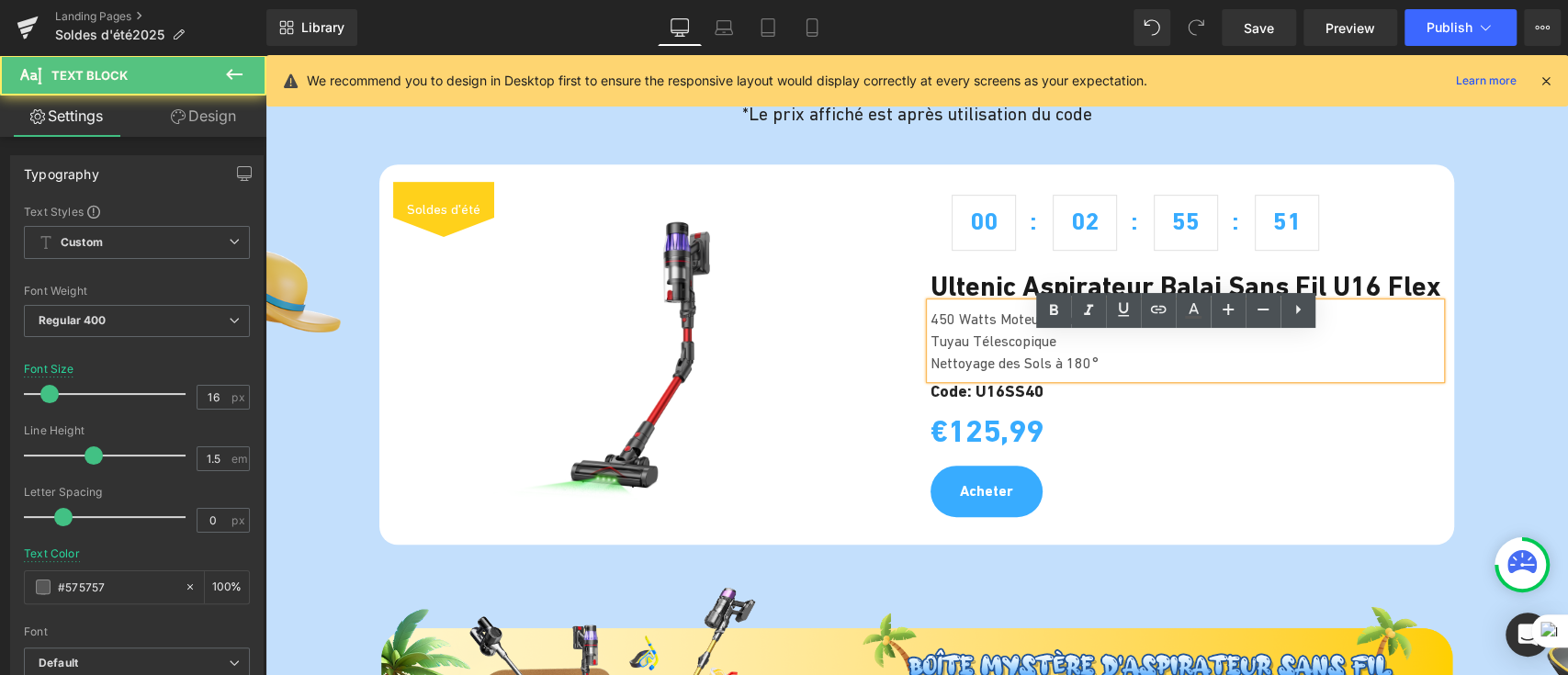 click on "Tuyau Télescopique" at bounding box center [1180, 341] 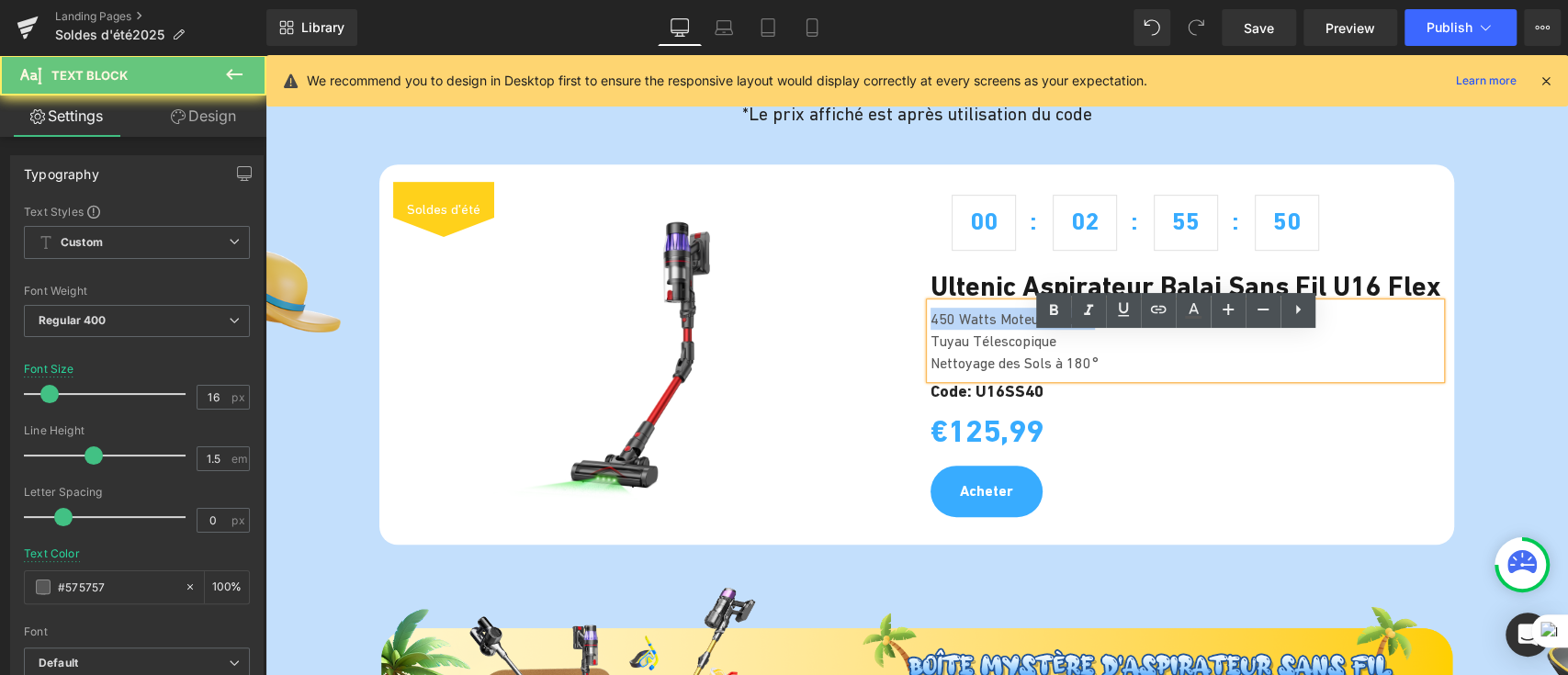 drag, startPoint x: 1112, startPoint y: 349, endPoint x: 921, endPoint y: 349, distance: 191 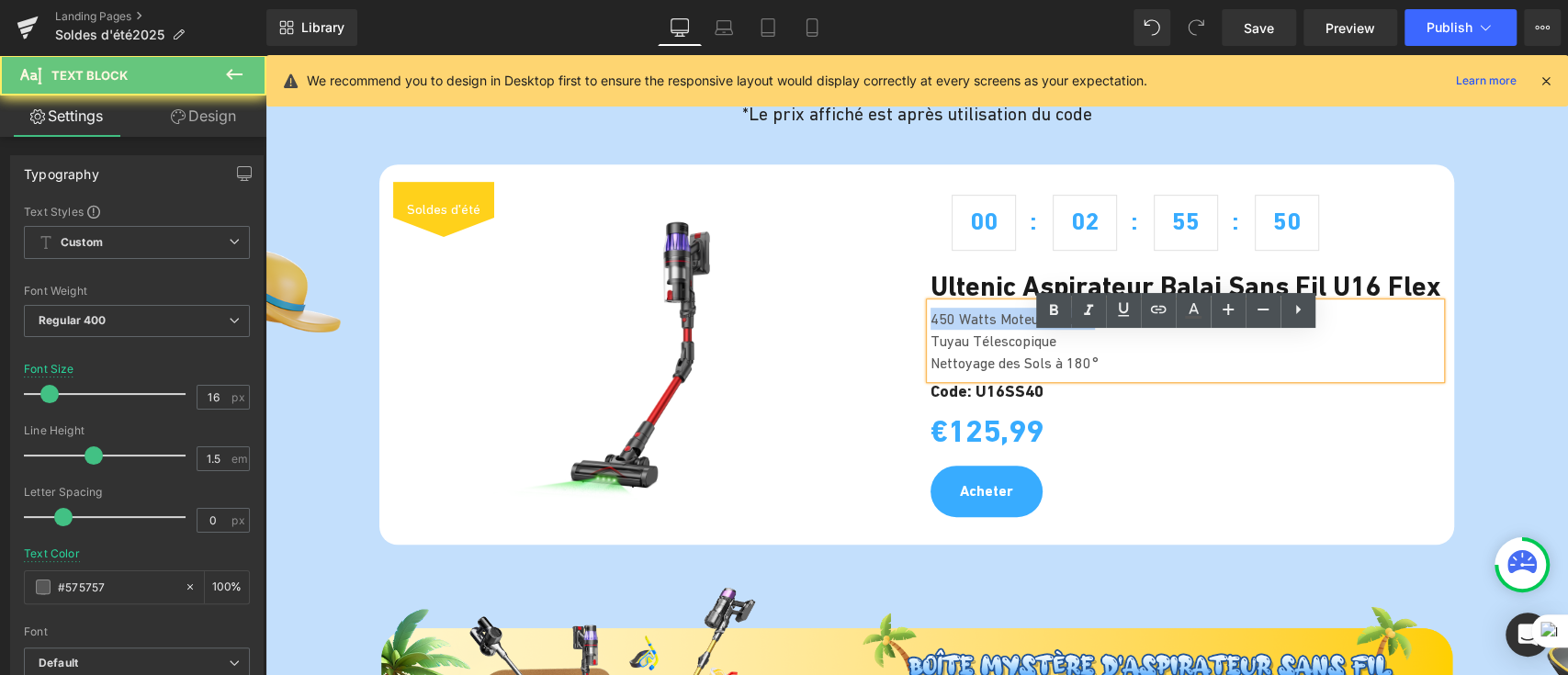 click on "450 Watts Moteur Avancé" at bounding box center (1180, 319) 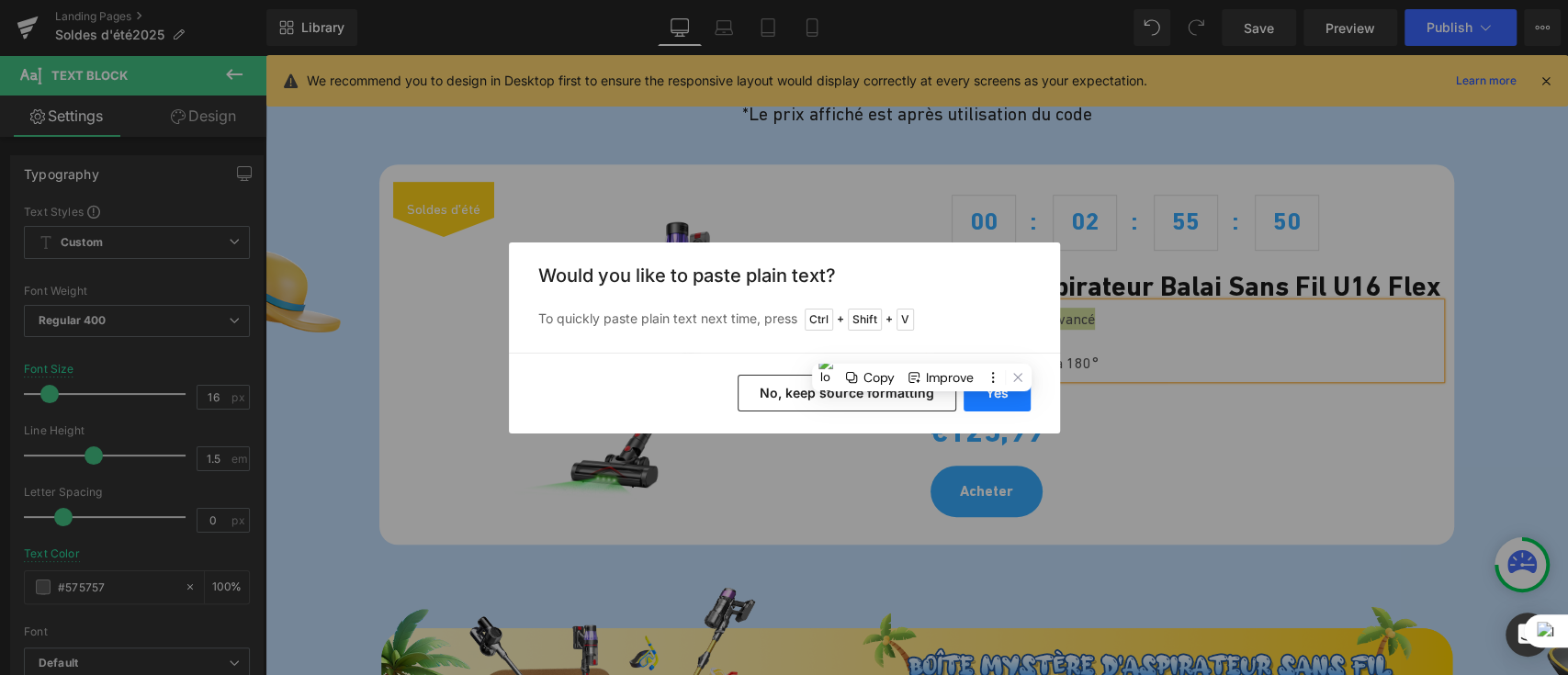 click on "Yes" at bounding box center (997, 393) 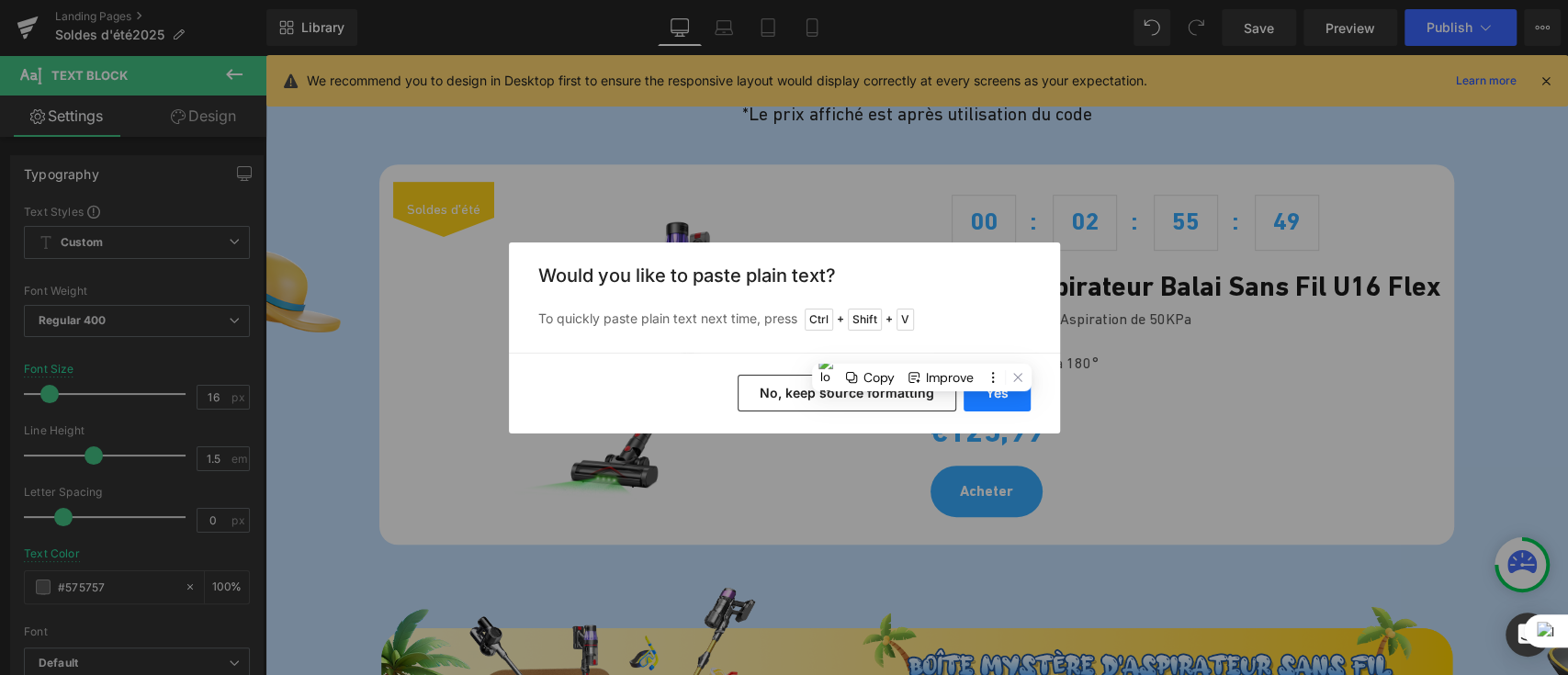 type 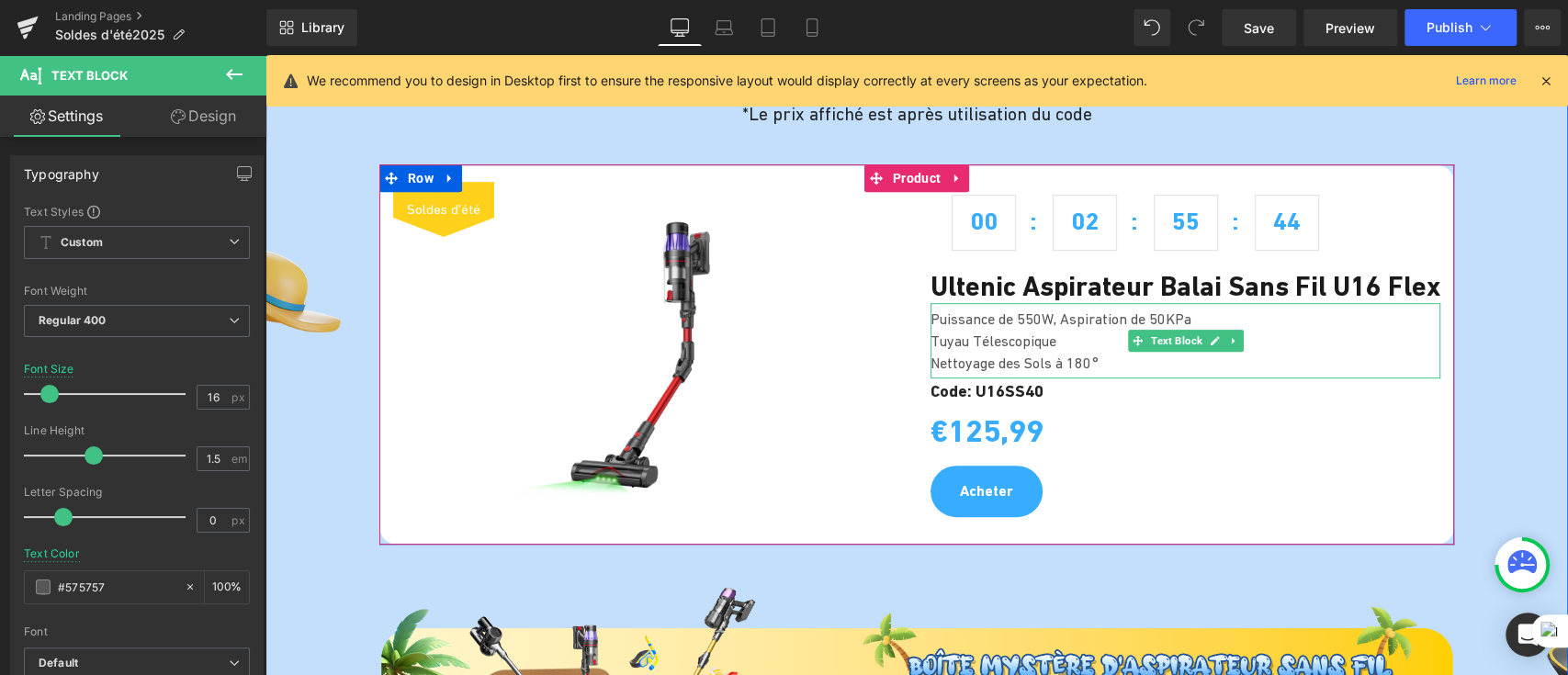 click on "Tuyau Télescopique" at bounding box center [1180, 341] 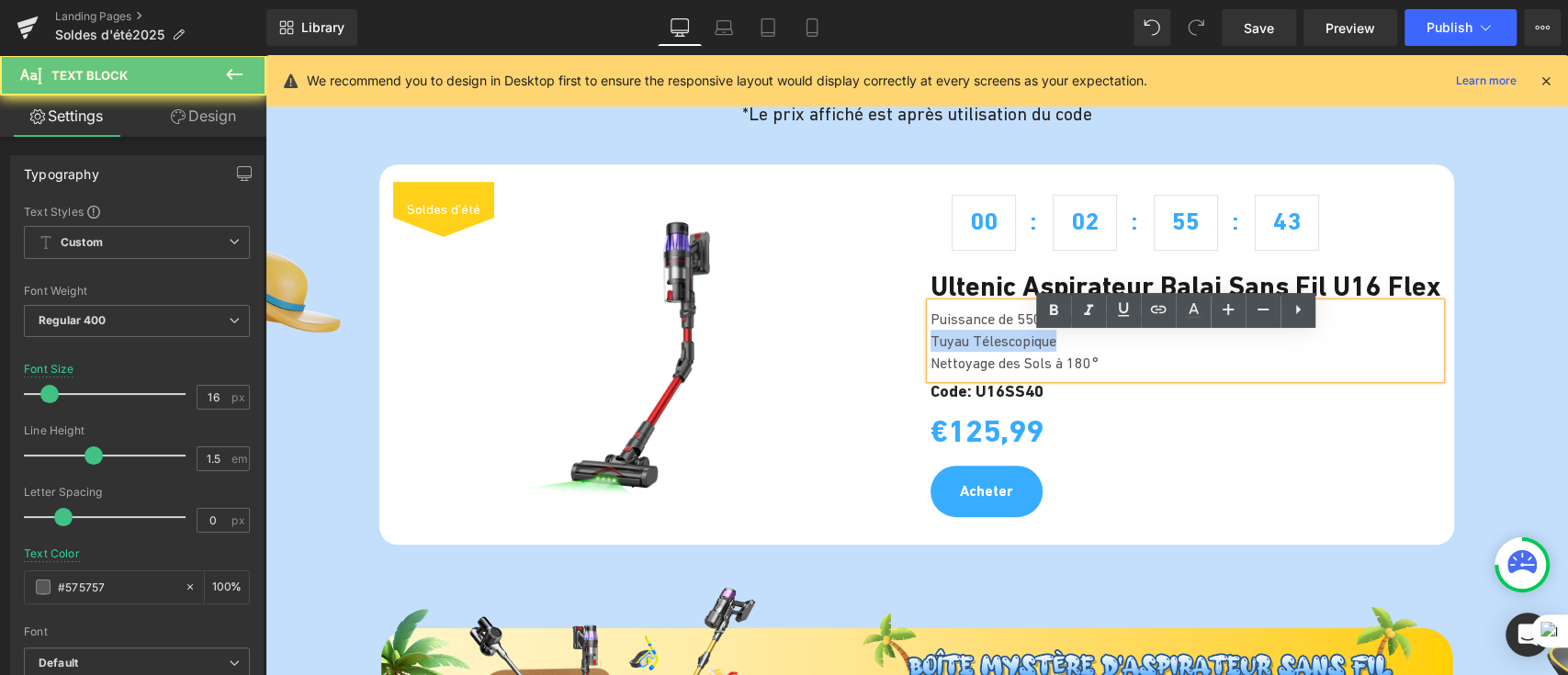 drag, startPoint x: 1090, startPoint y: 371, endPoint x: 908, endPoint y: 371, distance: 182 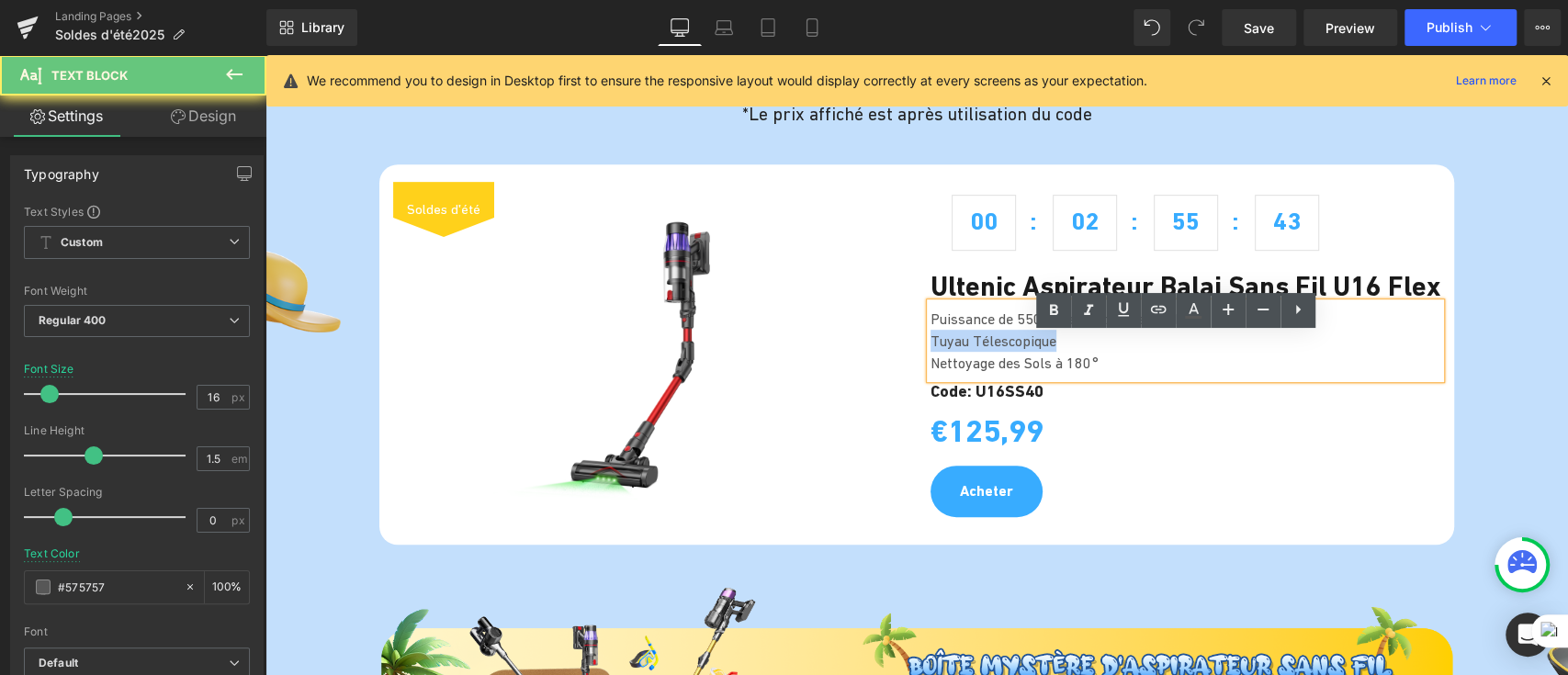 click on "Sale Off
(P) Image
00
02
55
43
Countdown Timer
Ultenic Aspirateur Balai Sans Fil U16 Flex
(P) Title Puissance de 550W, Aspiration de 50KPa Tuyau Télescopique
Nettoyage des Sols à 180° Text Block         Code: U16SS40 Text Block
€125,99
Heading
Acheter
(P) Cart Button" at bounding box center (1185, 354) 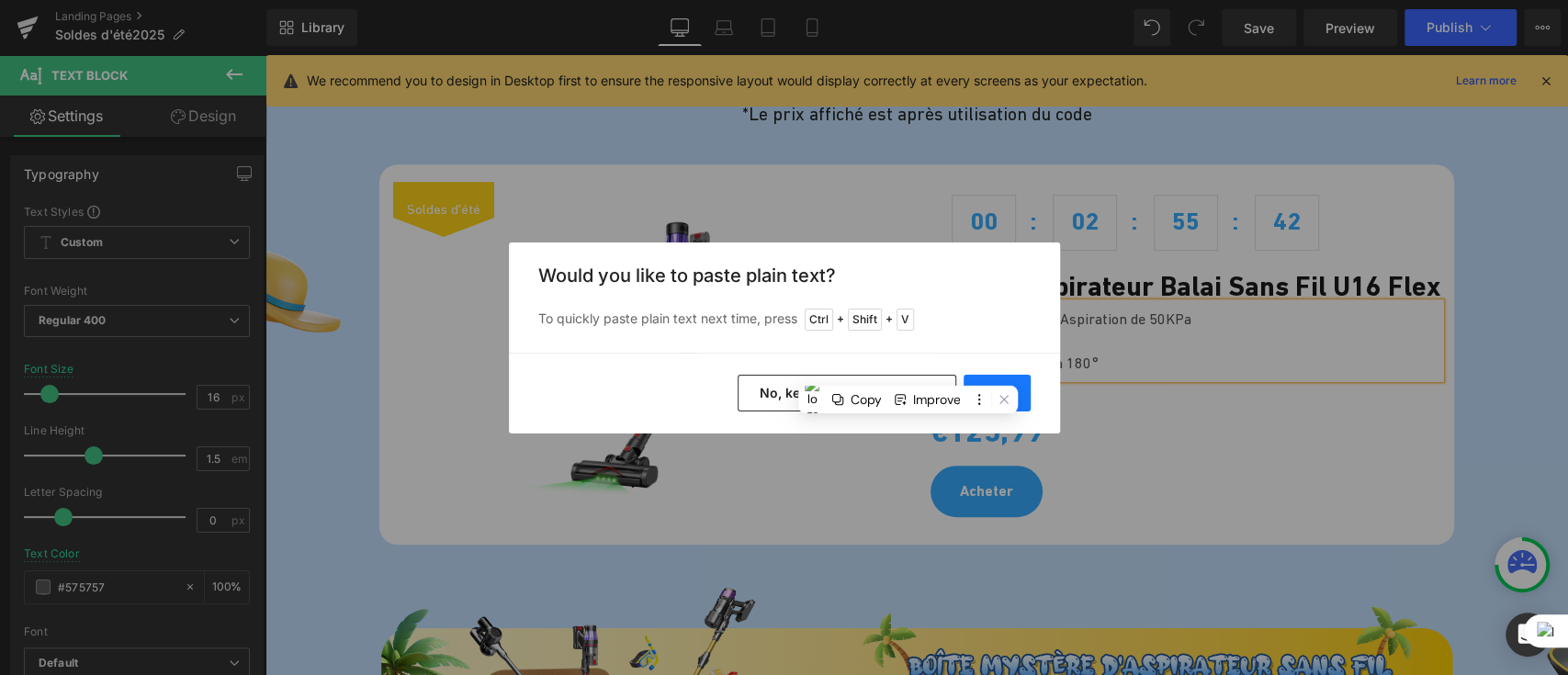 click on "Yes" at bounding box center (997, 393) 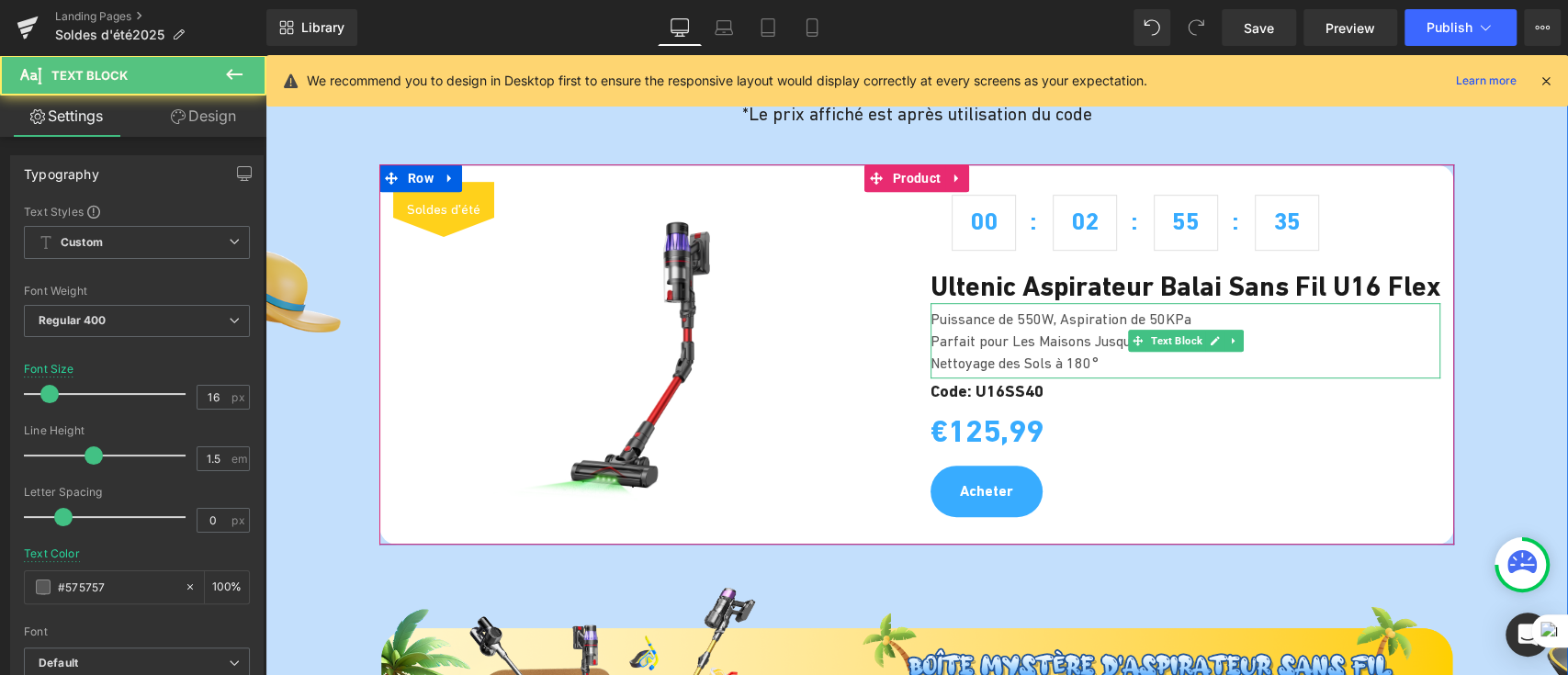 click on "Nettoyage des Sols à 180°" at bounding box center [1180, 363] 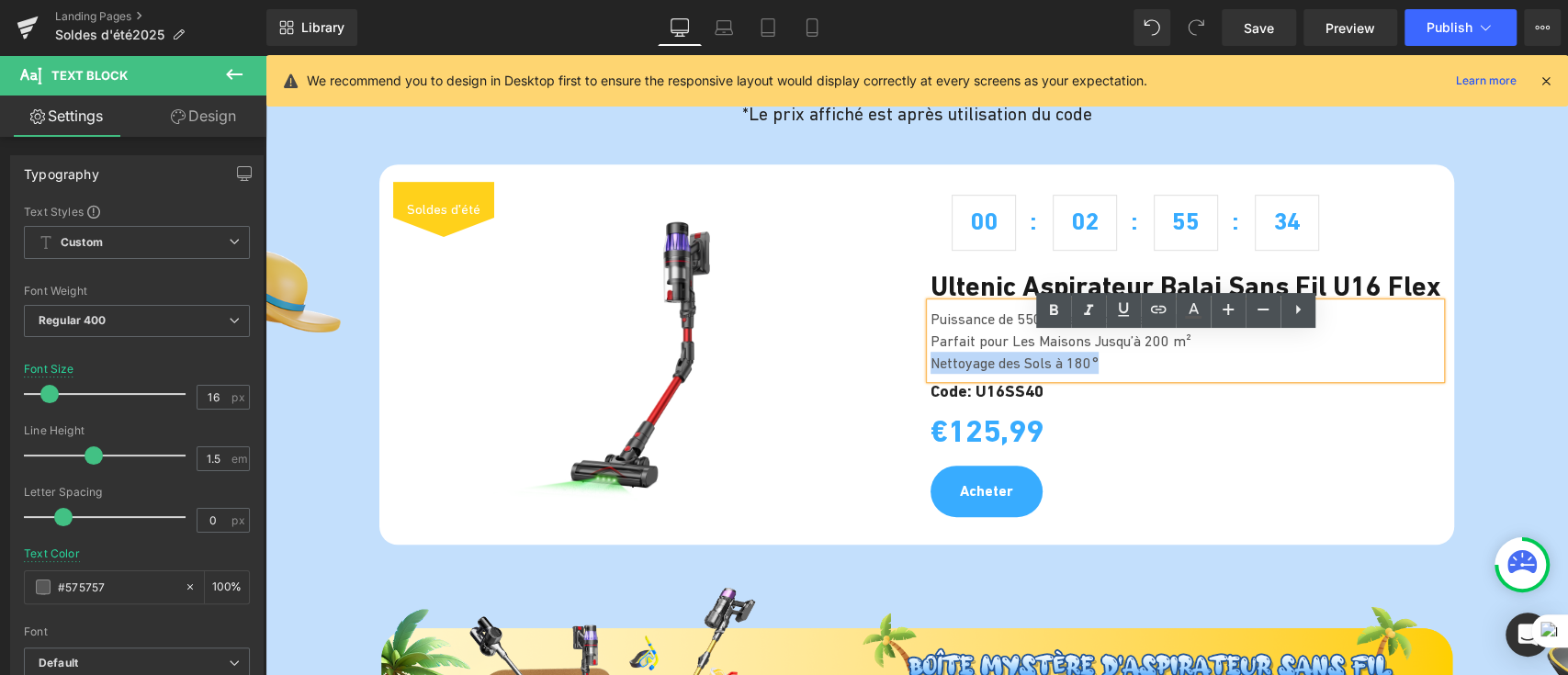 drag, startPoint x: 1120, startPoint y: 398, endPoint x: 906, endPoint y: 397, distance: 214.00234 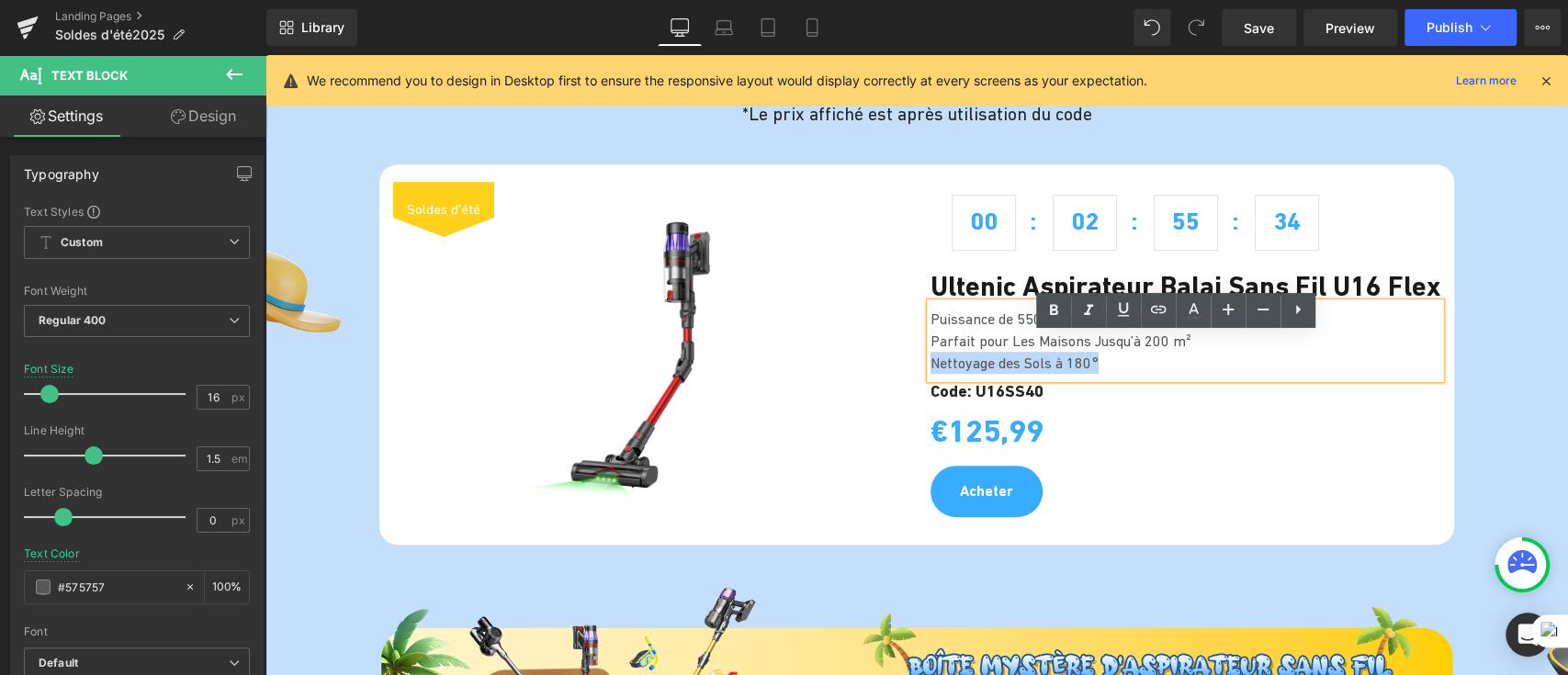 click on "Soldes d'été
(P) Image
Sale Off
(P) Image
00
02
55
34
Countdown Timer
Ultenic Aspirateur Balai Sans Fil U16 Flex
(P) Title Puissance de 550W, Aspiration de 50KPa Parfait pour Les Maisons Jusqu’à 200 m² Nettoyage des Sols à 180° Text Block         Code: U16SS40 Text Block
€125,99
Heading         Row" at bounding box center [917, 354] 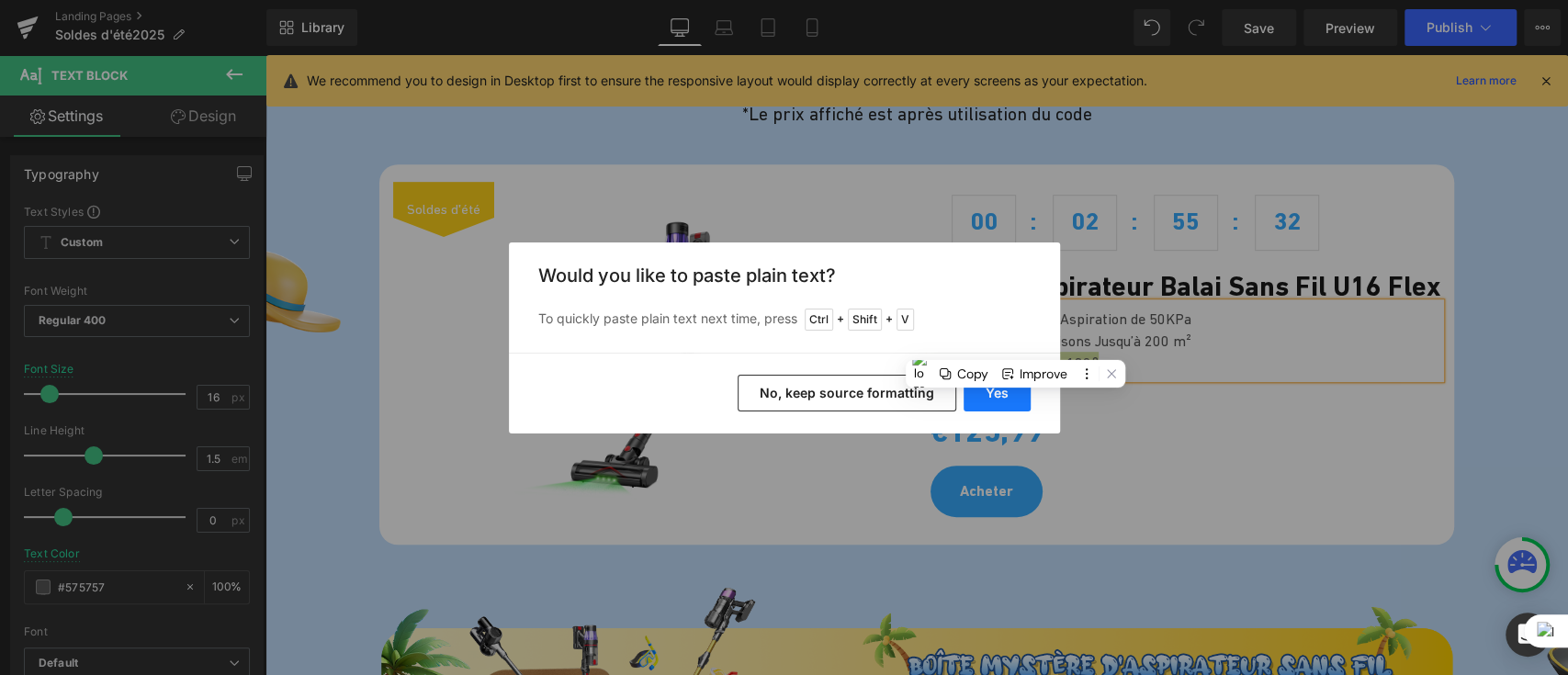 click on "Yes" at bounding box center [997, 393] 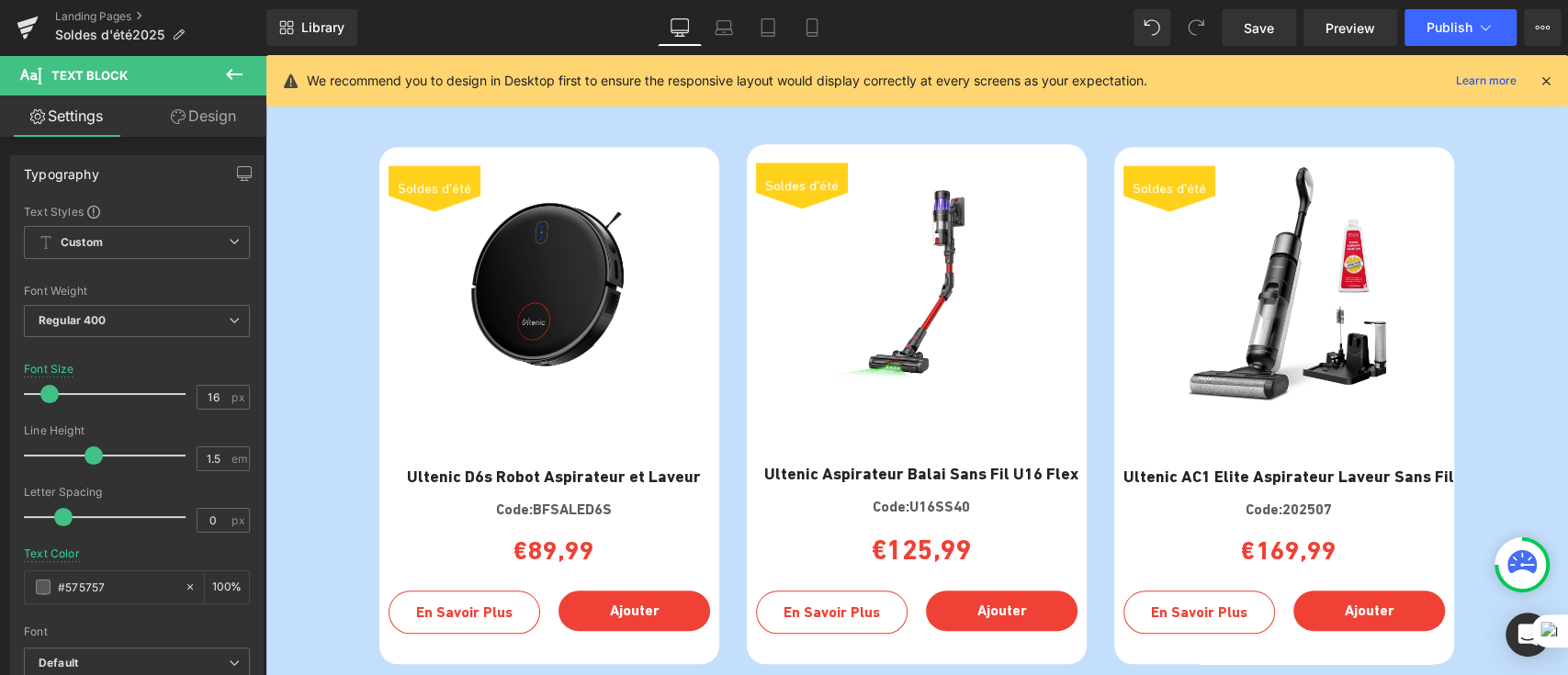 scroll, scrollTop: 5387, scrollLeft: 0, axis: vertical 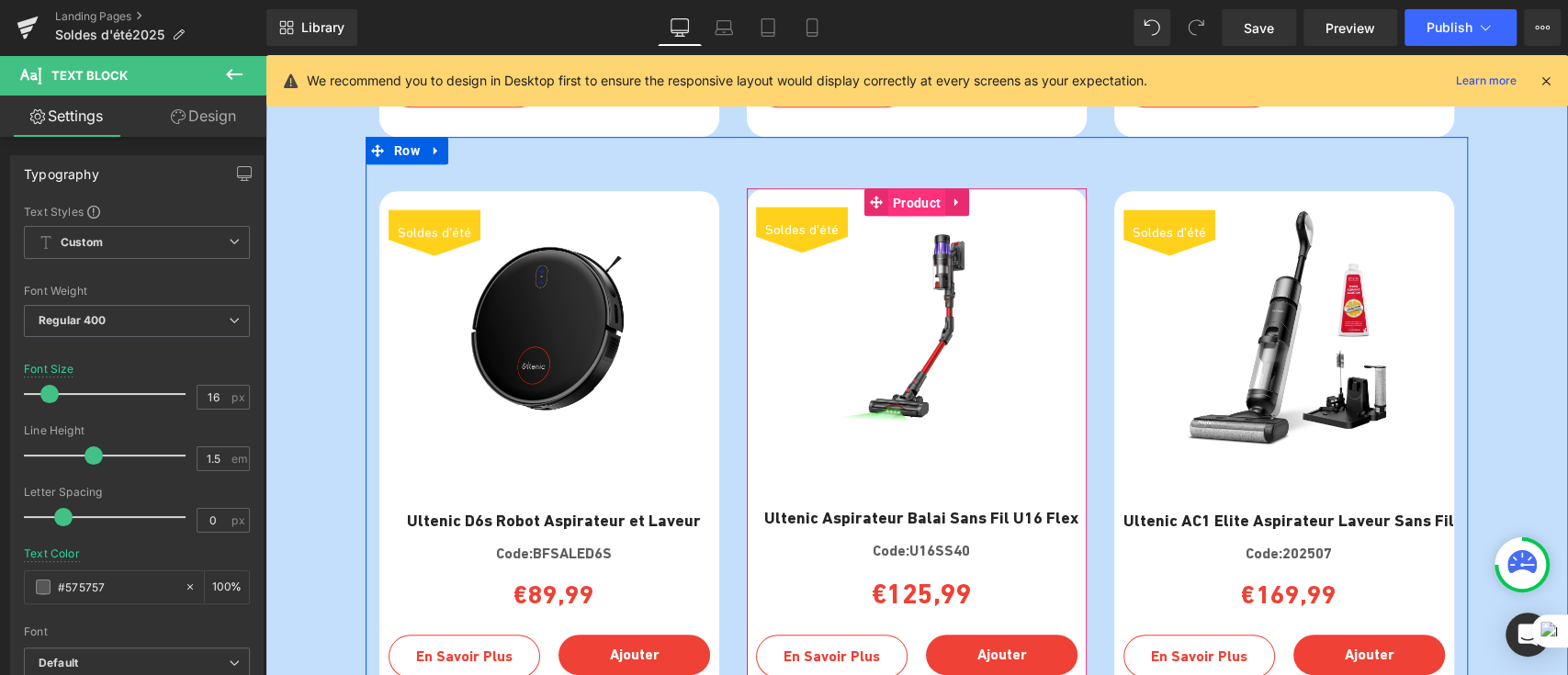 click on "Product" at bounding box center (917, 203) 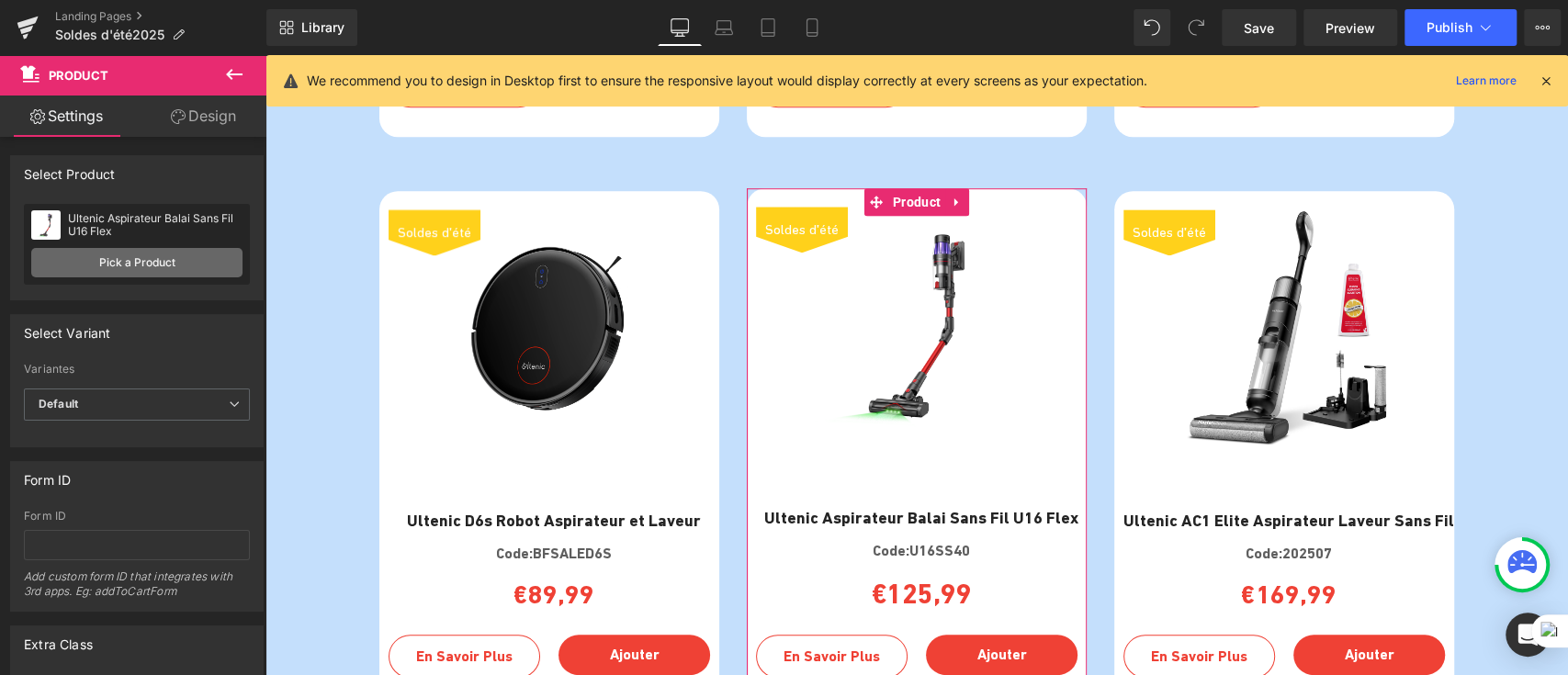 click on "Pick a Product" at bounding box center [137, 263] 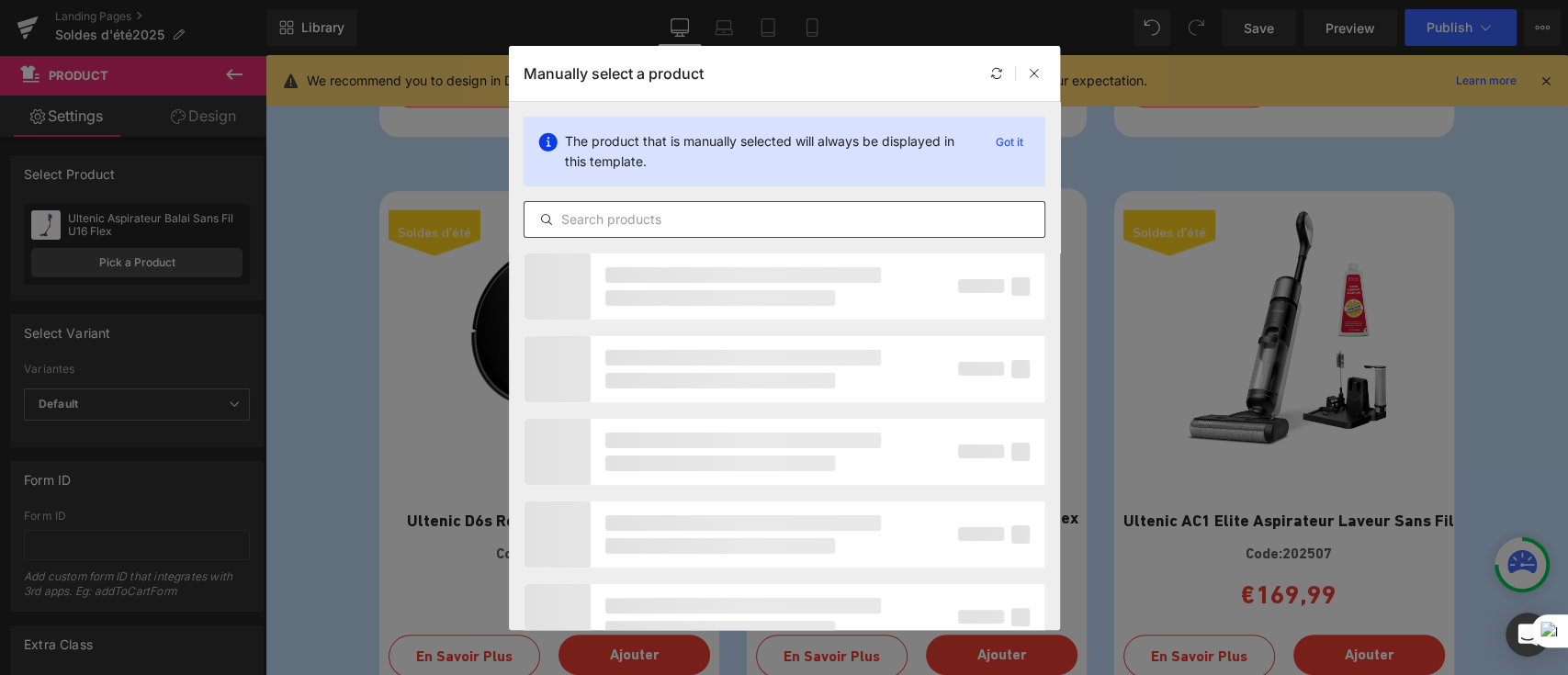 click at bounding box center [784, 219] 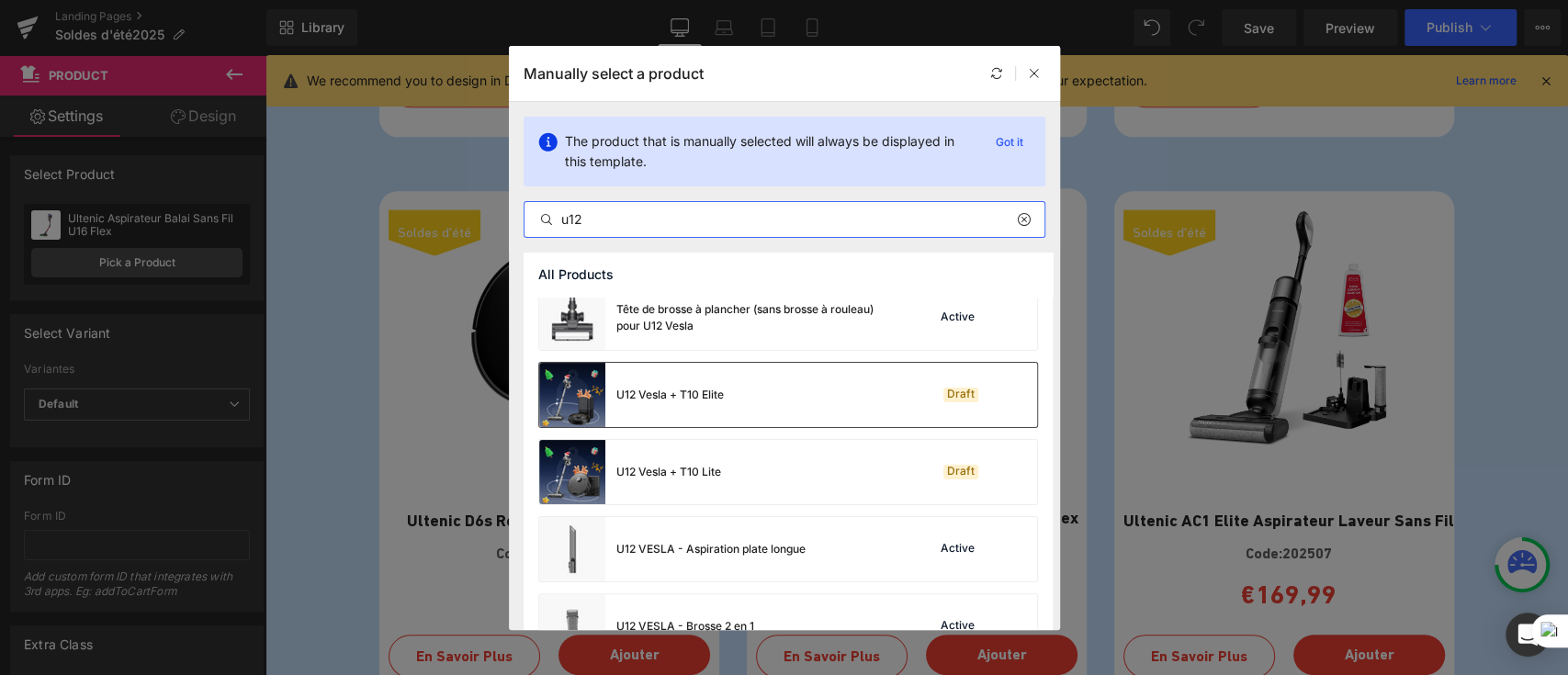 scroll, scrollTop: 904, scrollLeft: 0, axis: vertical 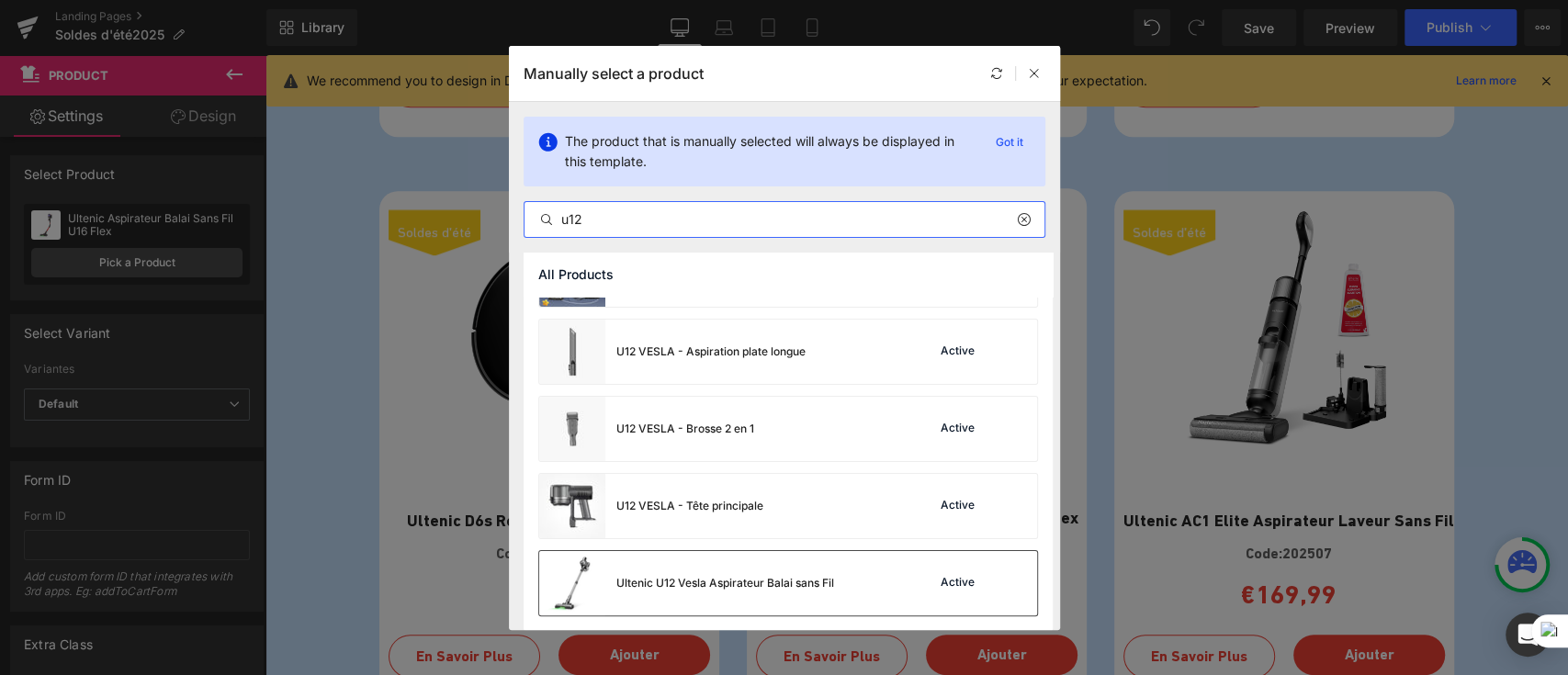 type on "u12" 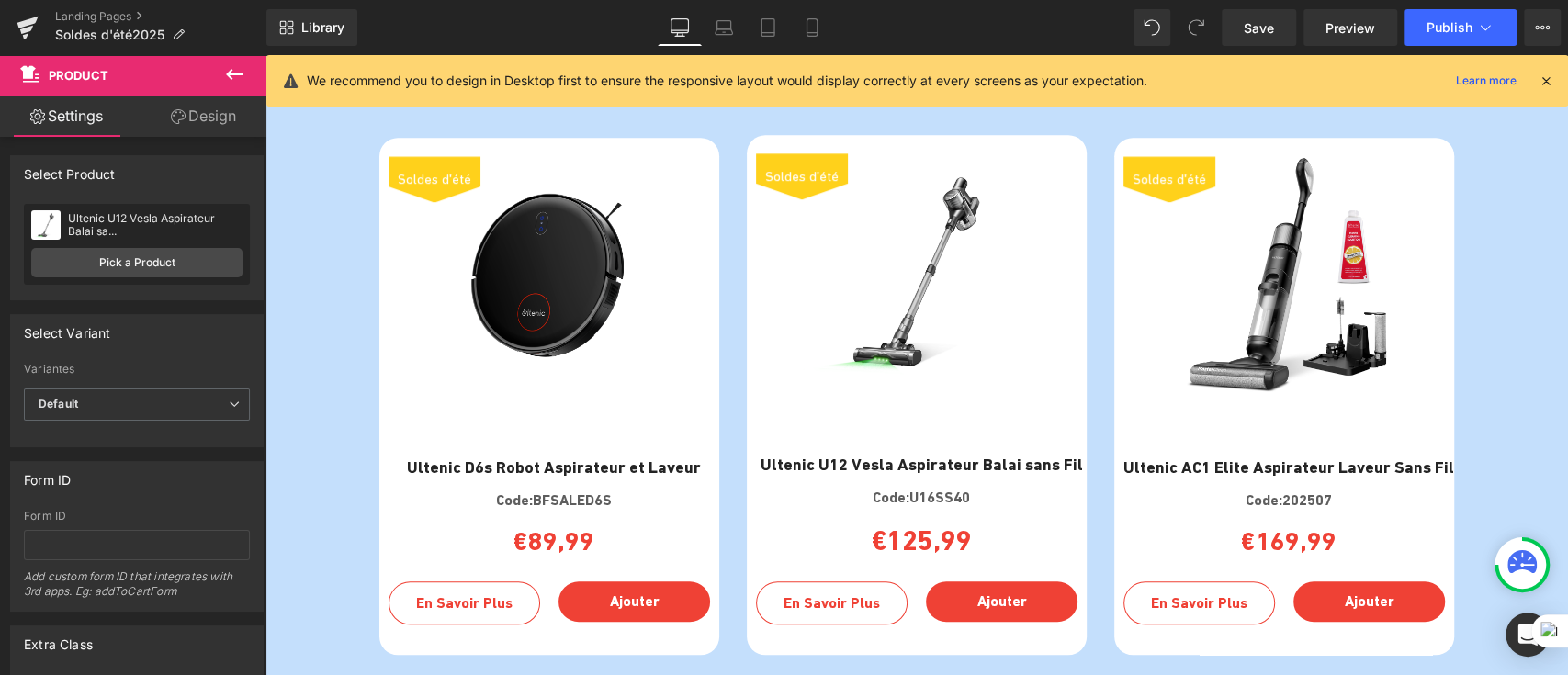 scroll, scrollTop: 5512, scrollLeft: 0, axis: vertical 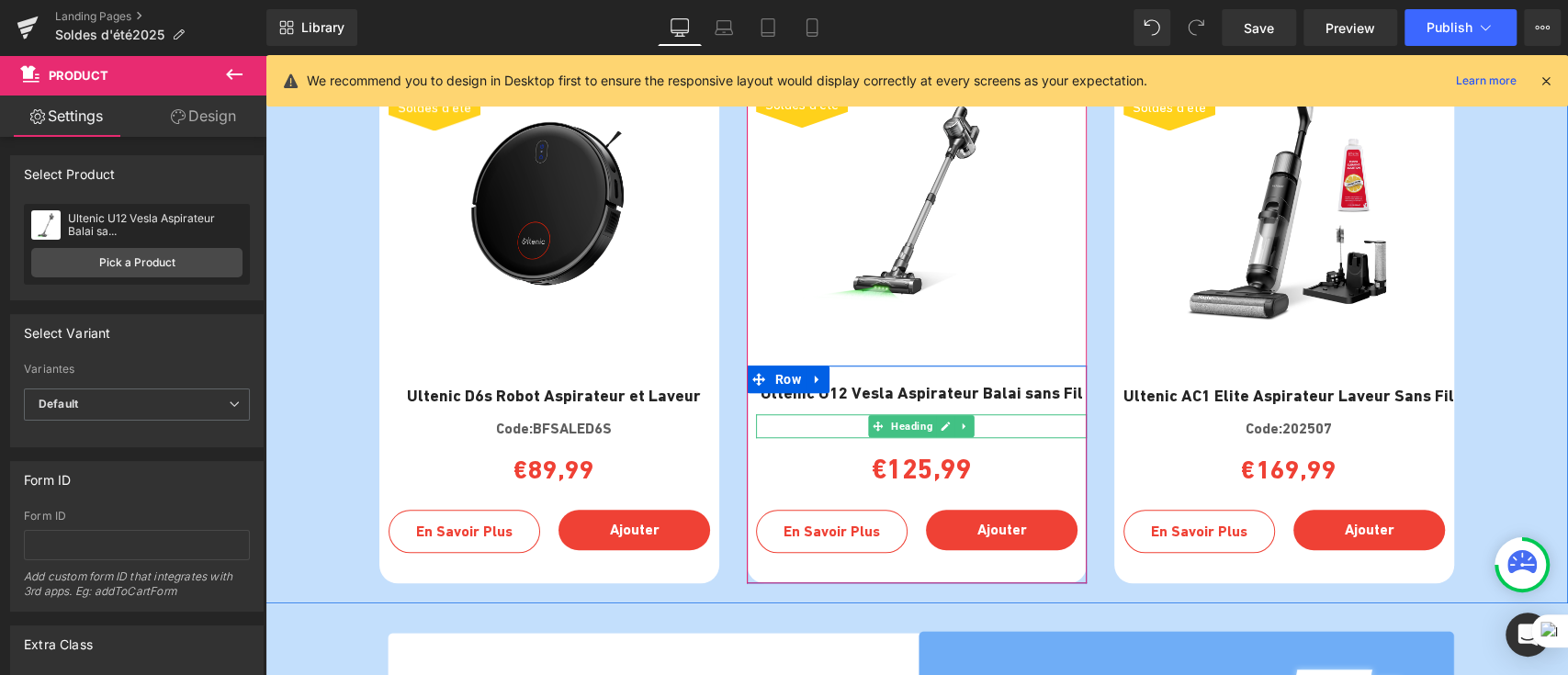 click on "Code:U16SS40" at bounding box center (921, 426) 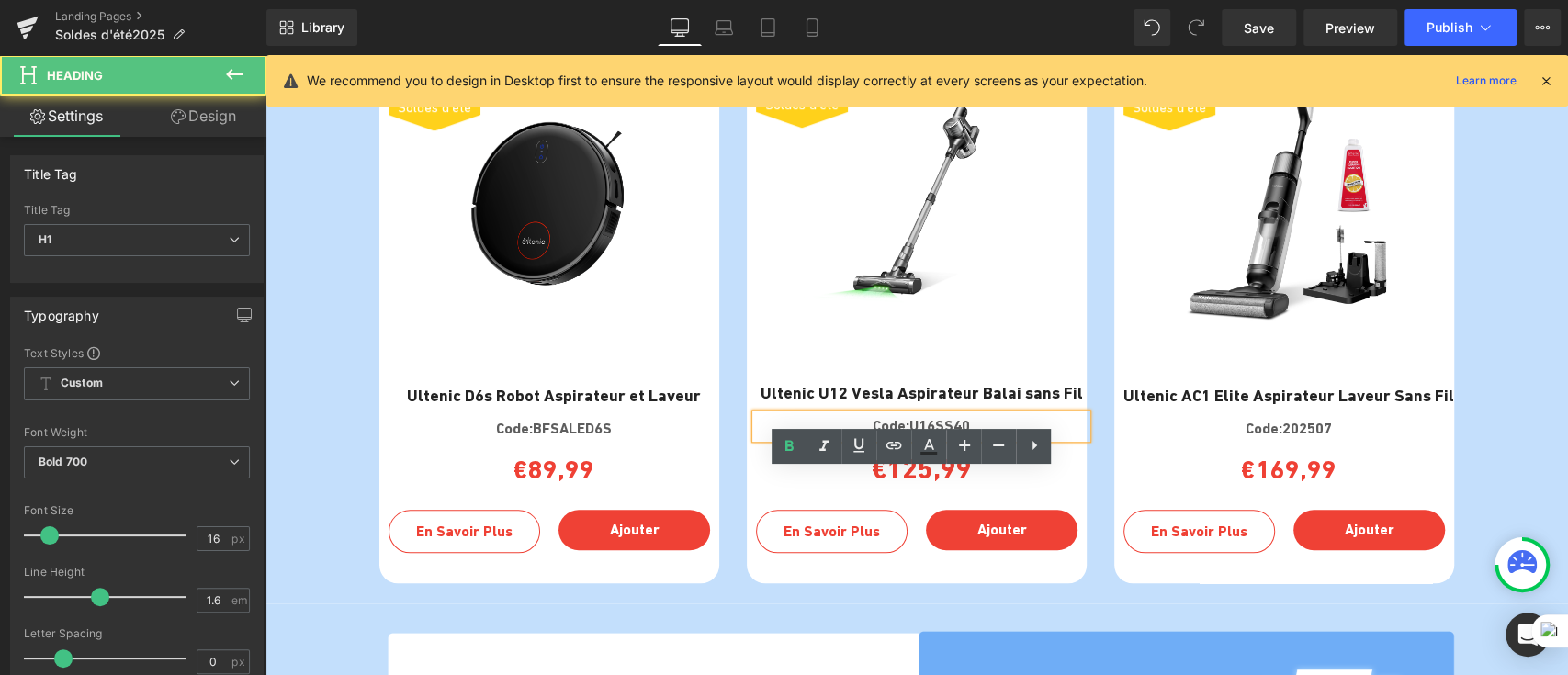 click on "Code:U16SS40" at bounding box center [921, 426] 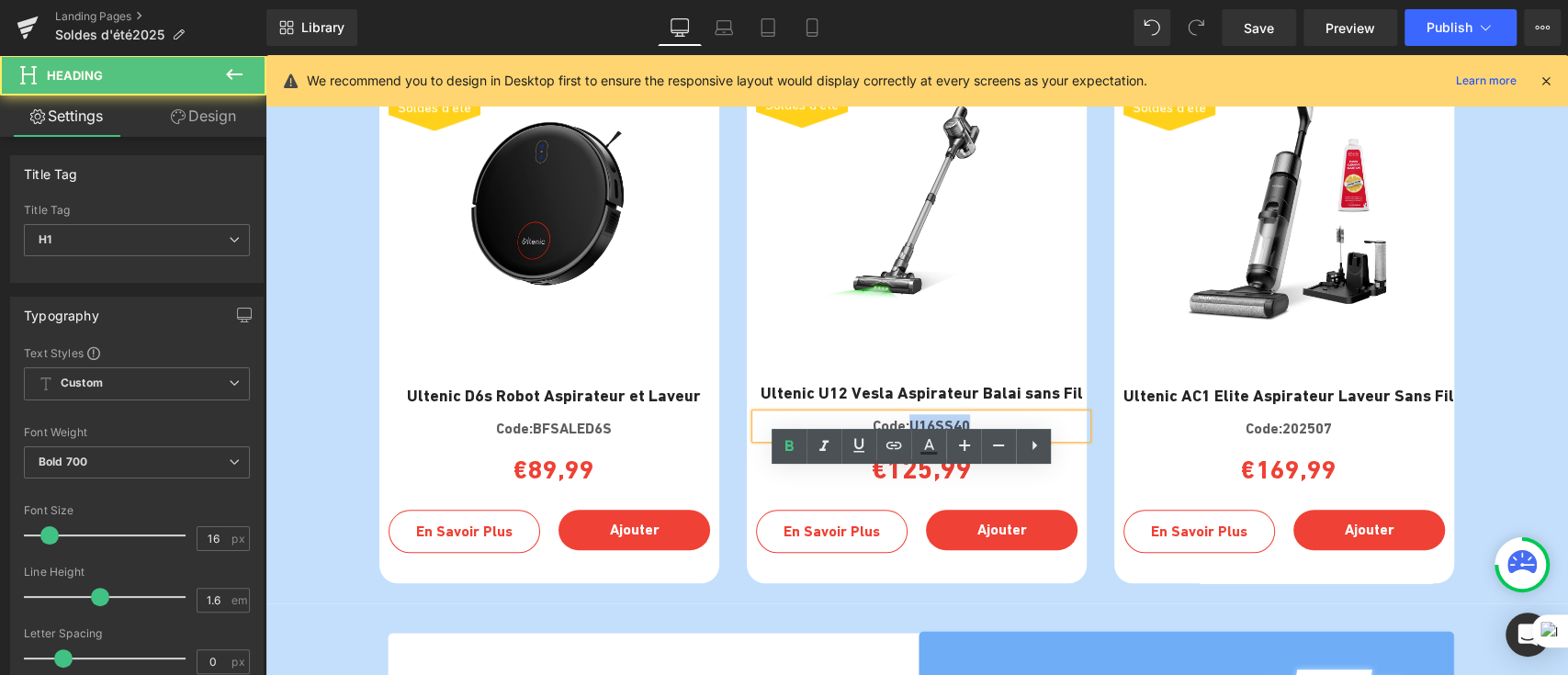 drag, startPoint x: 965, startPoint y: 482, endPoint x: 903, endPoint y: 488, distance: 62.28965 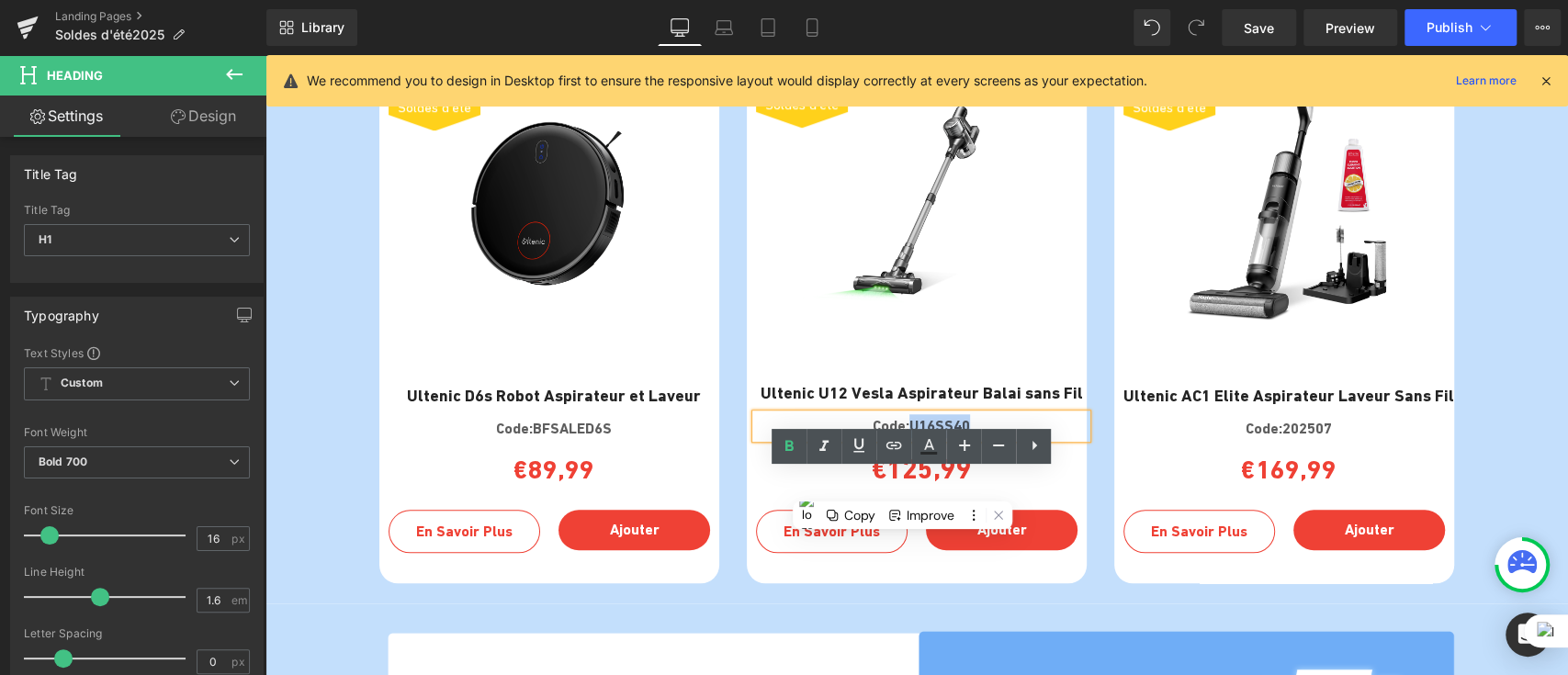 type 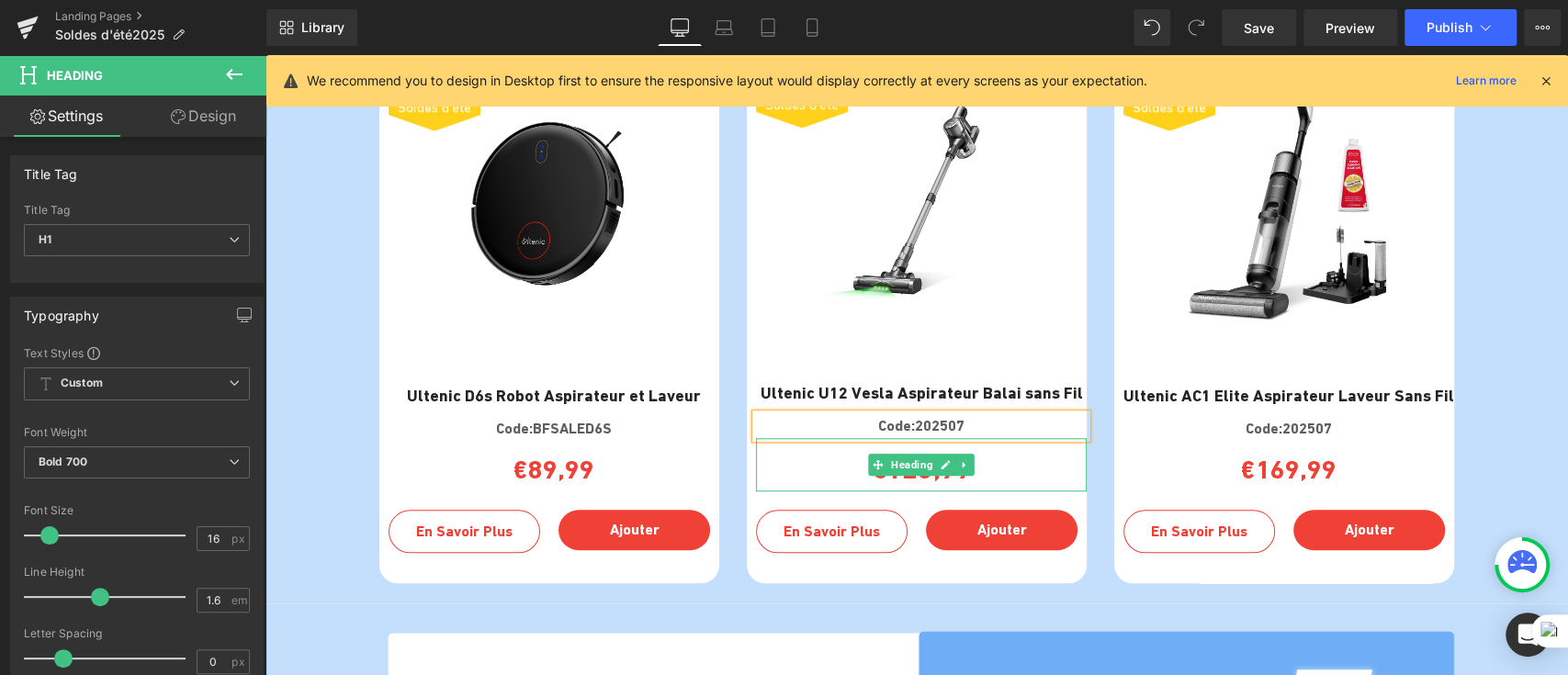 click on "€125,99" at bounding box center (921, 469) 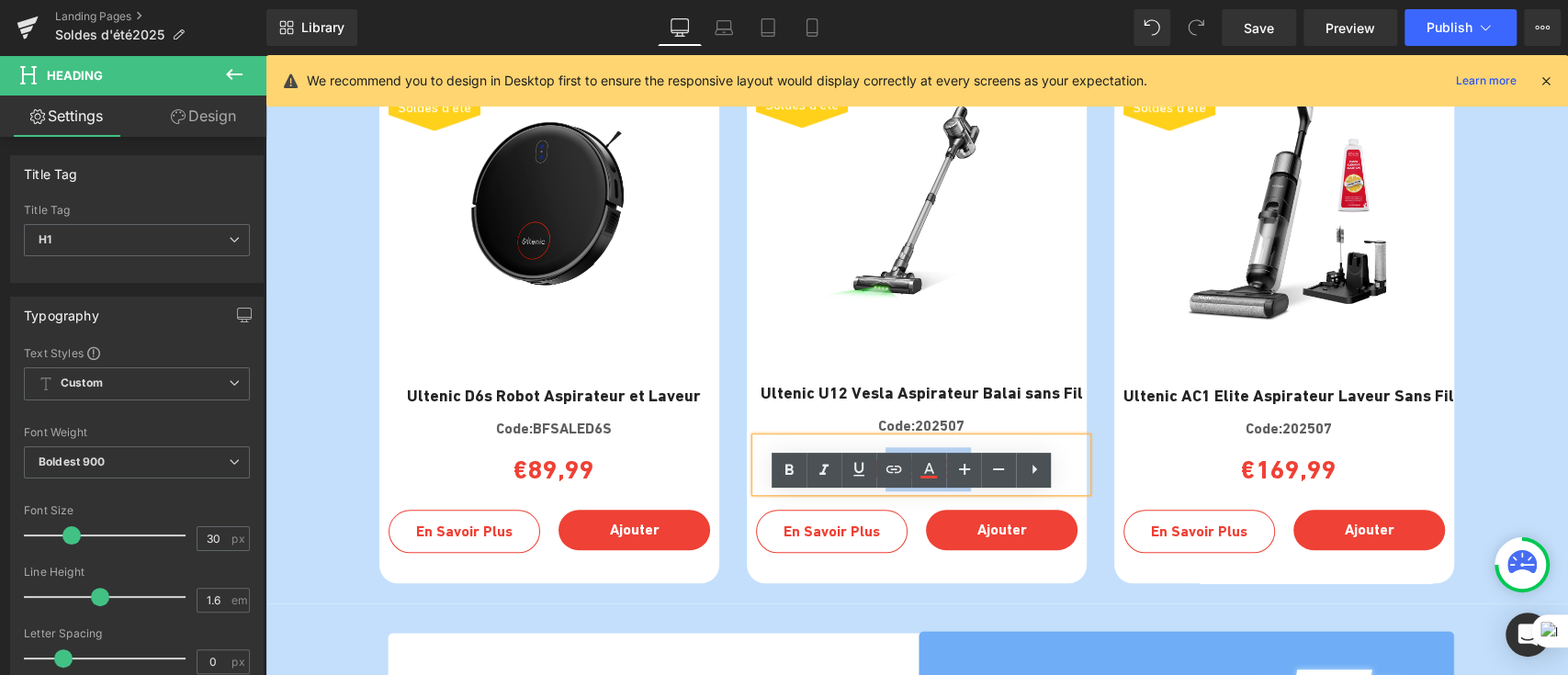 drag, startPoint x: 969, startPoint y: 532, endPoint x: 874, endPoint y: 525, distance: 95.25755 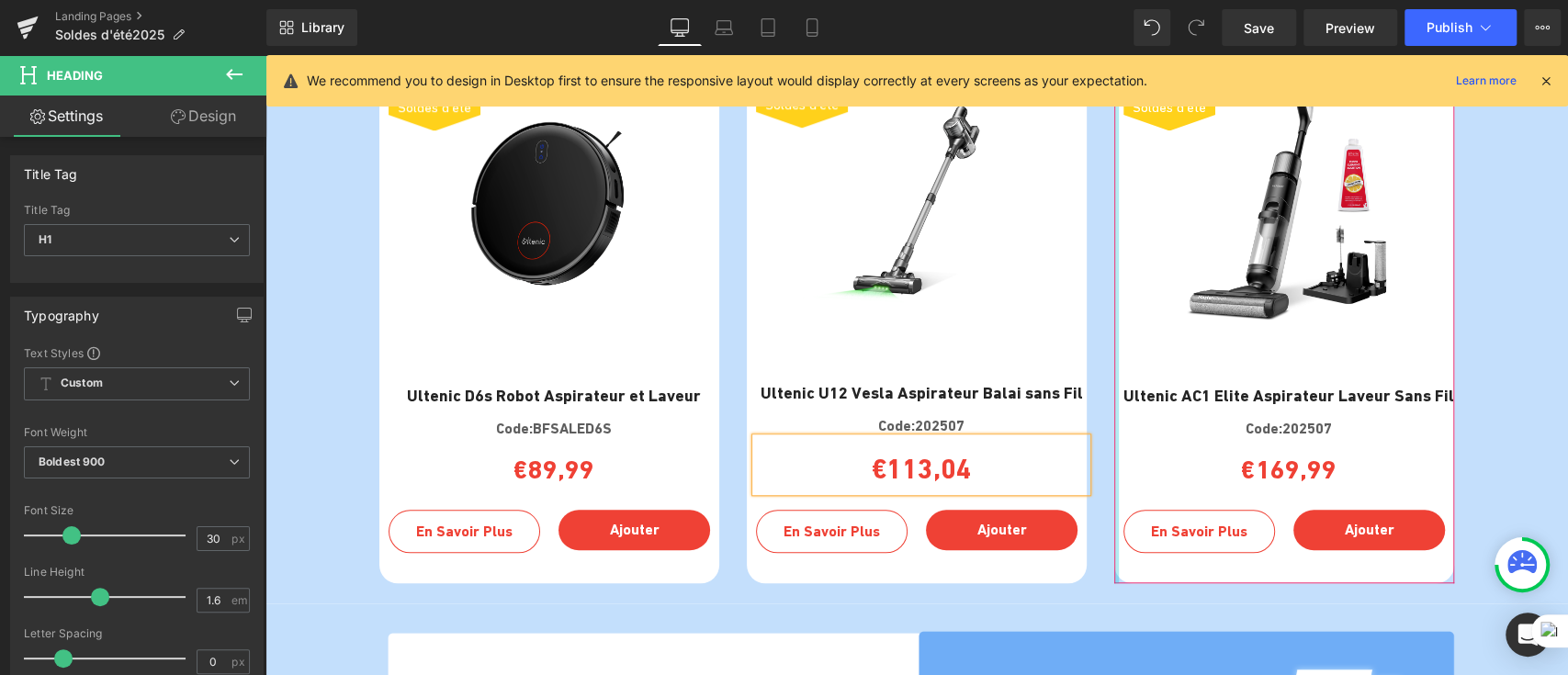 click on "Soldes d'été
(P) Image
Ultenic AC1 Elite Aspirateur Laveur Sans Fil
(P) Title Code:202507
Heading
€169,99
Heading
En Savoir Plus
(P) View More
Ajouter
(P) Cart Button
Row         Row
Product" at bounding box center (1284, 323) 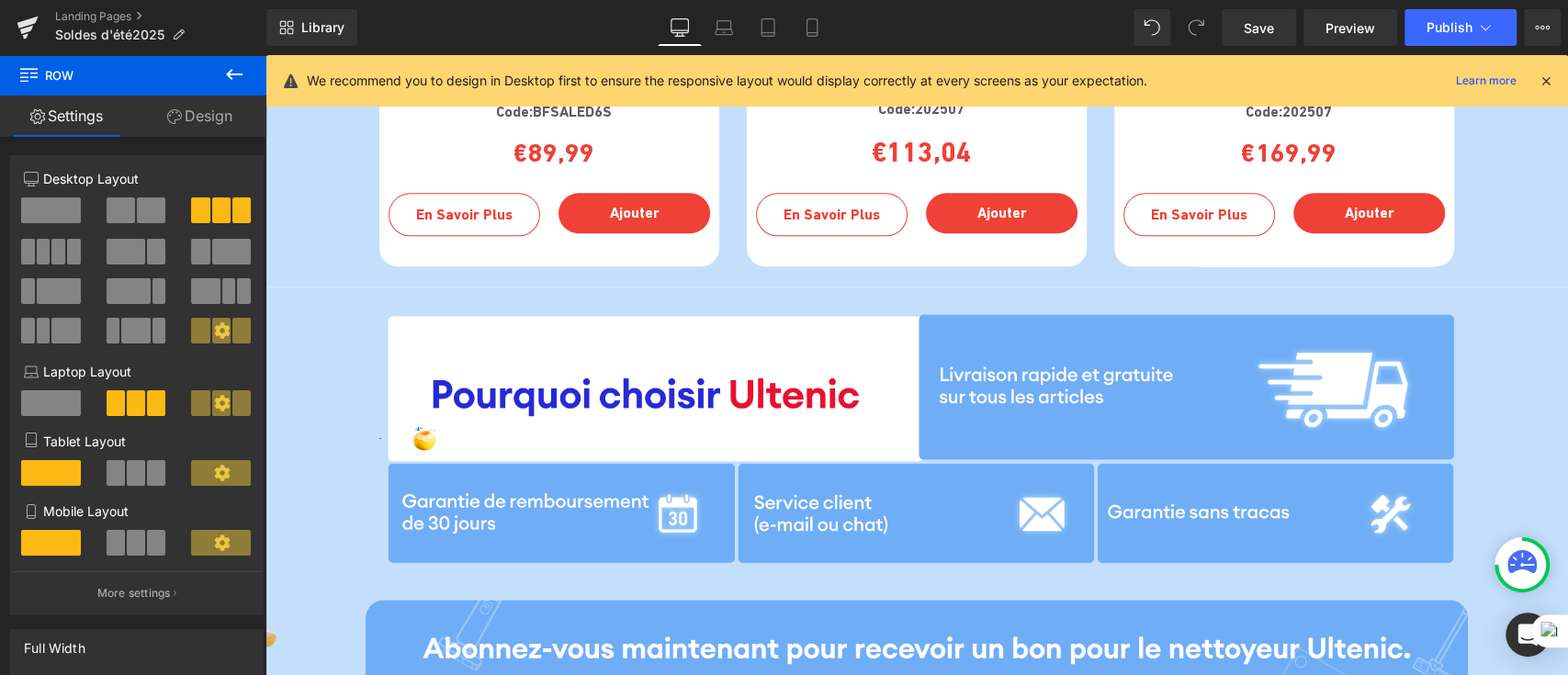 scroll, scrollTop: 5512, scrollLeft: 0, axis: vertical 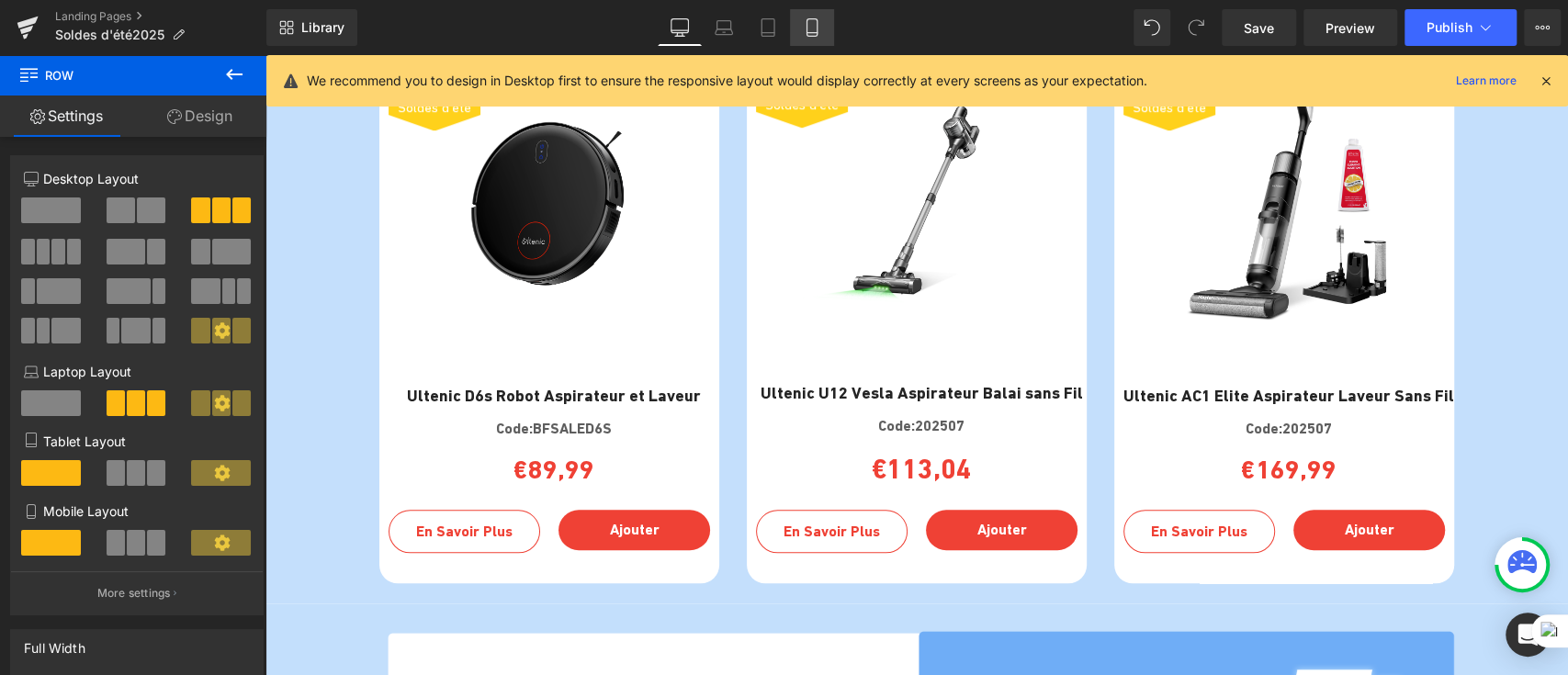 click on "Mobile" at bounding box center (812, 28) 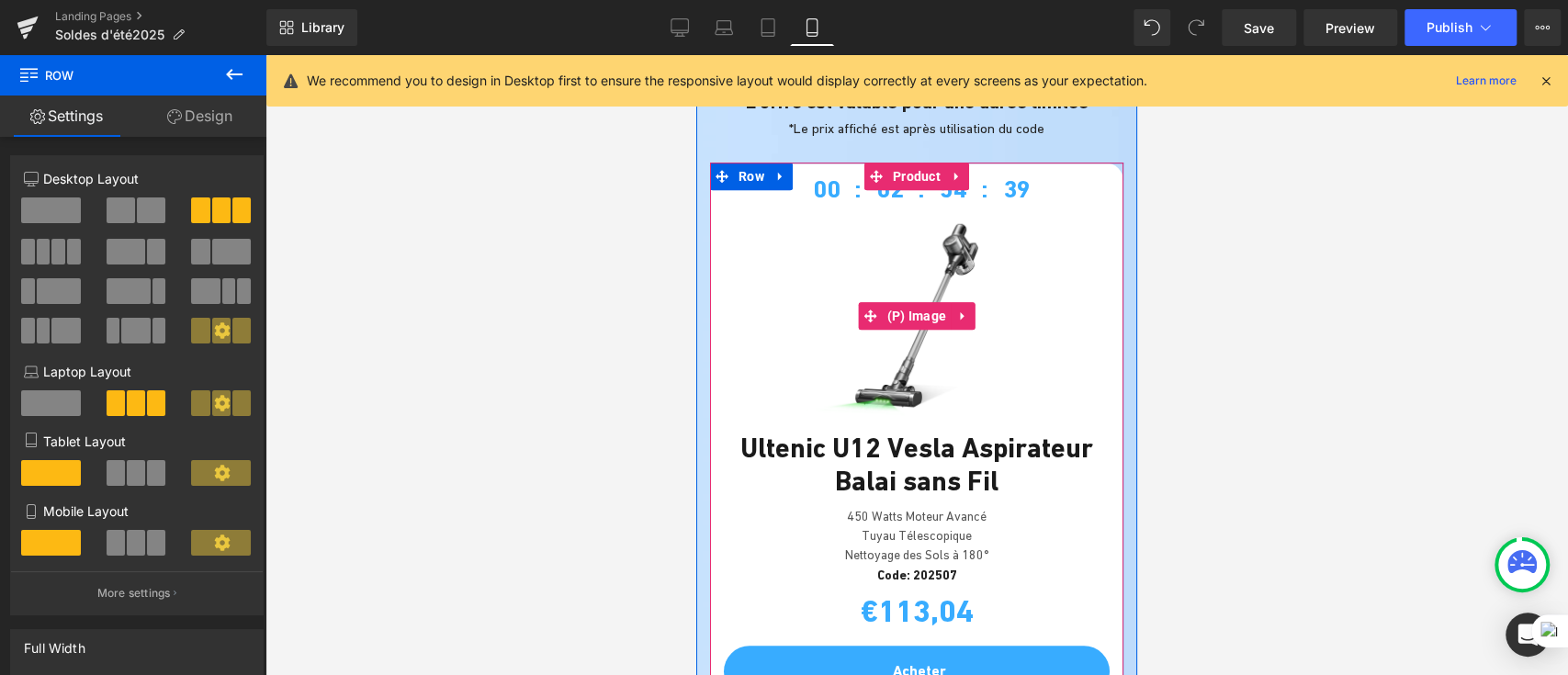 scroll, scrollTop: 489, scrollLeft: 0, axis: vertical 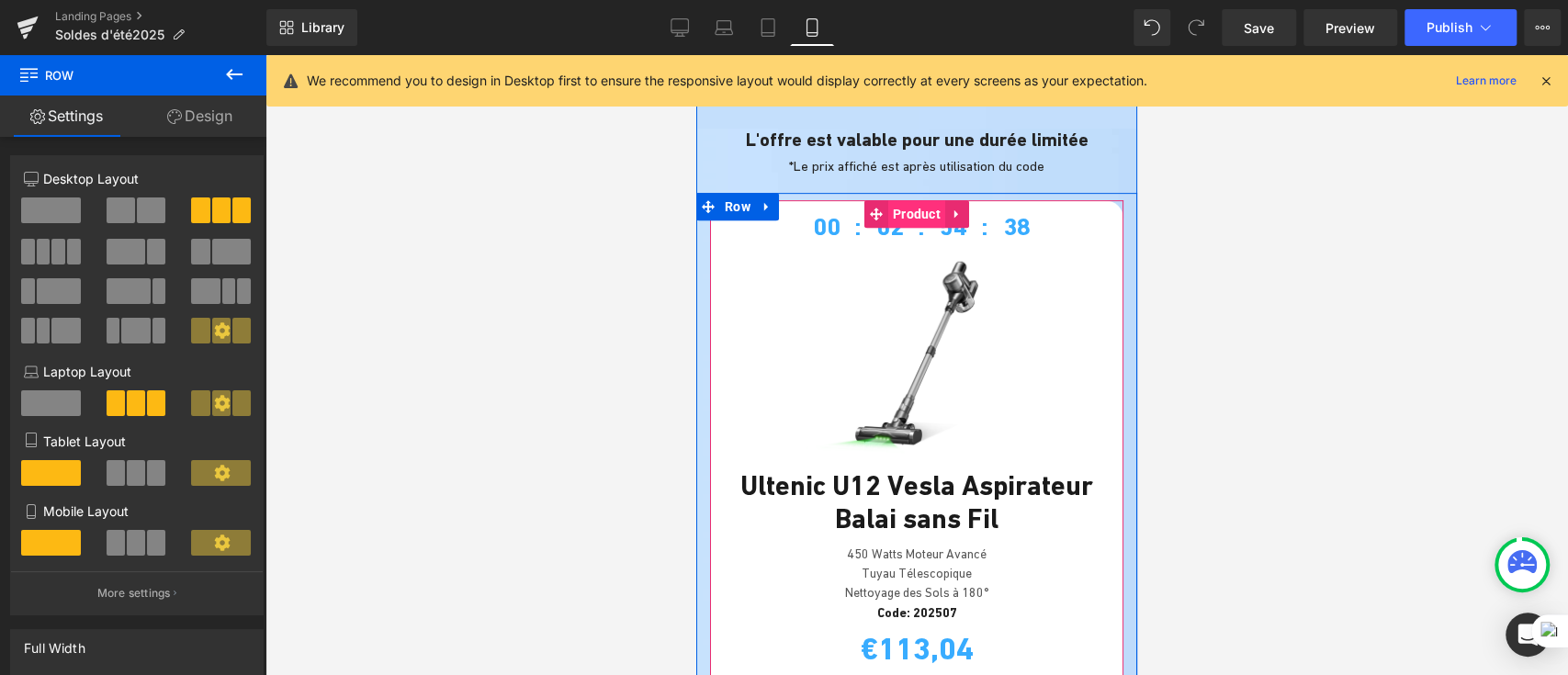 click on "Product" at bounding box center (917, 214) 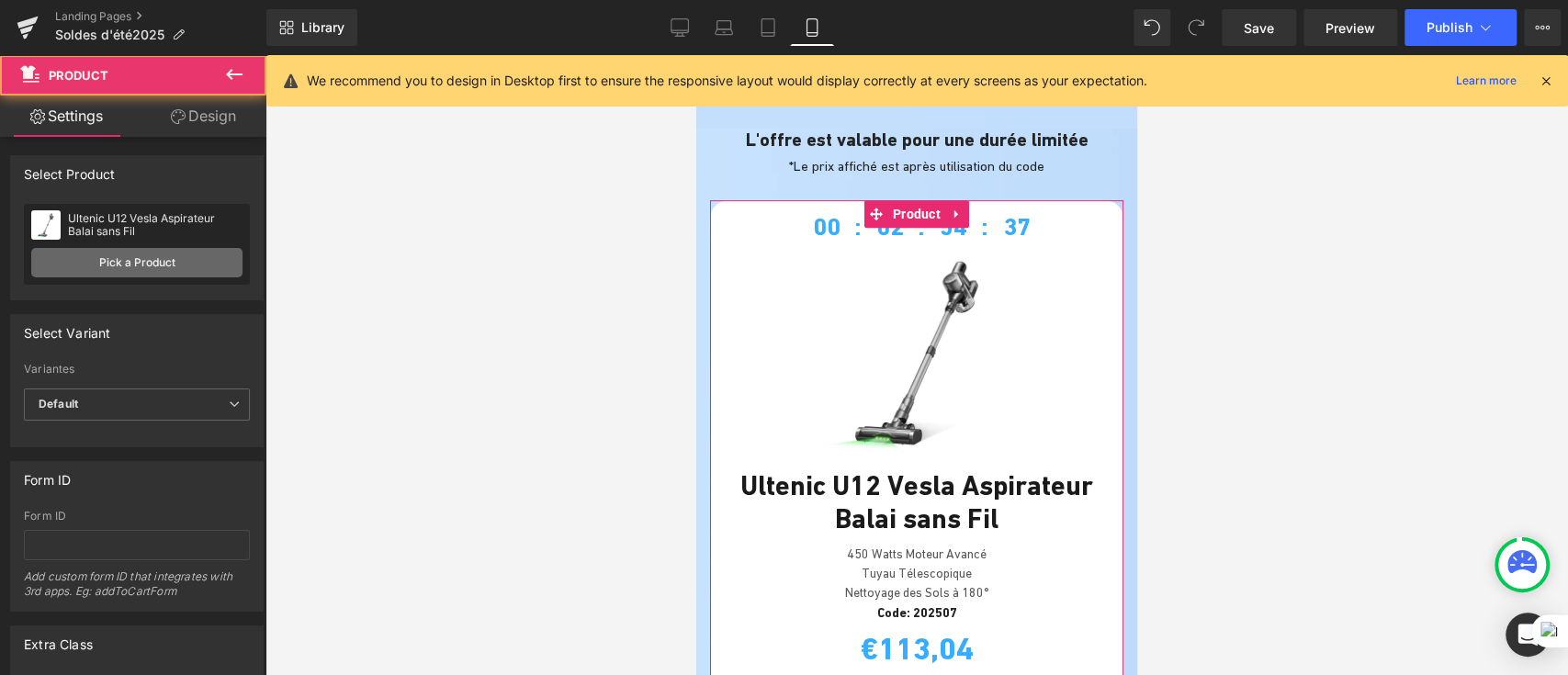 click on "Pick a Product" at bounding box center [137, 263] 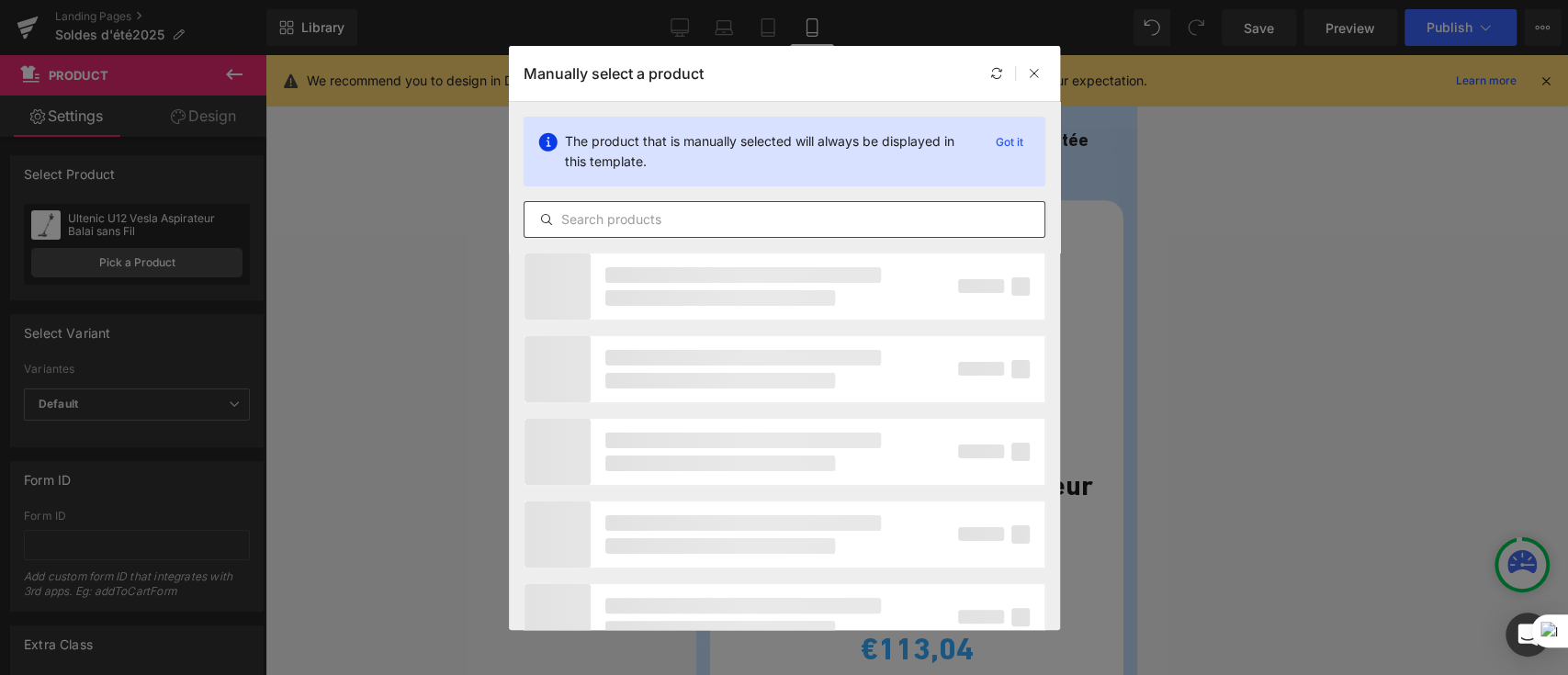 click at bounding box center [784, 219] 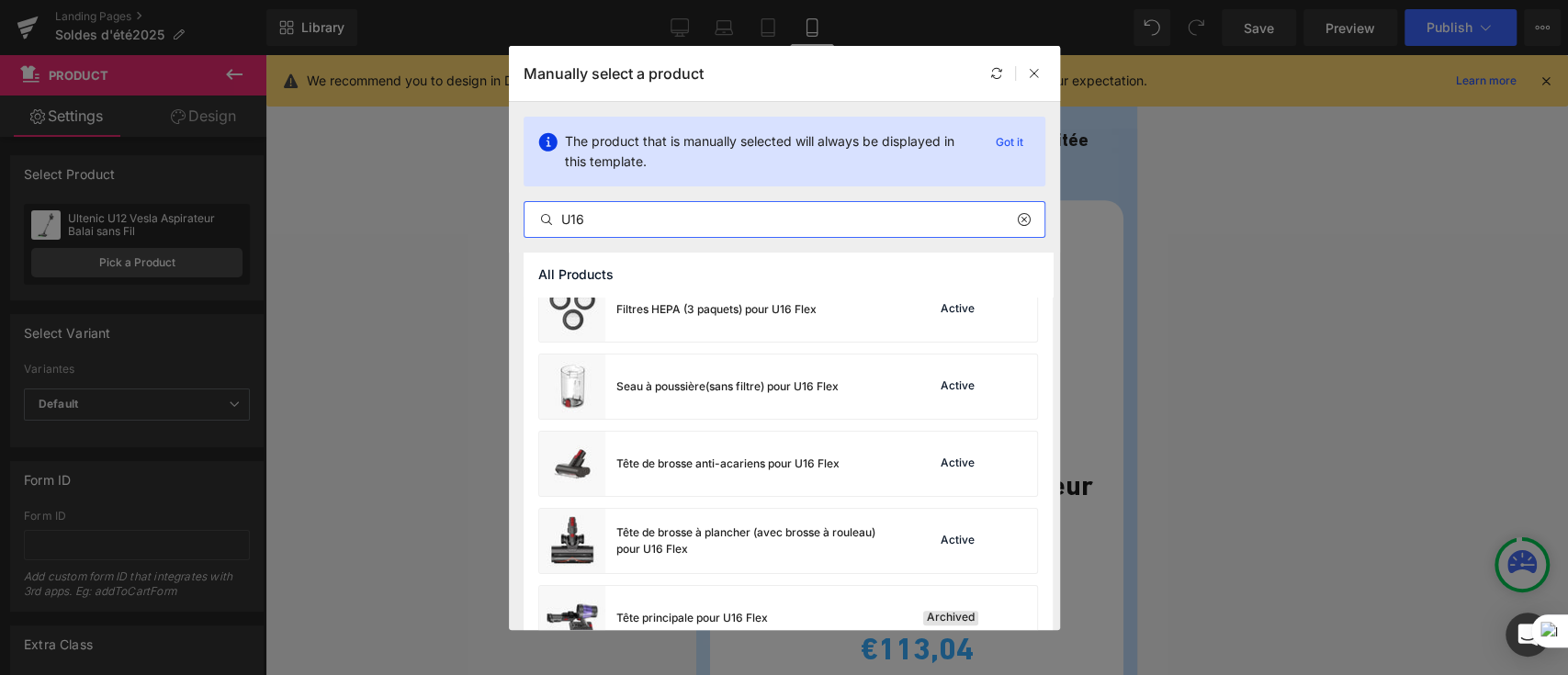 scroll, scrollTop: 518, scrollLeft: 0, axis: vertical 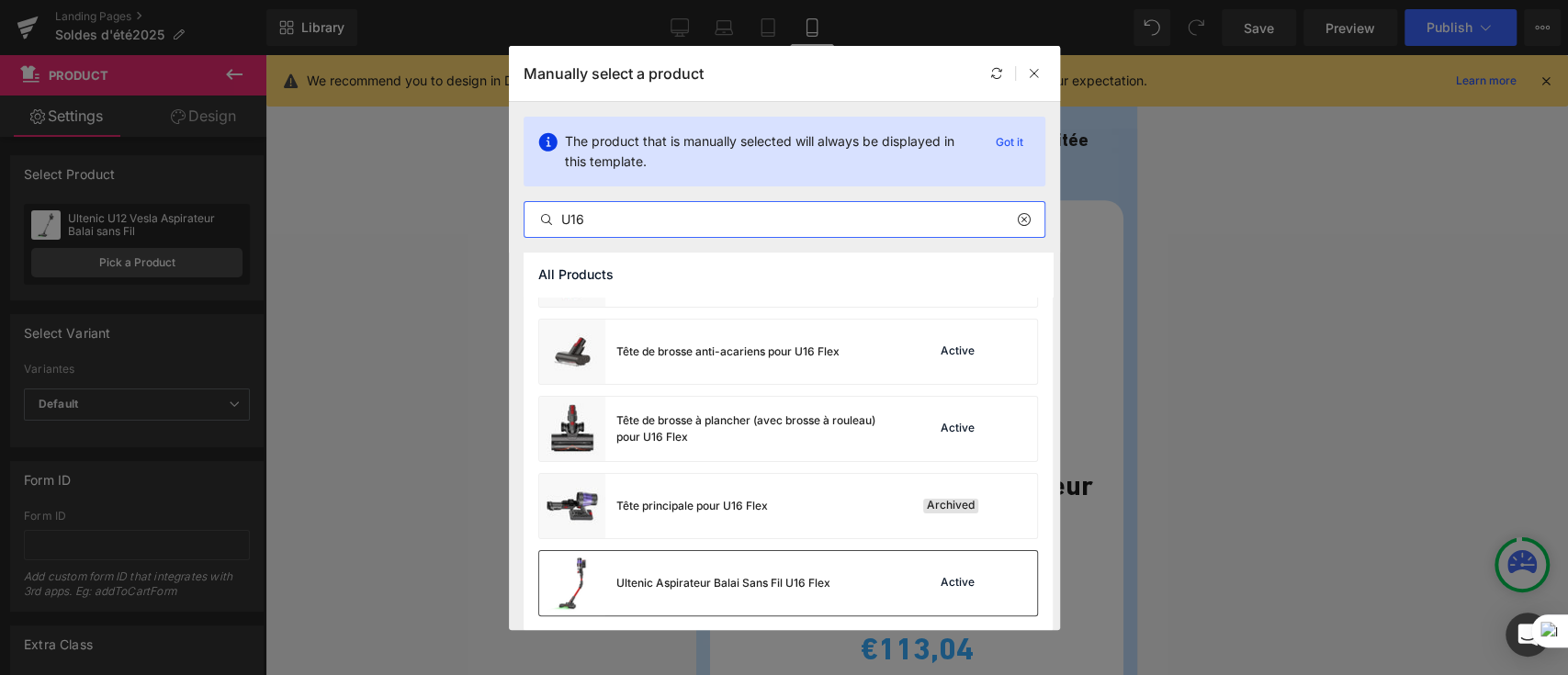 type on "U16" 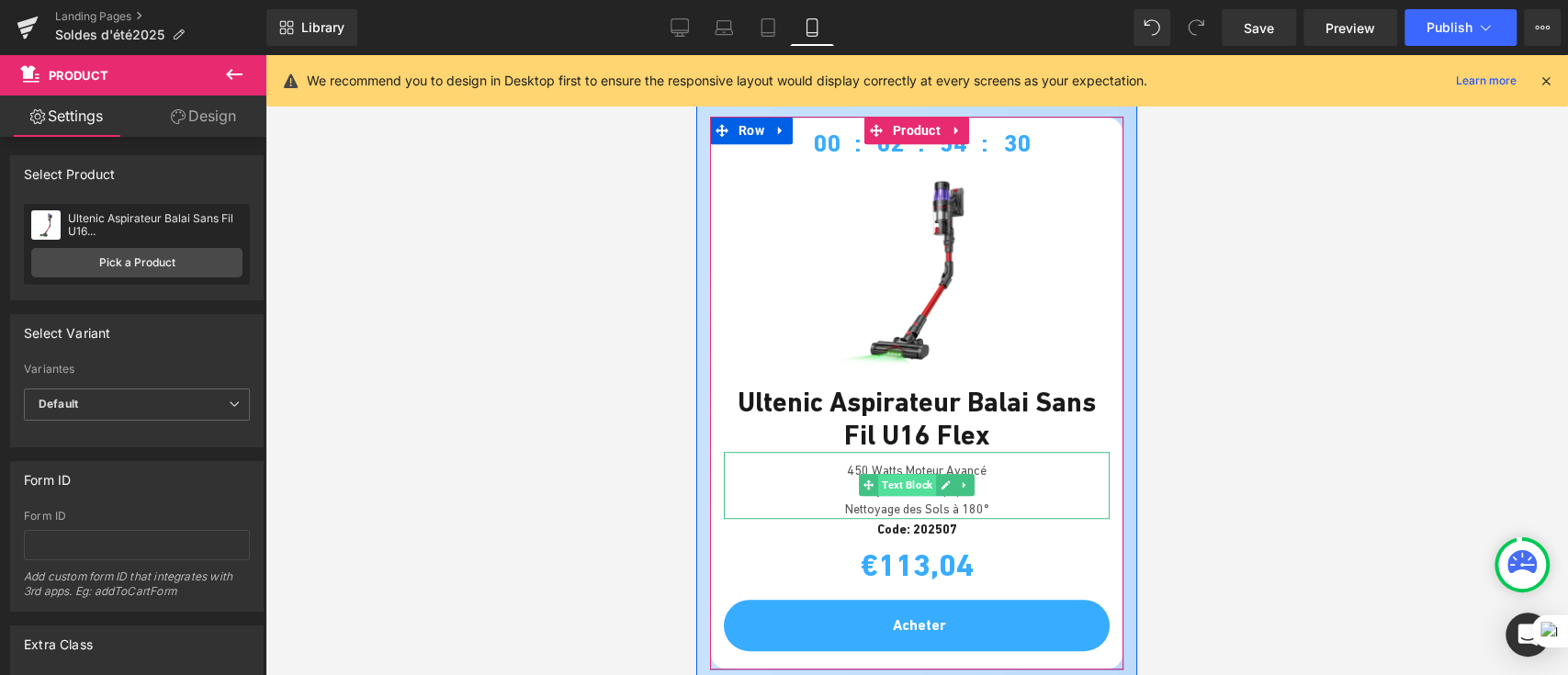 scroll, scrollTop: 612, scrollLeft: 0, axis: vertical 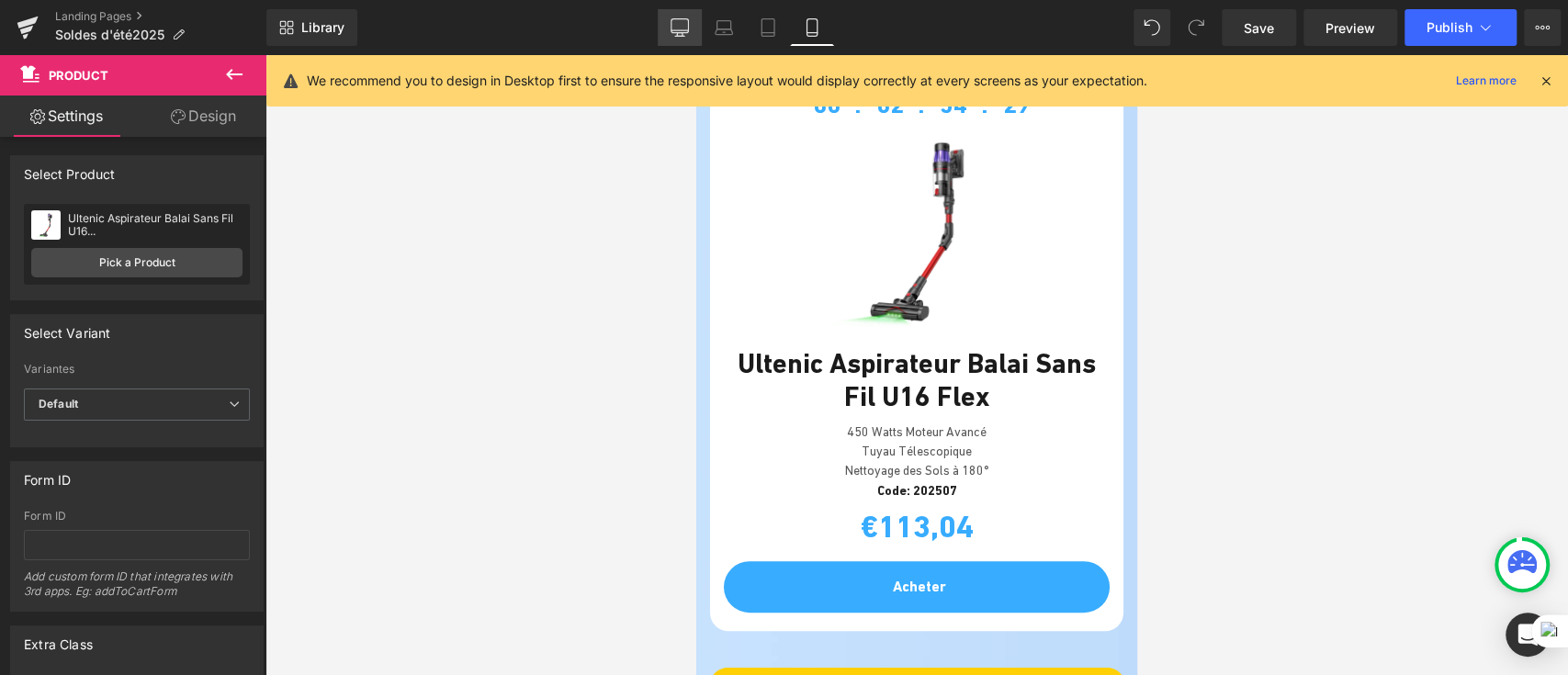 click on "Desktop" at bounding box center (680, 28) 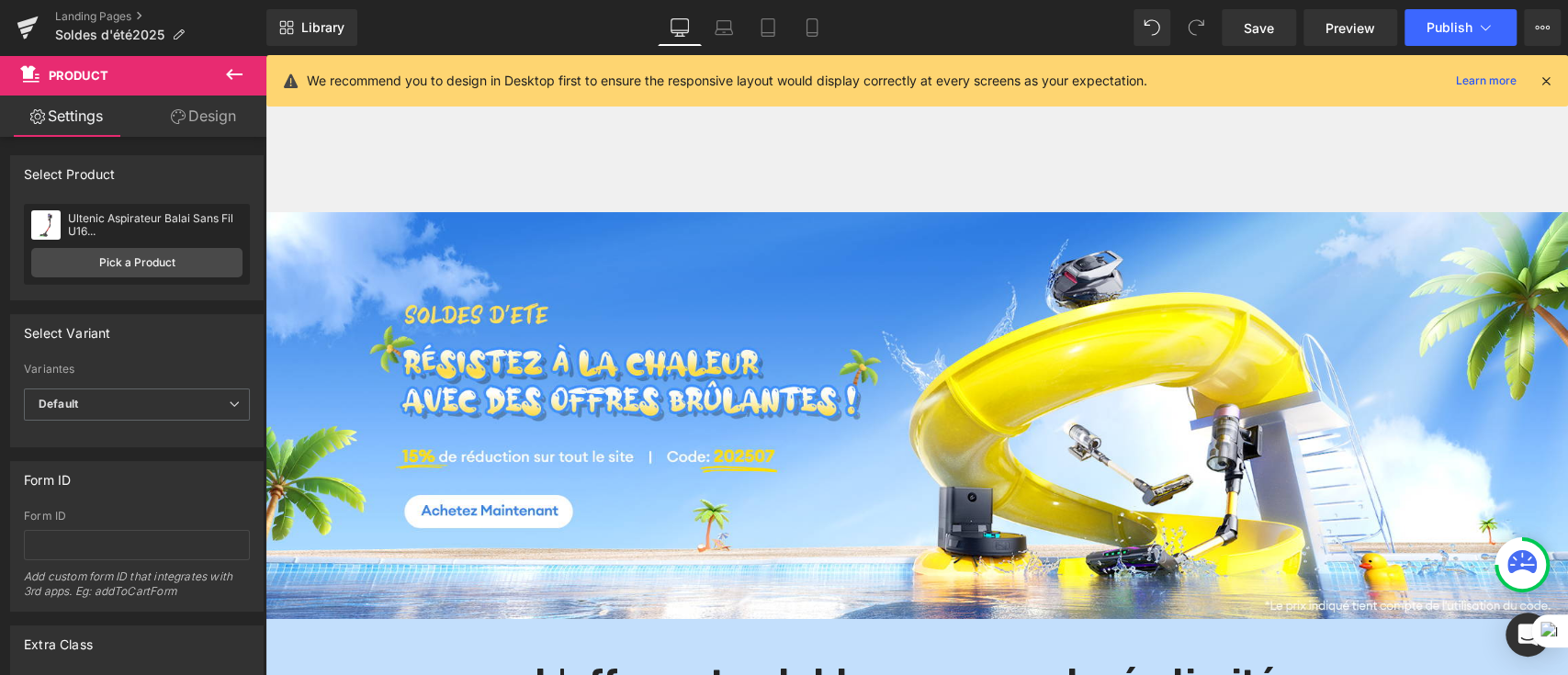 scroll, scrollTop: 612, scrollLeft: 0, axis: vertical 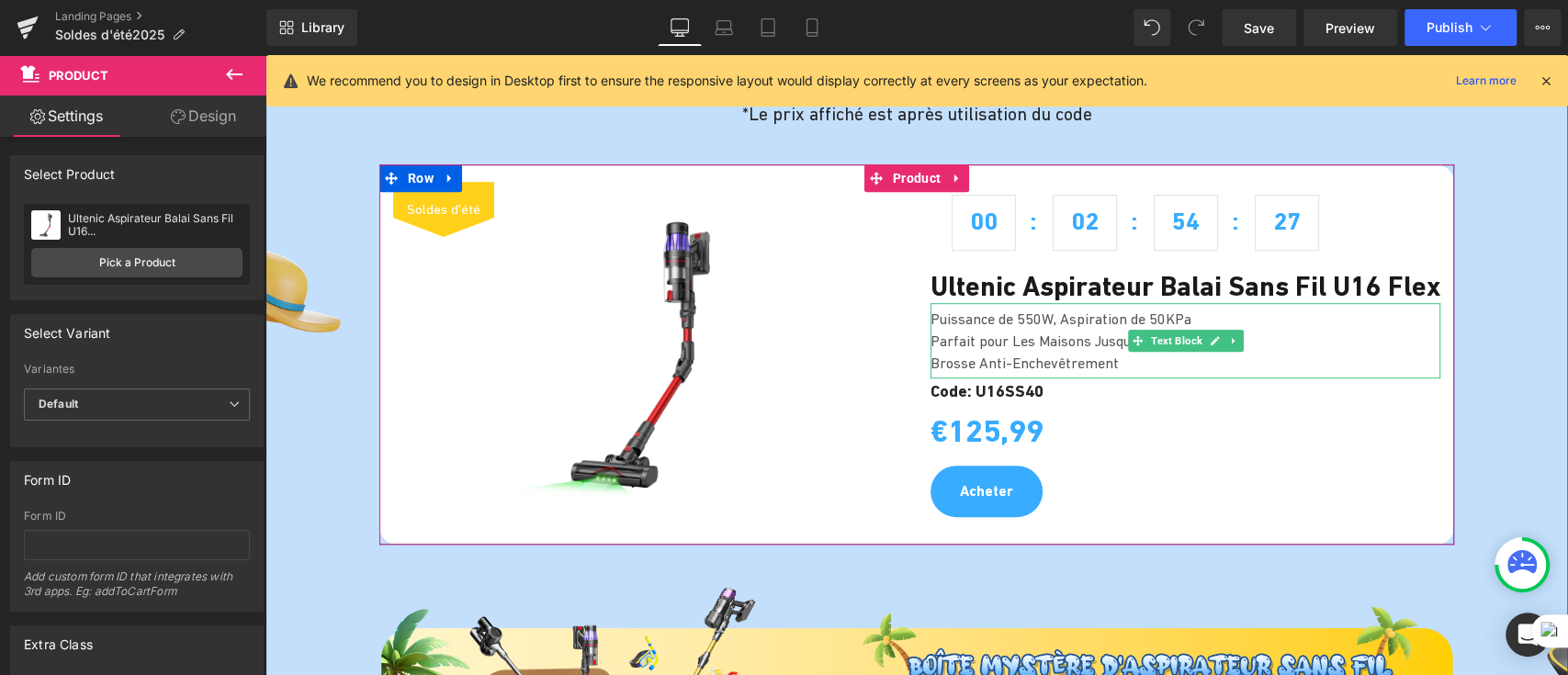 click on "Brosse Anti-Enchevêtrement" at bounding box center [1180, 363] 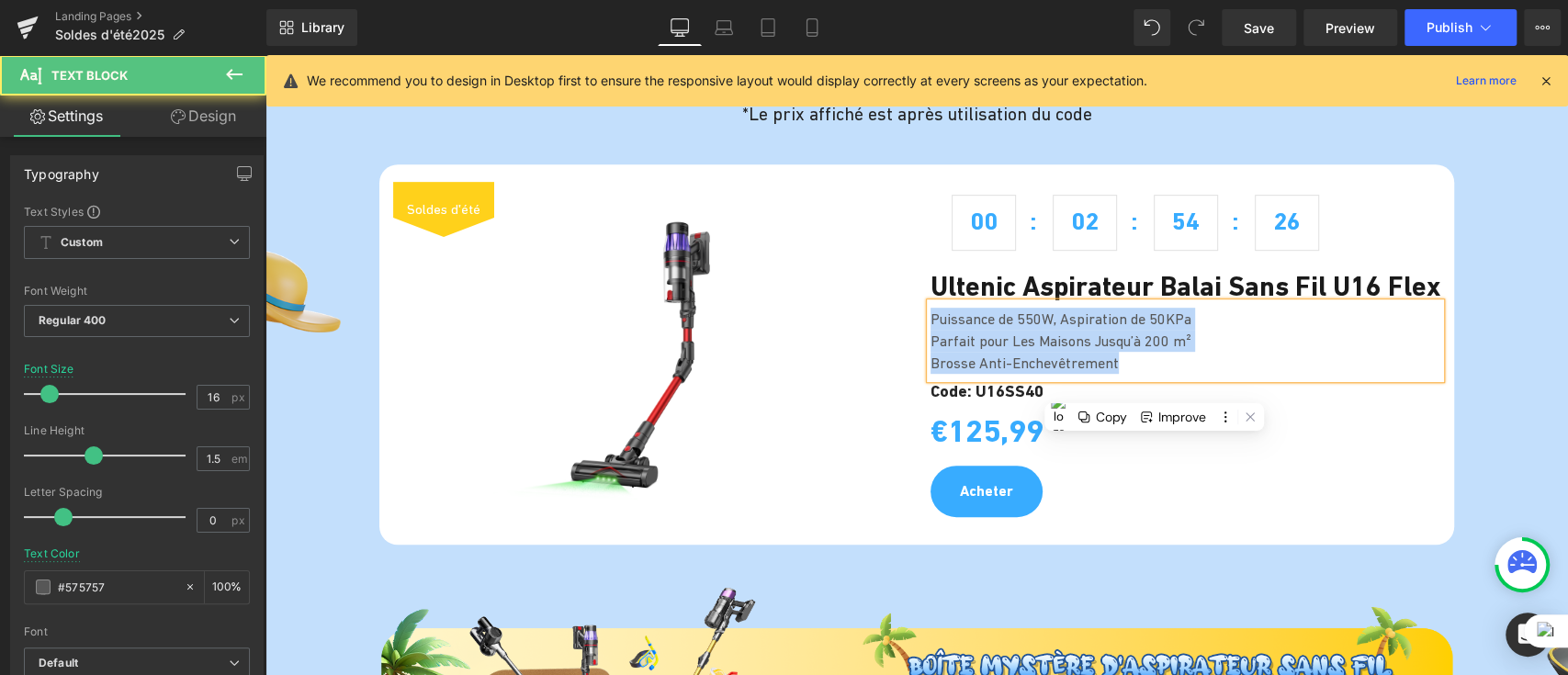 copy on "Puissance de 550W, Aspiration de 50KPa Parfait pour Les Maisons Jusqu’à 200 m² Brosse Anti-Enchevêtrement" 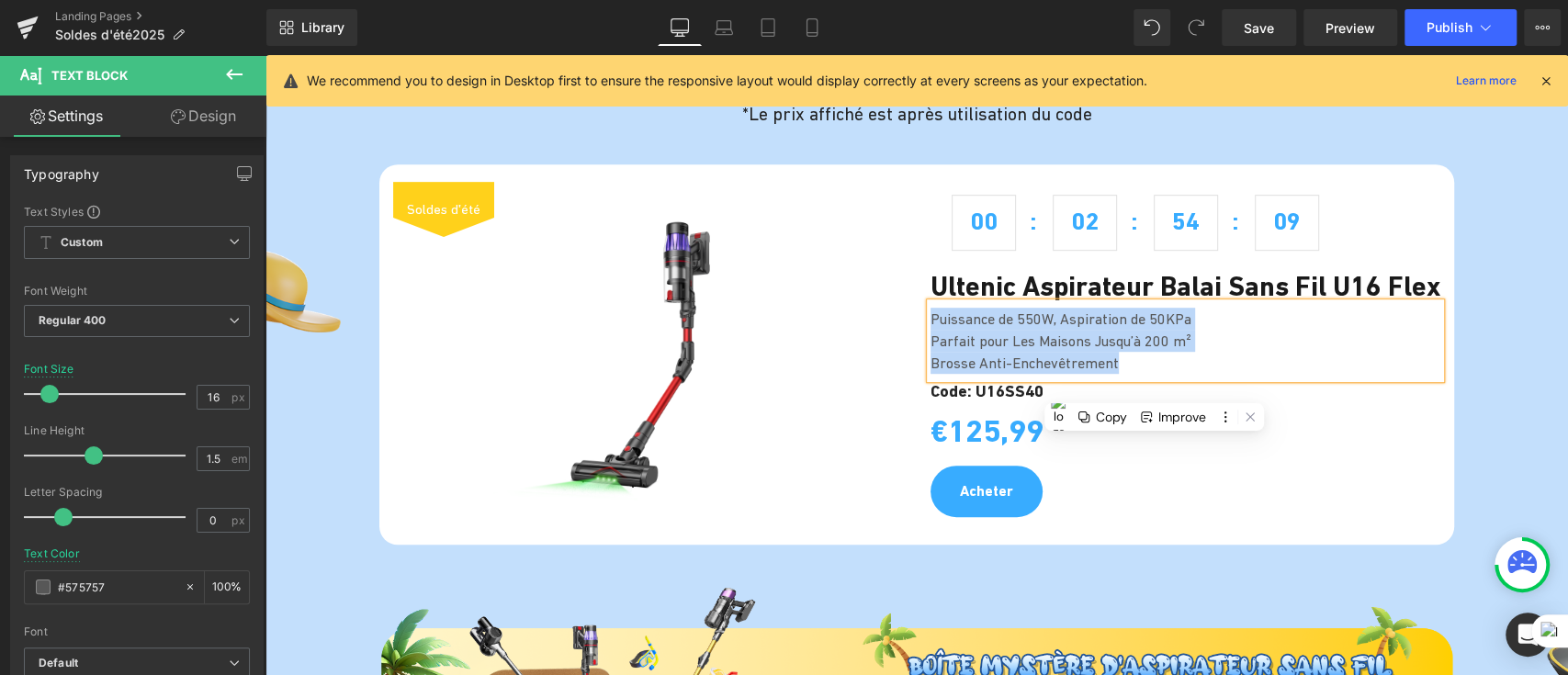 click on "Parfait pour Les Maisons Jusqu’à 200 m²" at bounding box center (1180, 341) 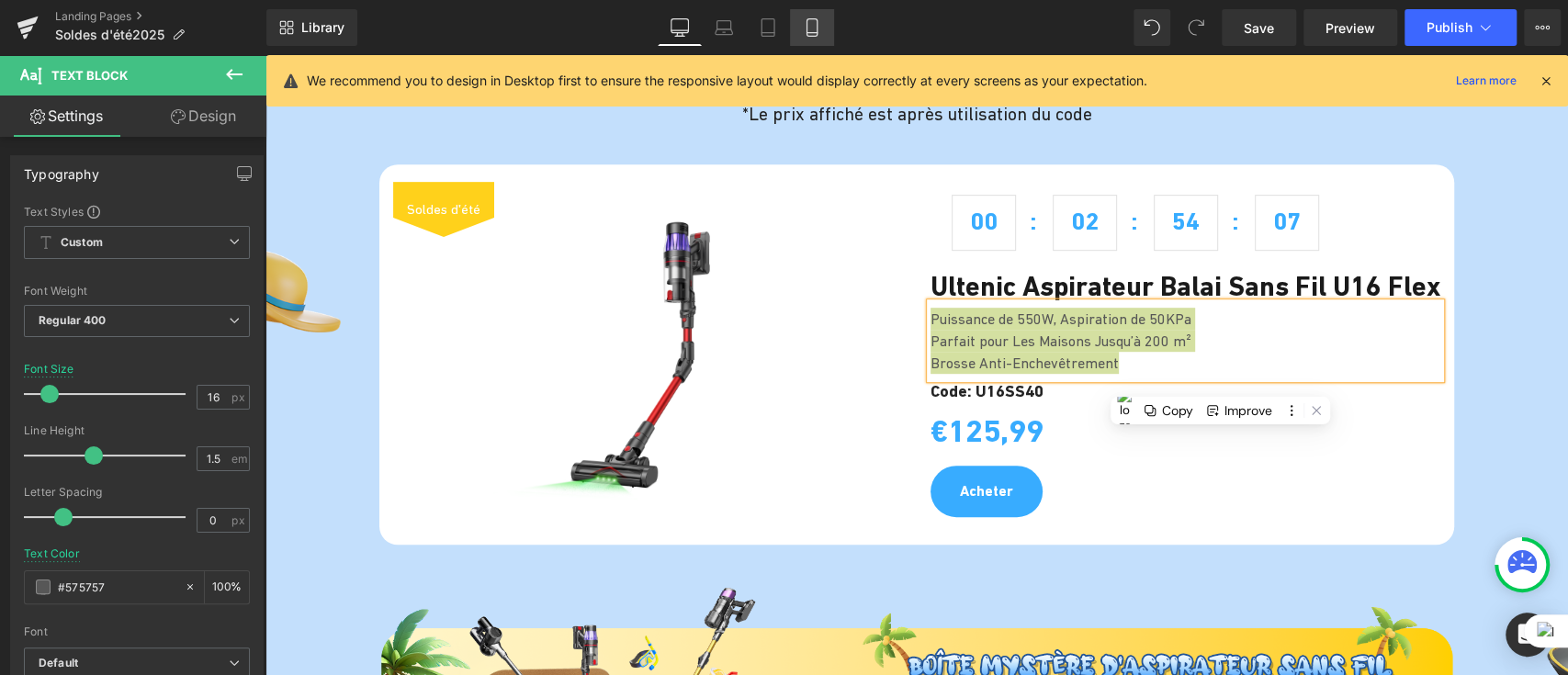 click 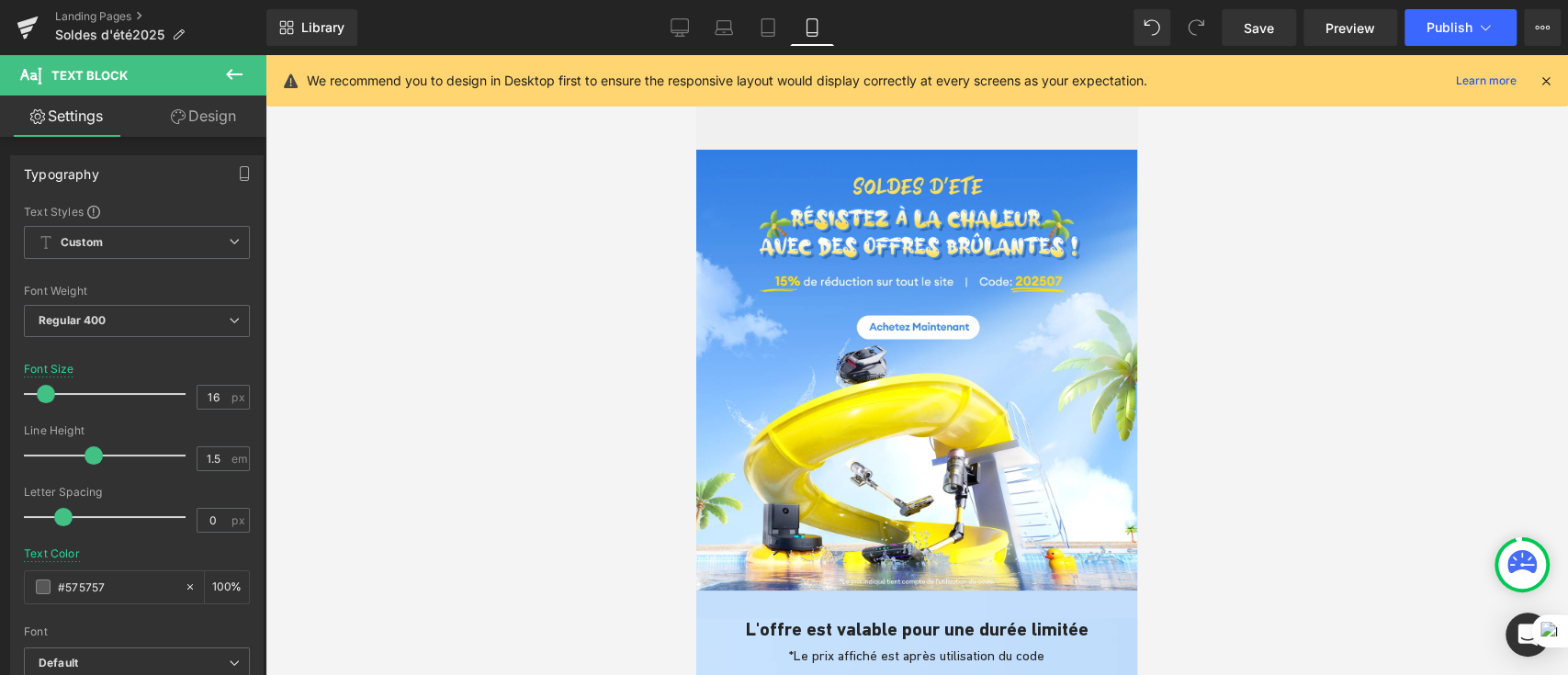 scroll, scrollTop: 612, scrollLeft: 0, axis: vertical 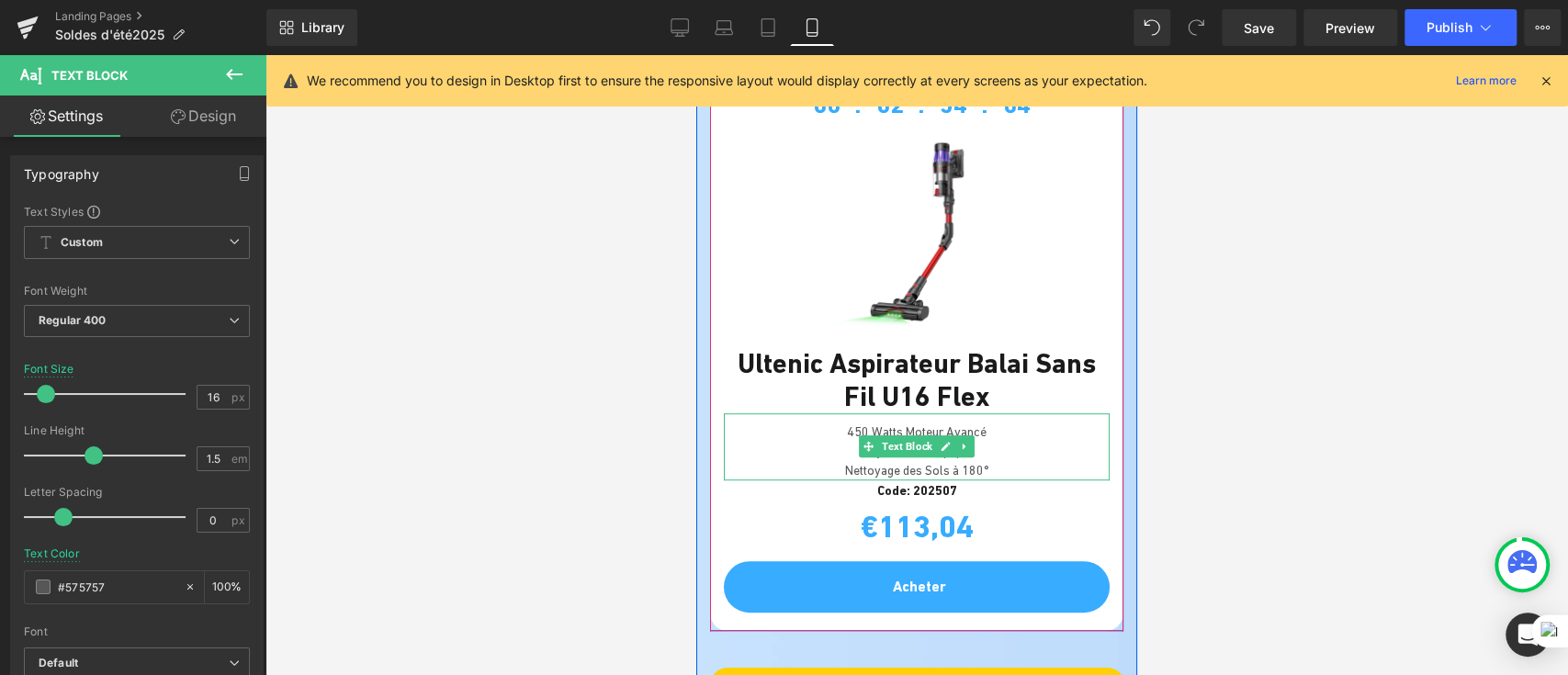 click on "450 Watts Moteur Avancé" at bounding box center [917, 432] 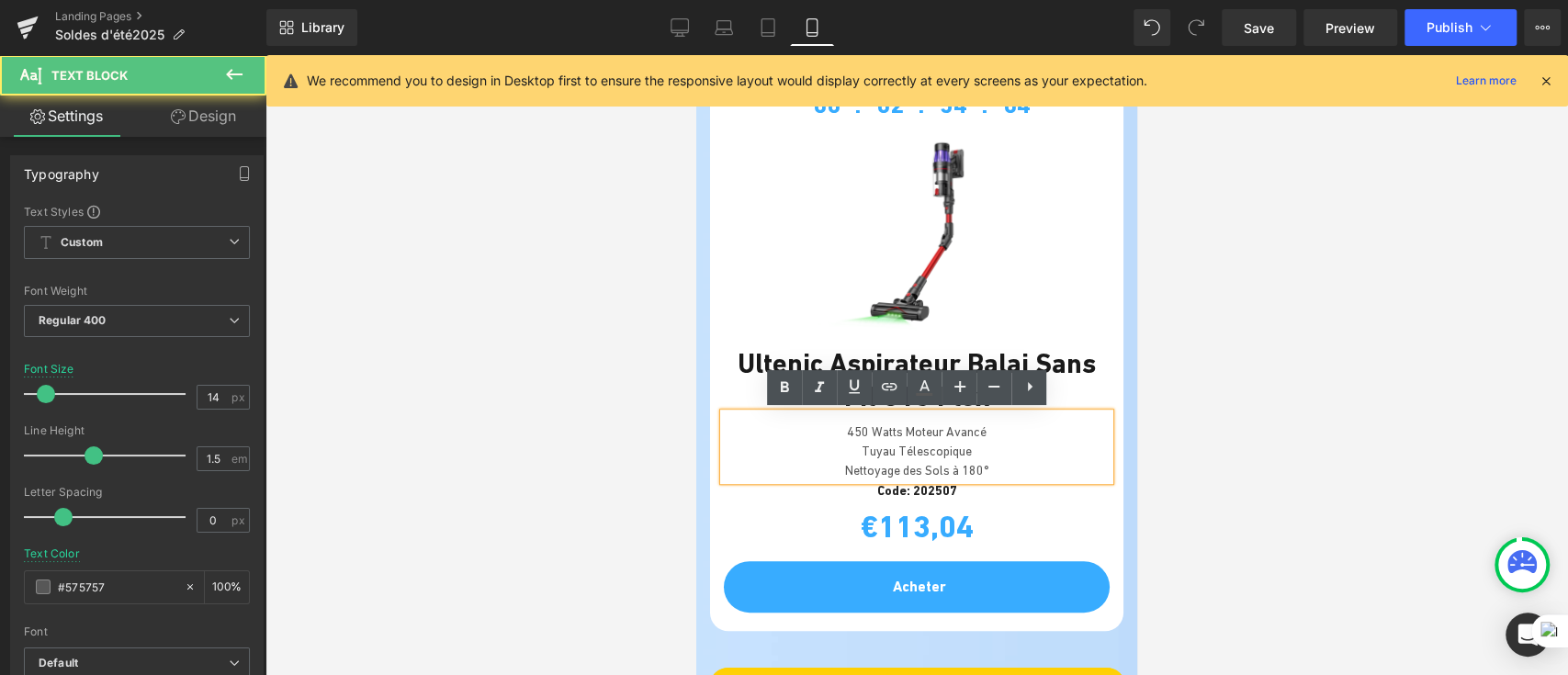 click on "450 Watts Moteur Avancé" at bounding box center (917, 432) 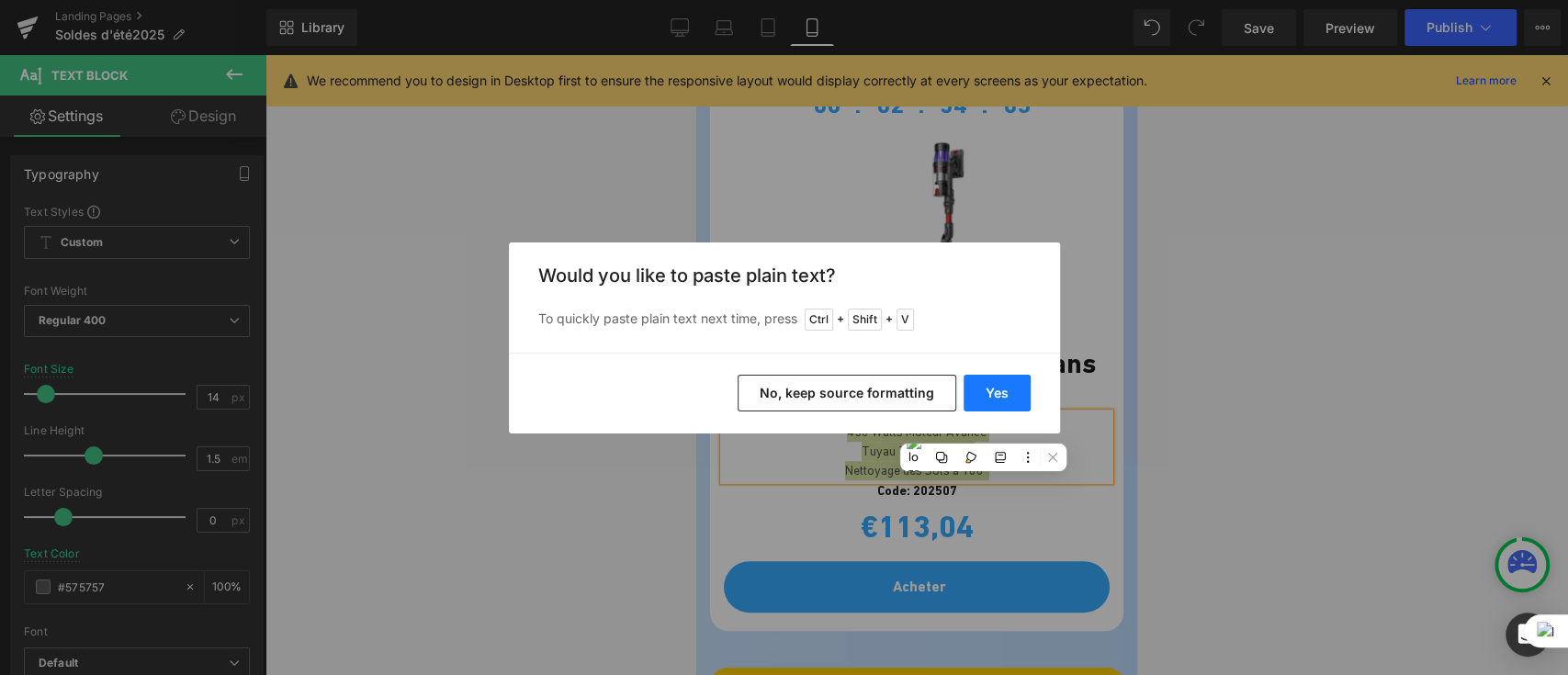 click on "Yes" at bounding box center [997, 393] 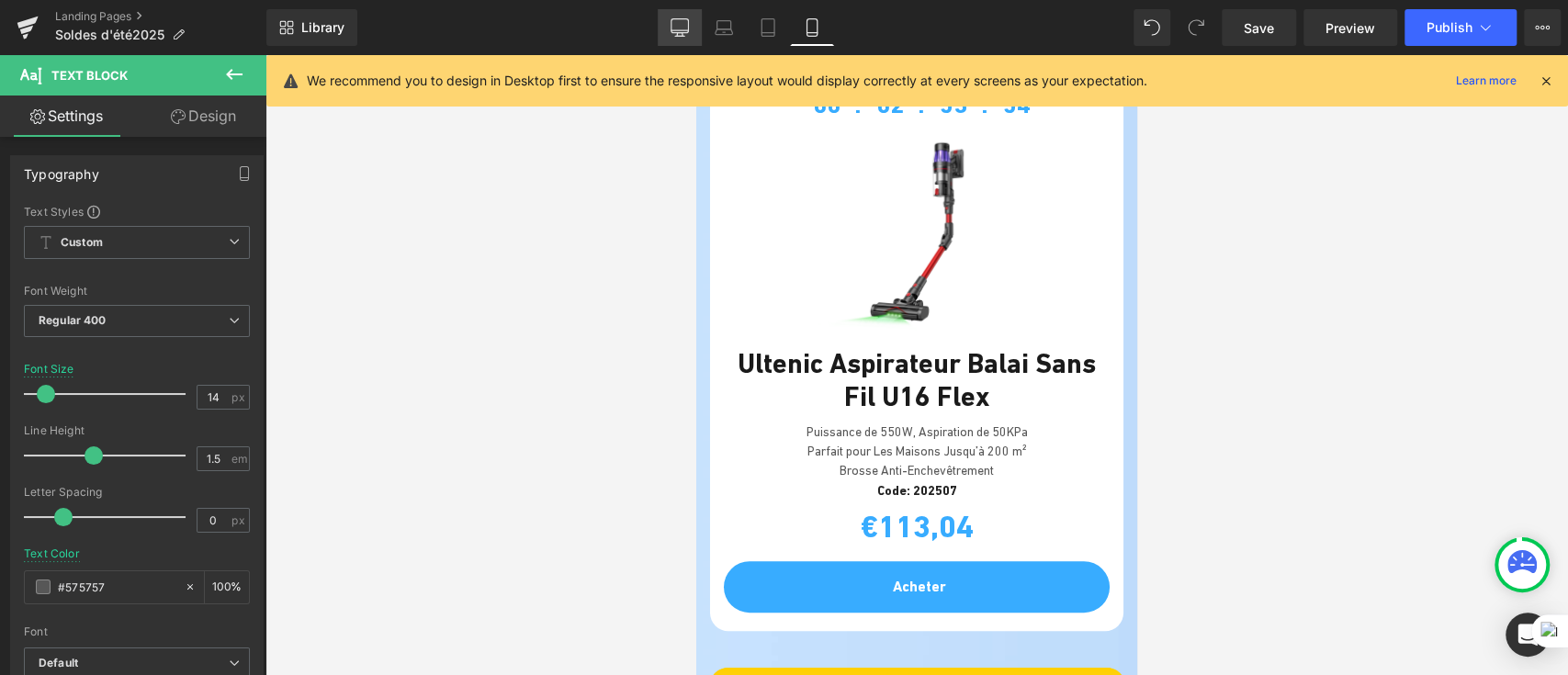 click on "Desktop" at bounding box center [680, 28] 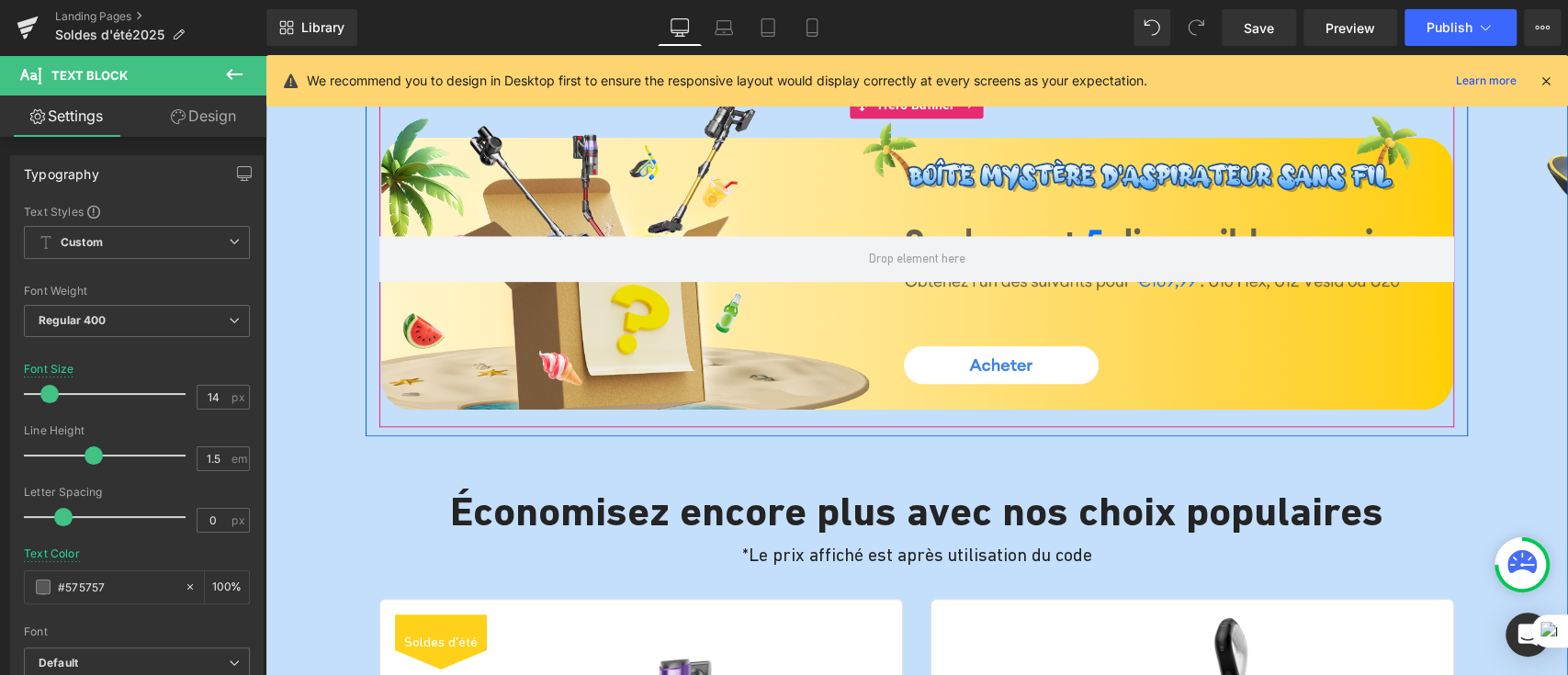 scroll, scrollTop: 979, scrollLeft: 0, axis: vertical 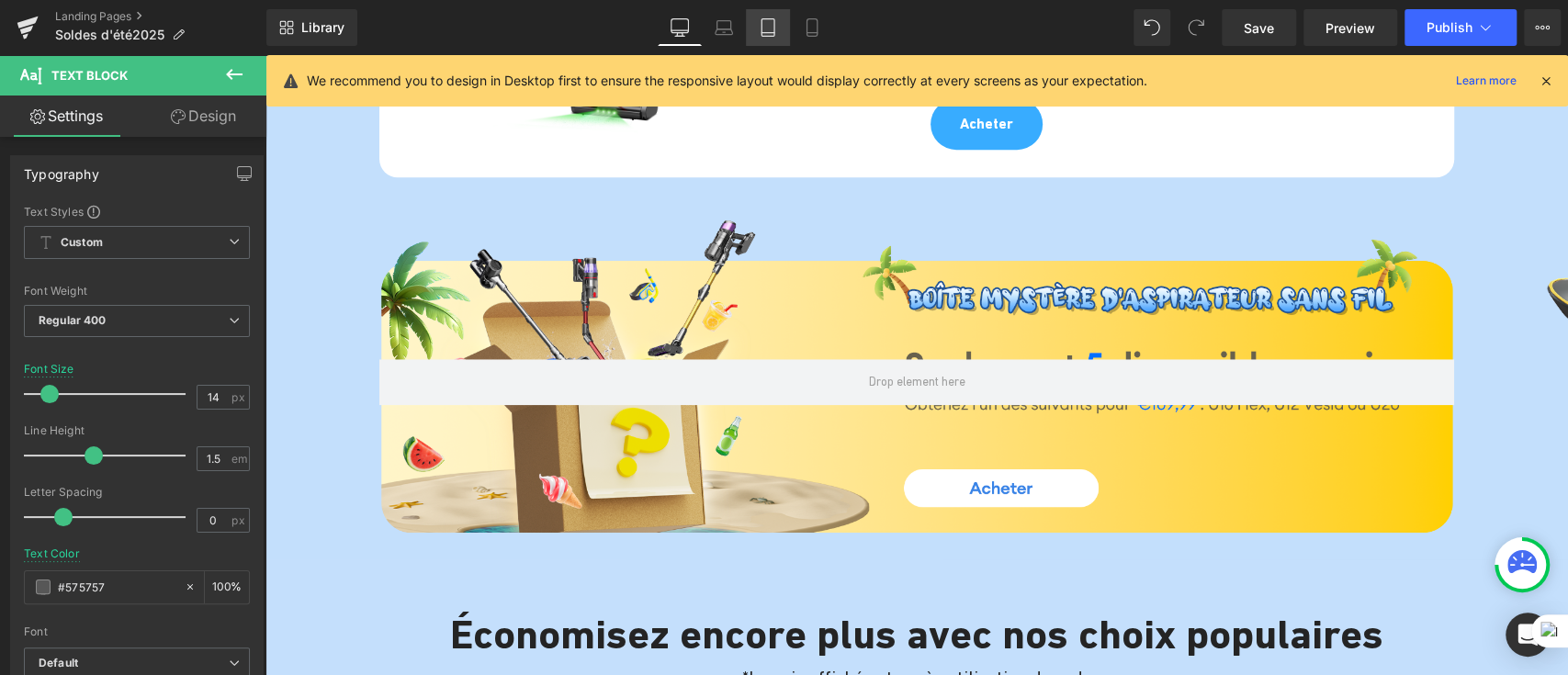 click on "Tablet" at bounding box center [768, 28] 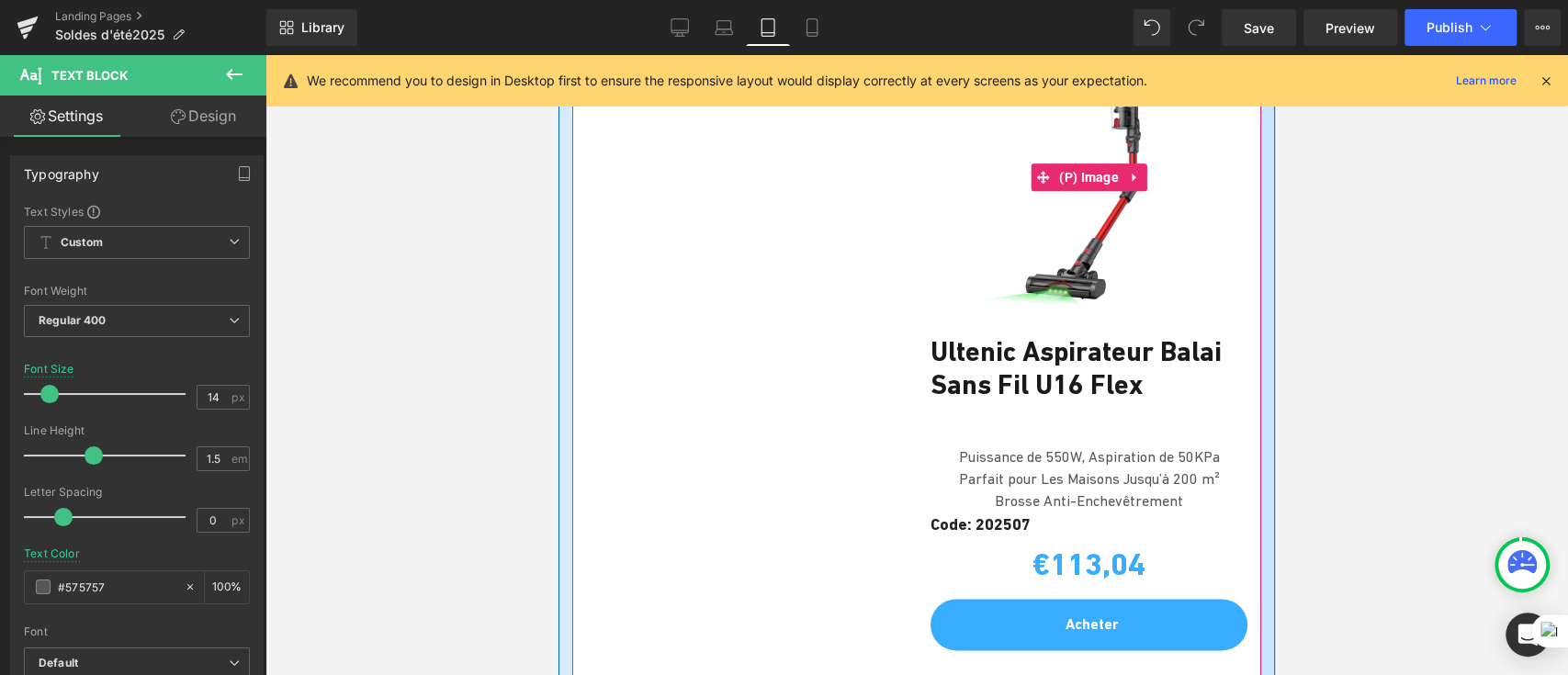 scroll, scrollTop: 1494, scrollLeft: 0, axis: vertical 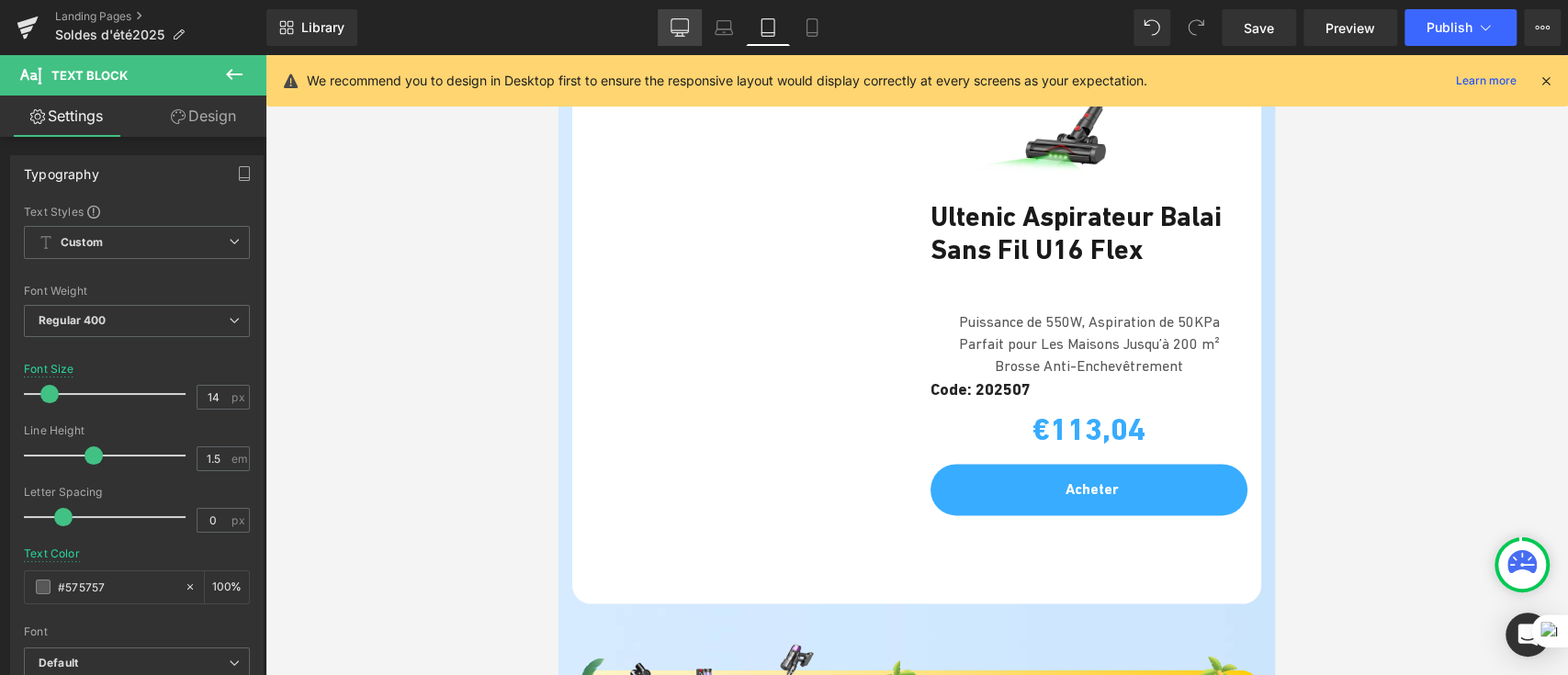 click 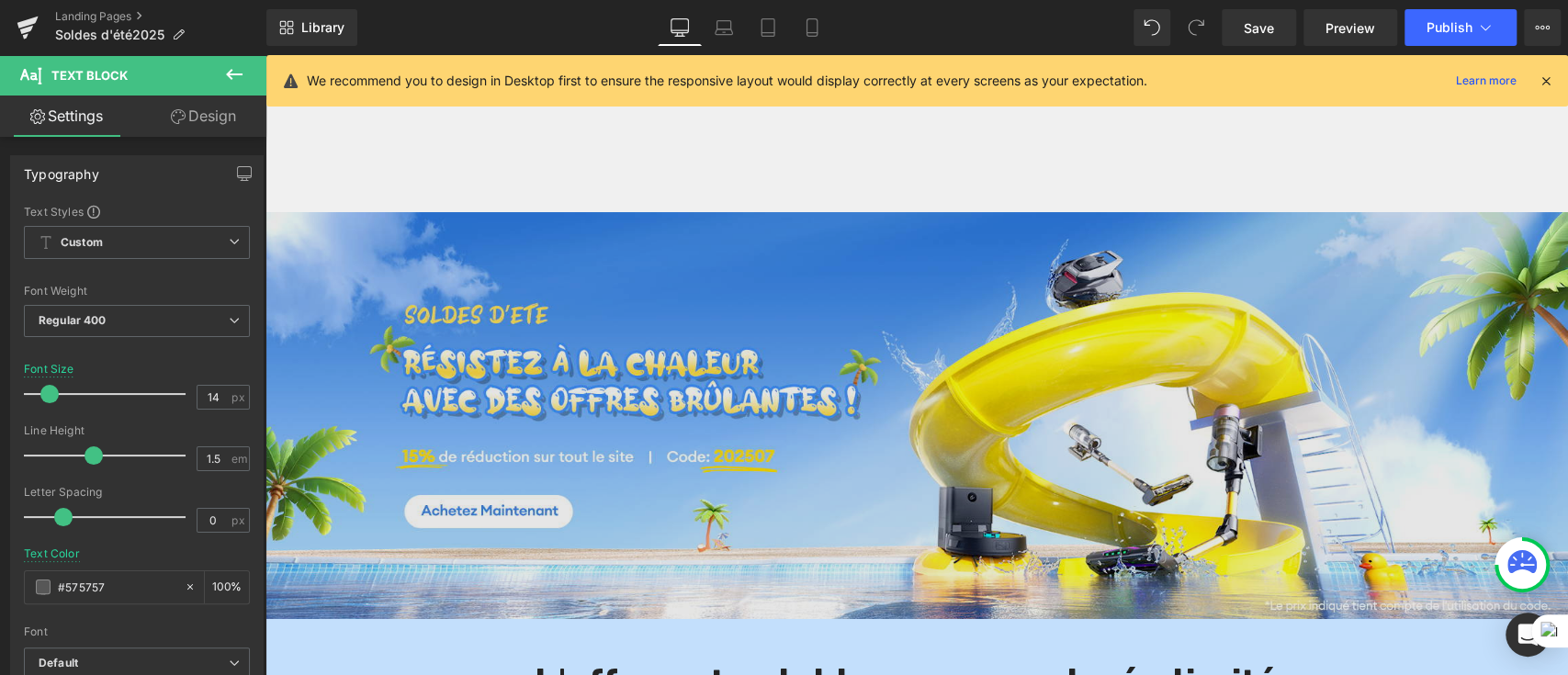 scroll, scrollTop: 612, scrollLeft: 0, axis: vertical 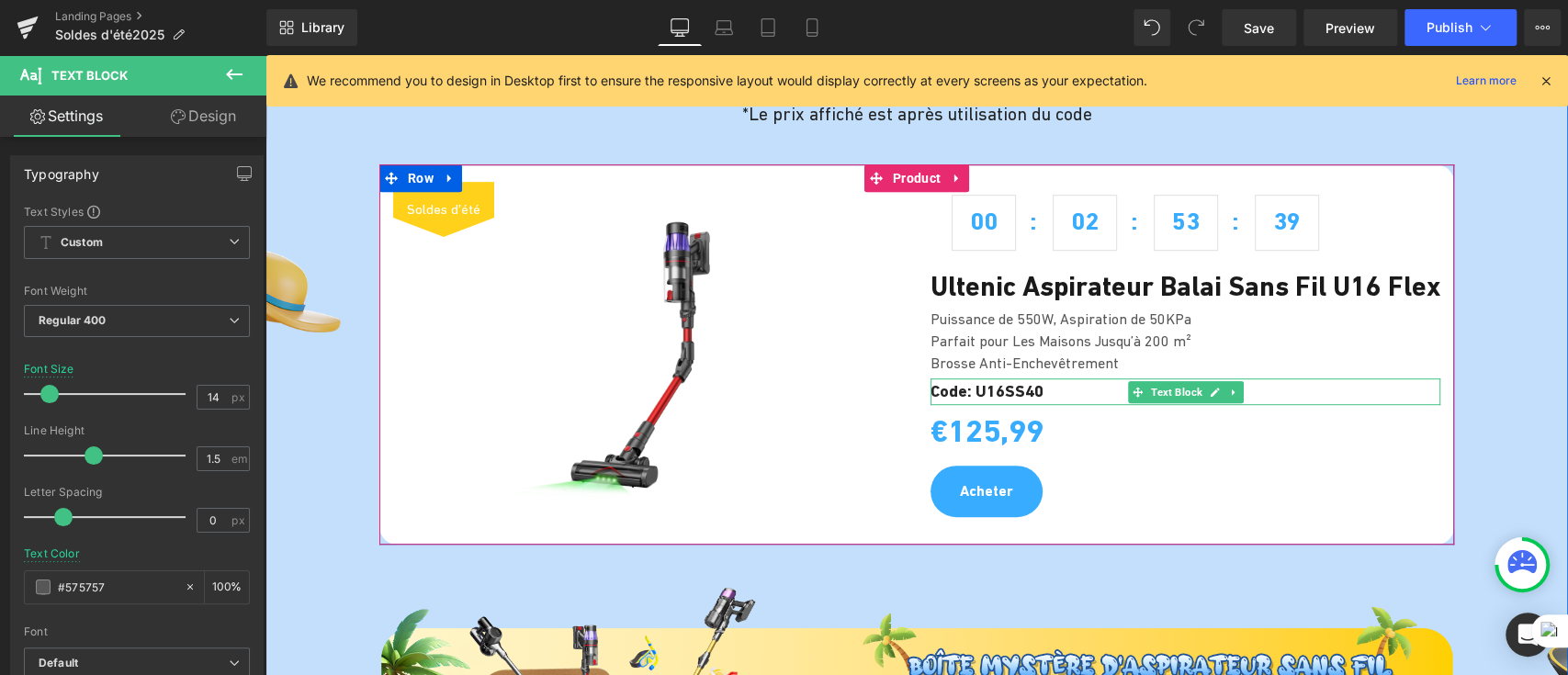 click on "Code: U16SS40" at bounding box center [1185, 391] 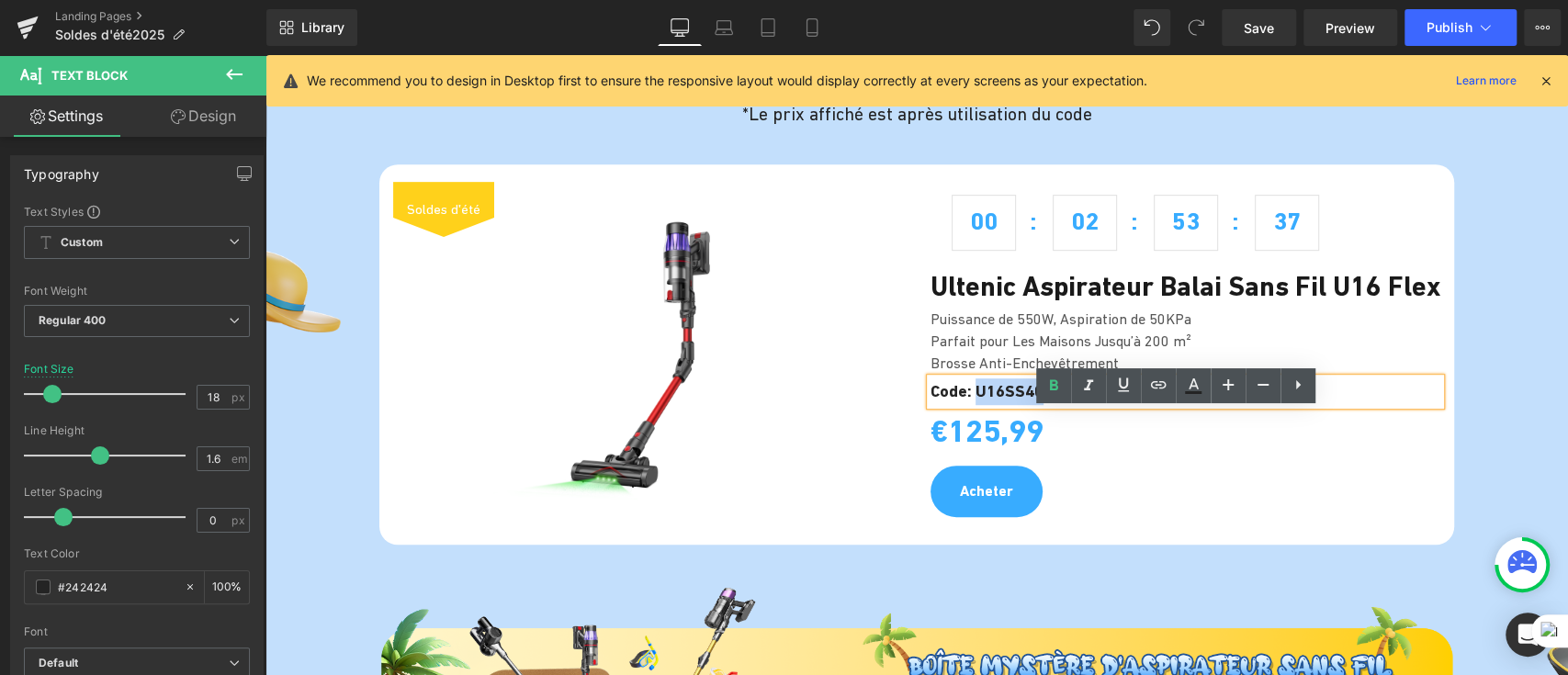 drag, startPoint x: 1053, startPoint y: 428, endPoint x: 974, endPoint y: 430, distance: 79.025312 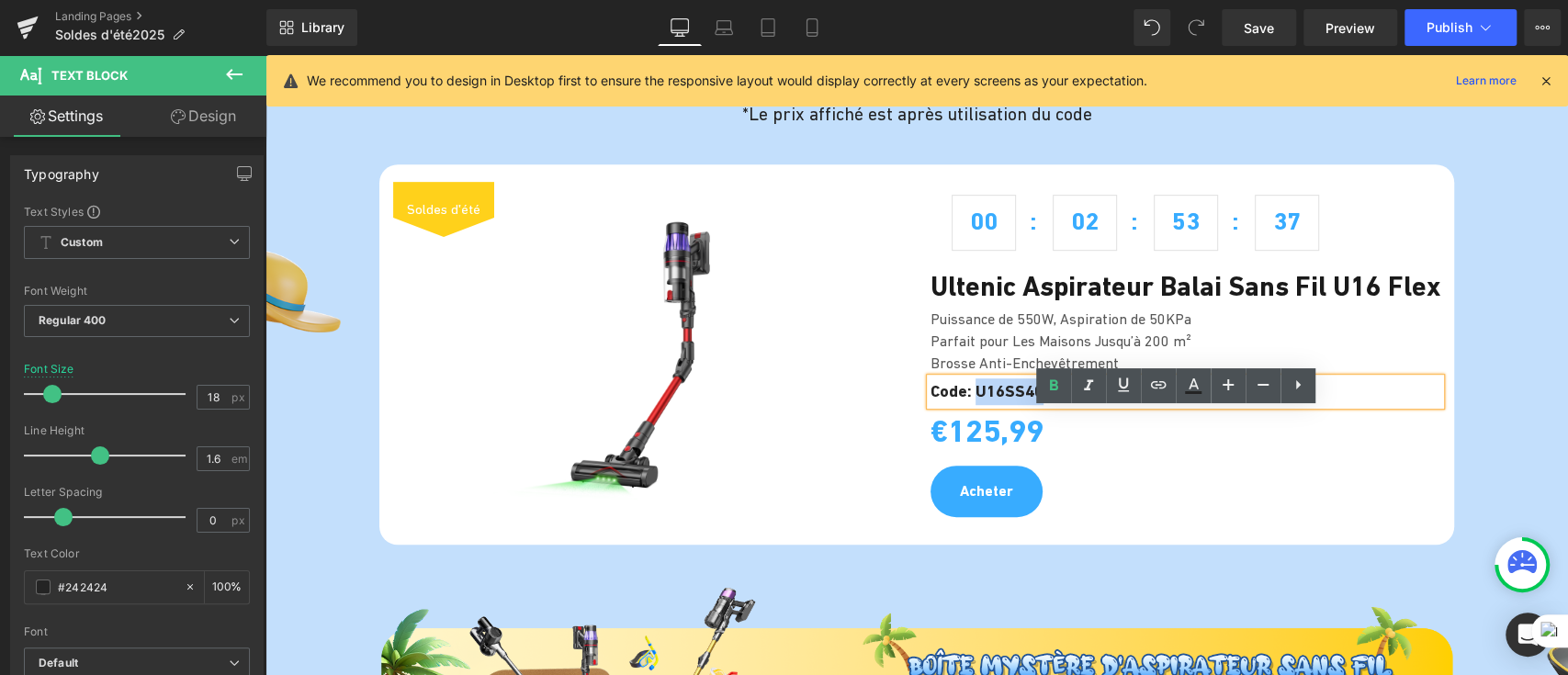 click on "Code: U16SS40" at bounding box center (1185, 391) 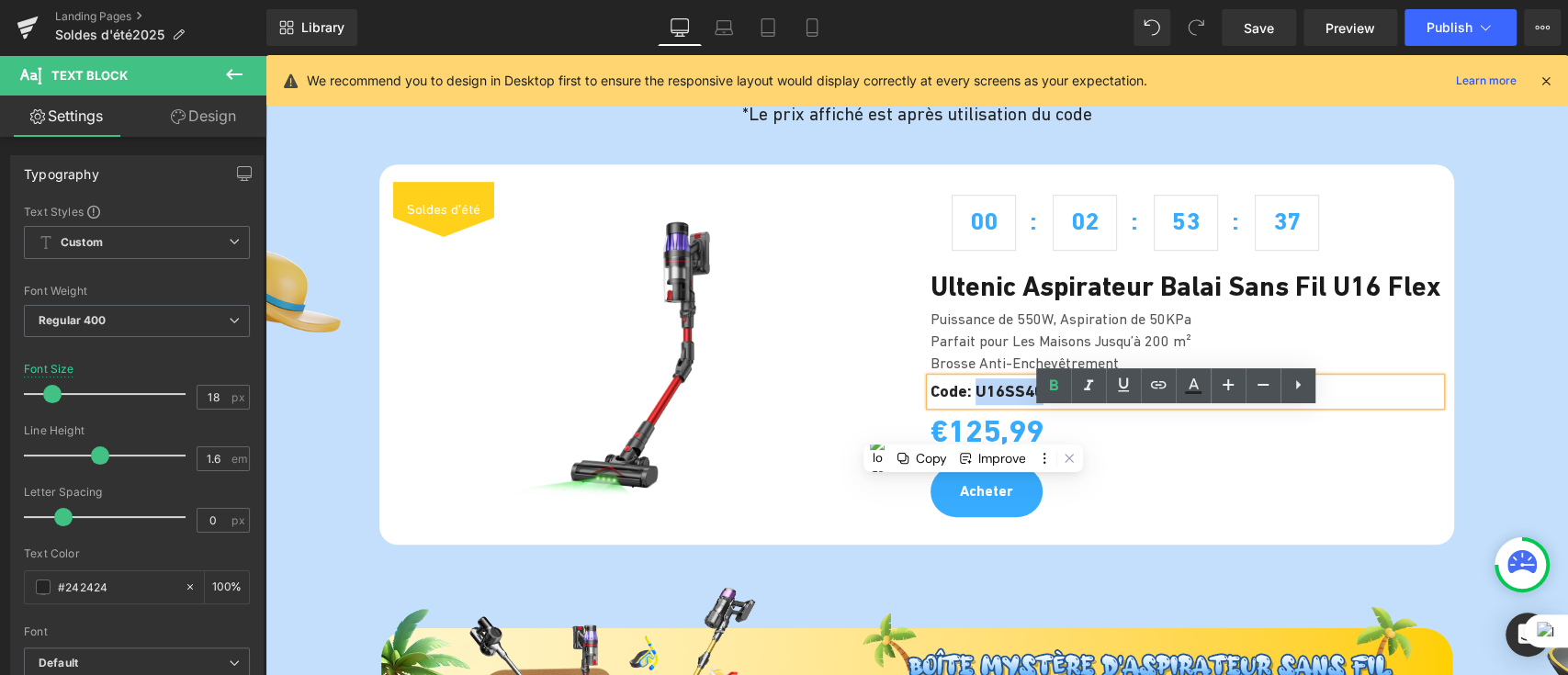 copy on "U16SS40" 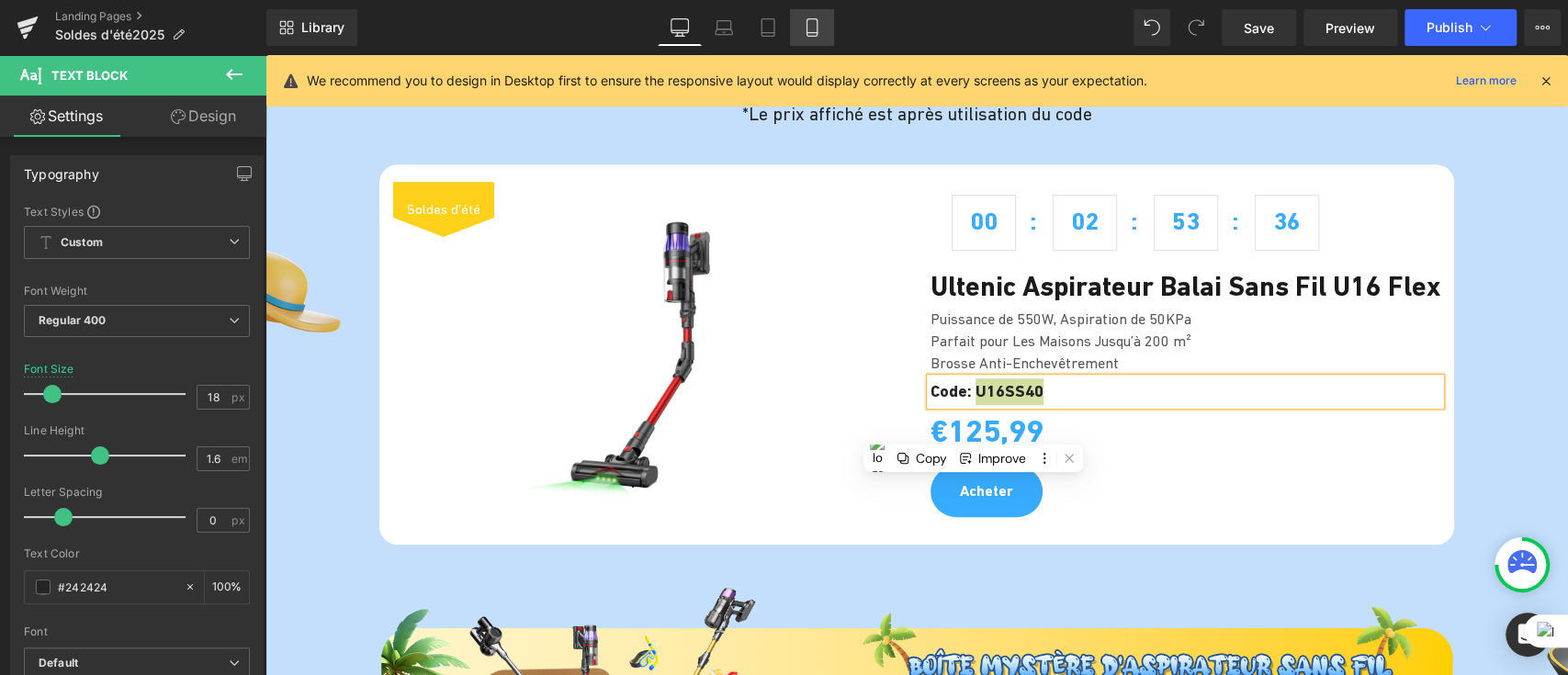 click 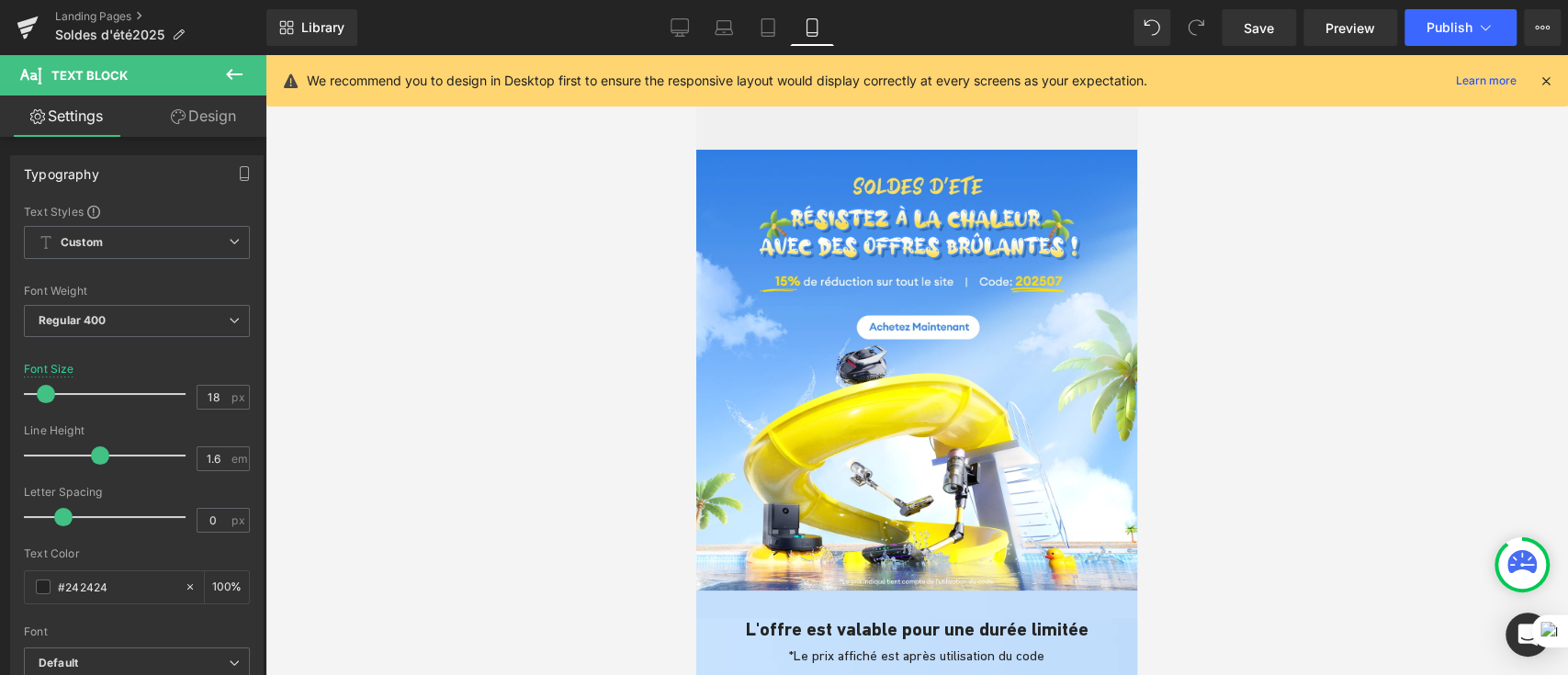 scroll, scrollTop: 612, scrollLeft: 0, axis: vertical 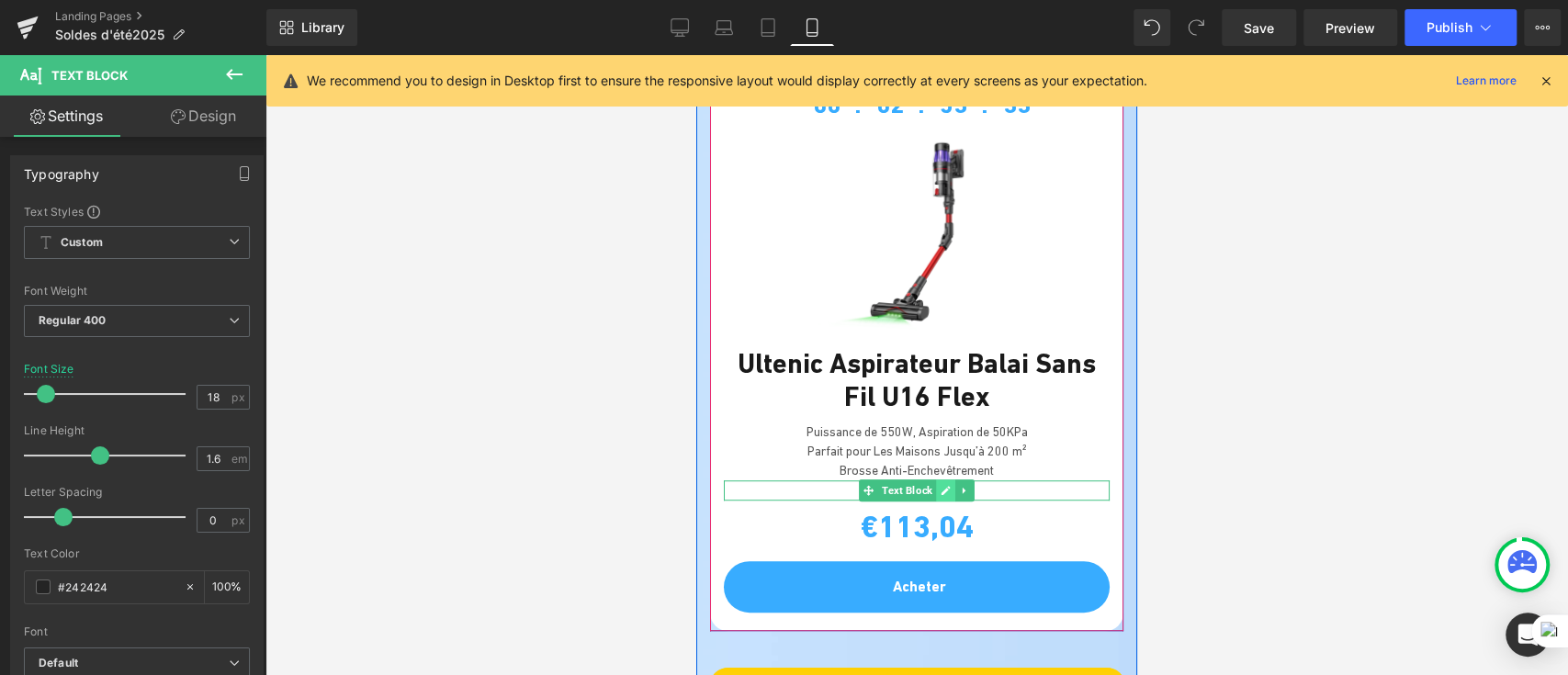 click 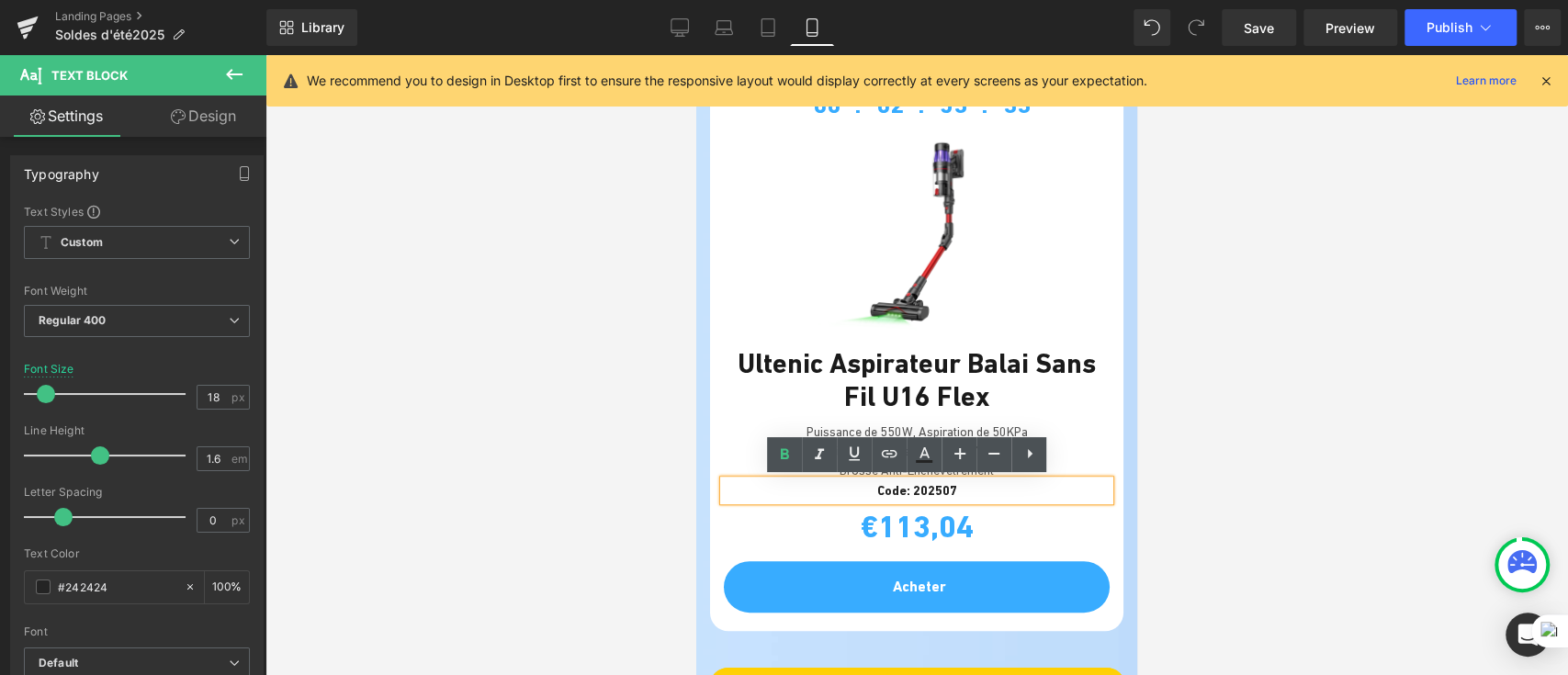 click on "Code: 202507" at bounding box center (917, 490) 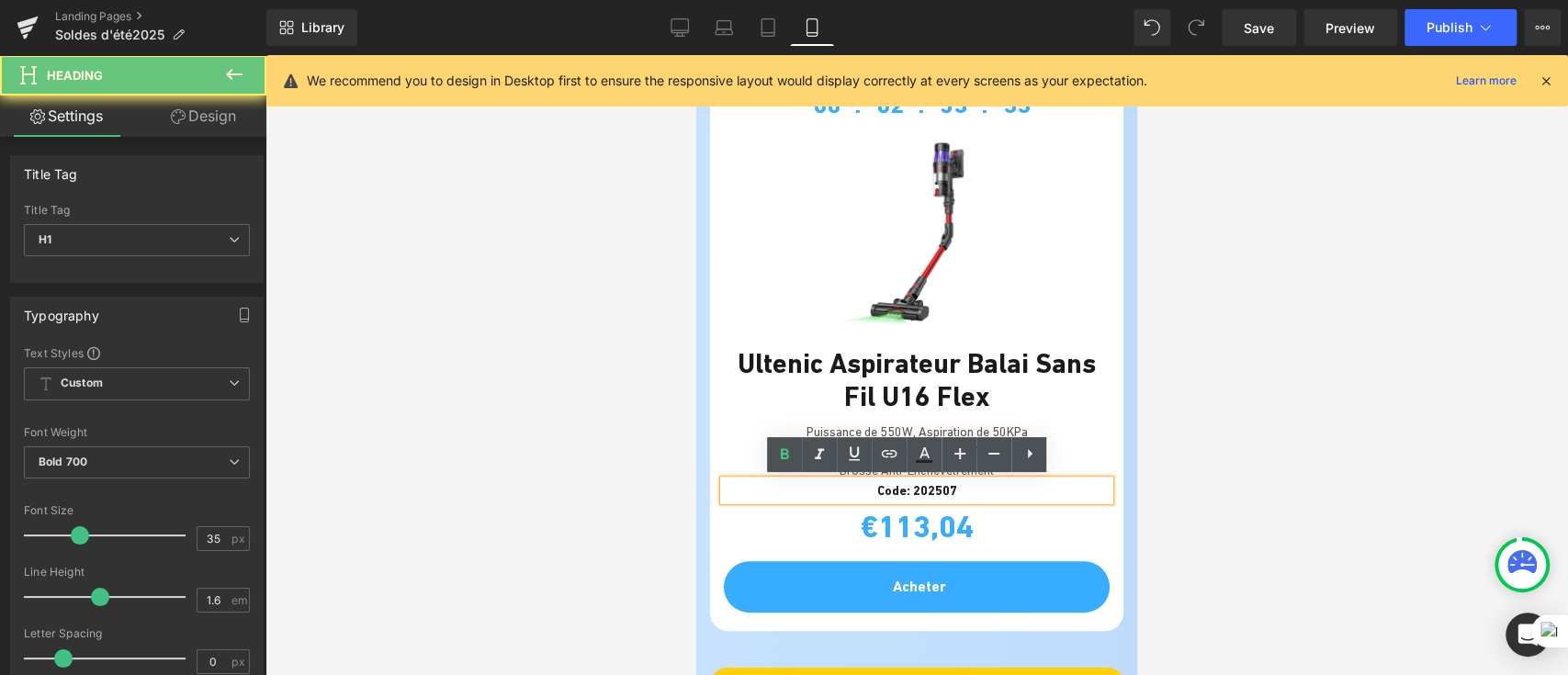 click on "€113,04
Heading" at bounding box center [917, 526] 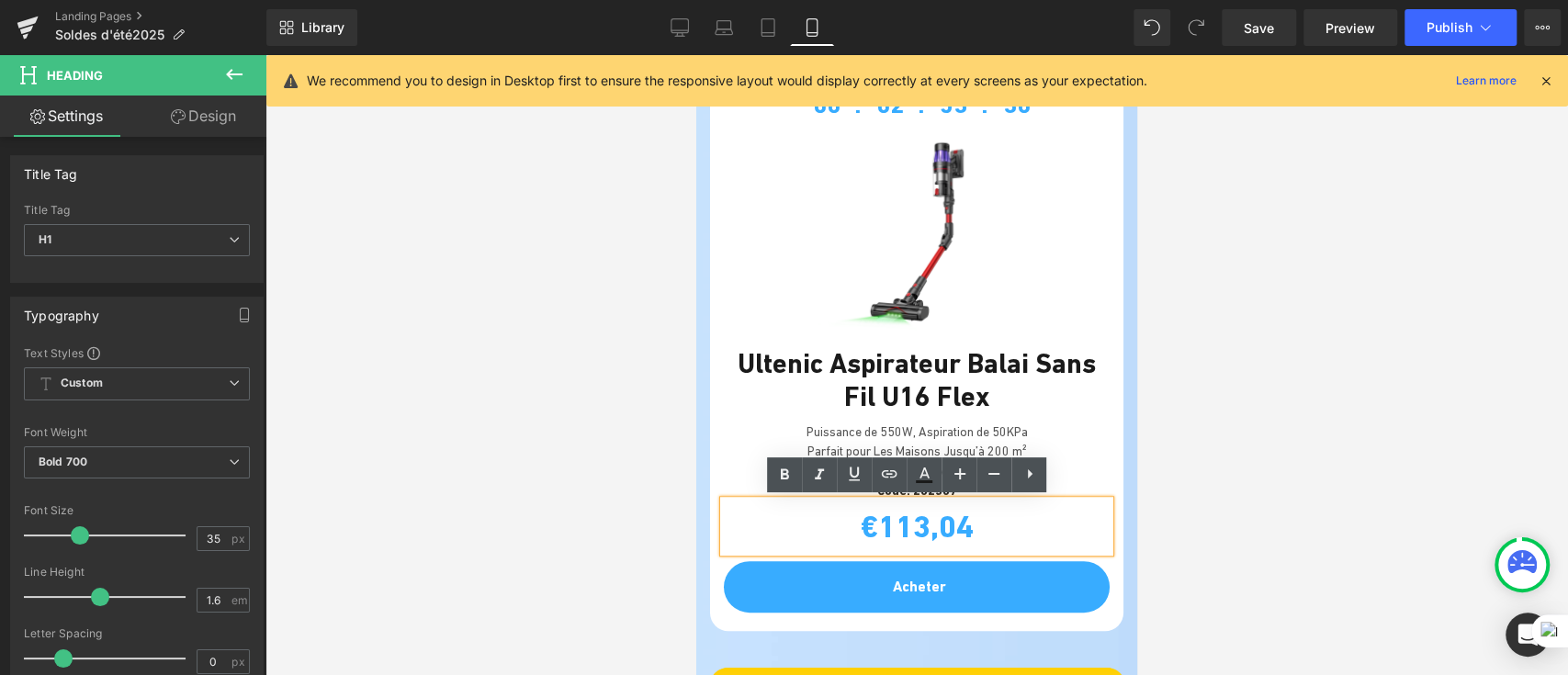 click at bounding box center [917, 365] 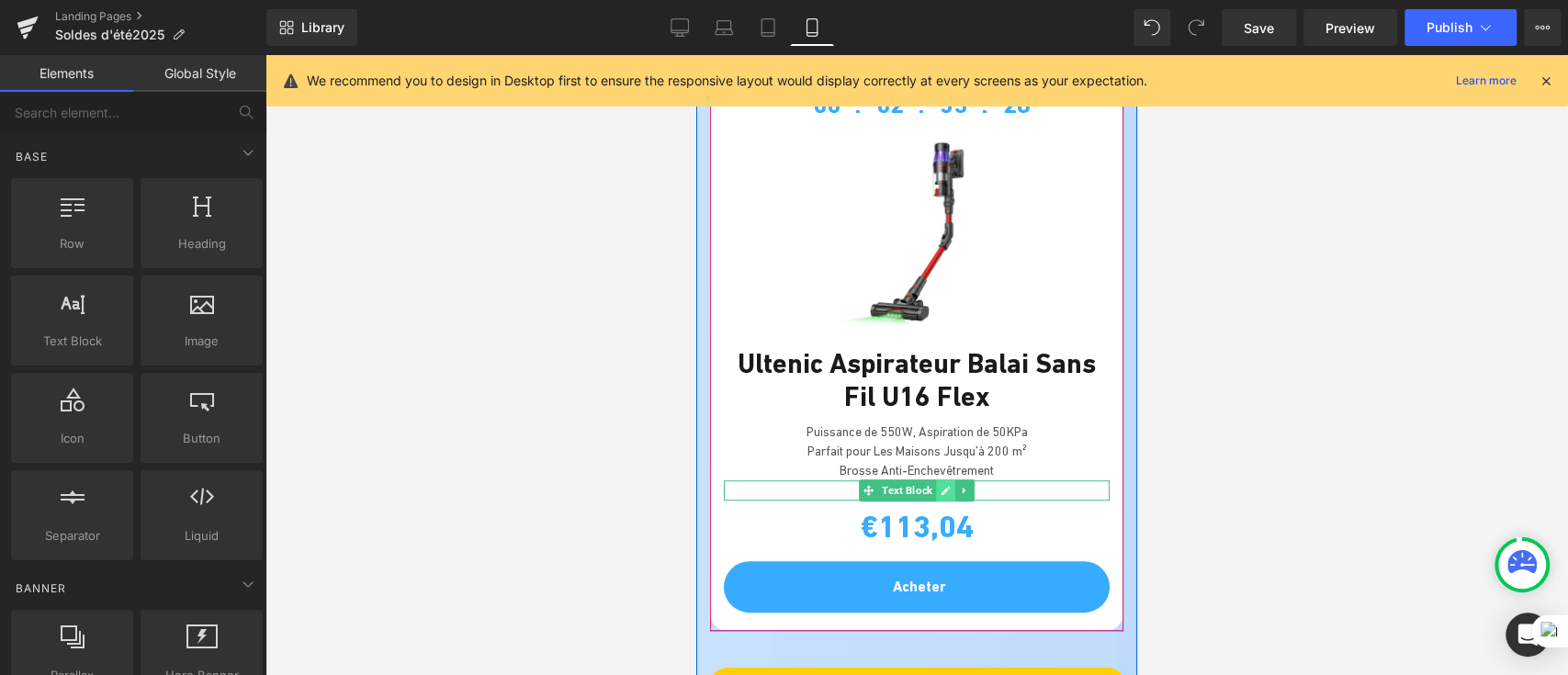 click 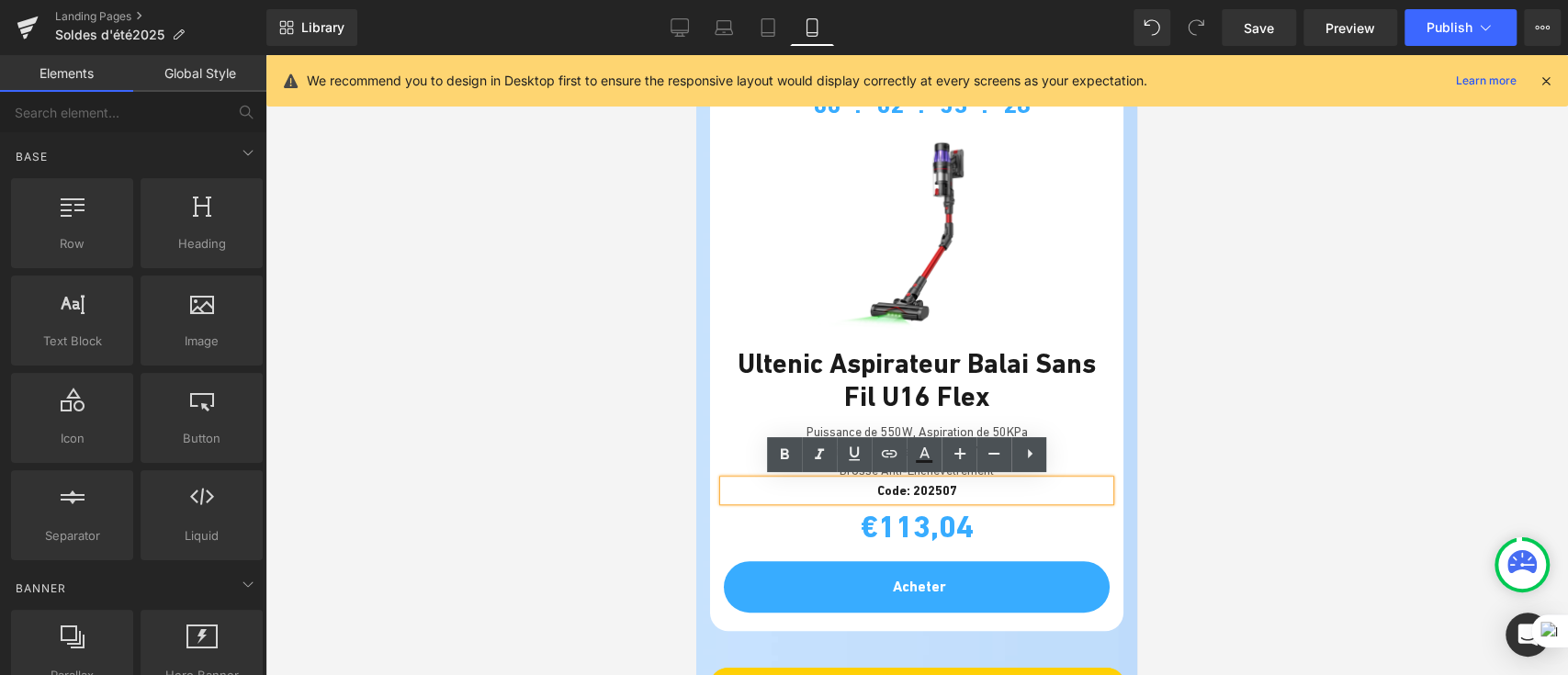 click on "Code: 202507" at bounding box center [917, 490] 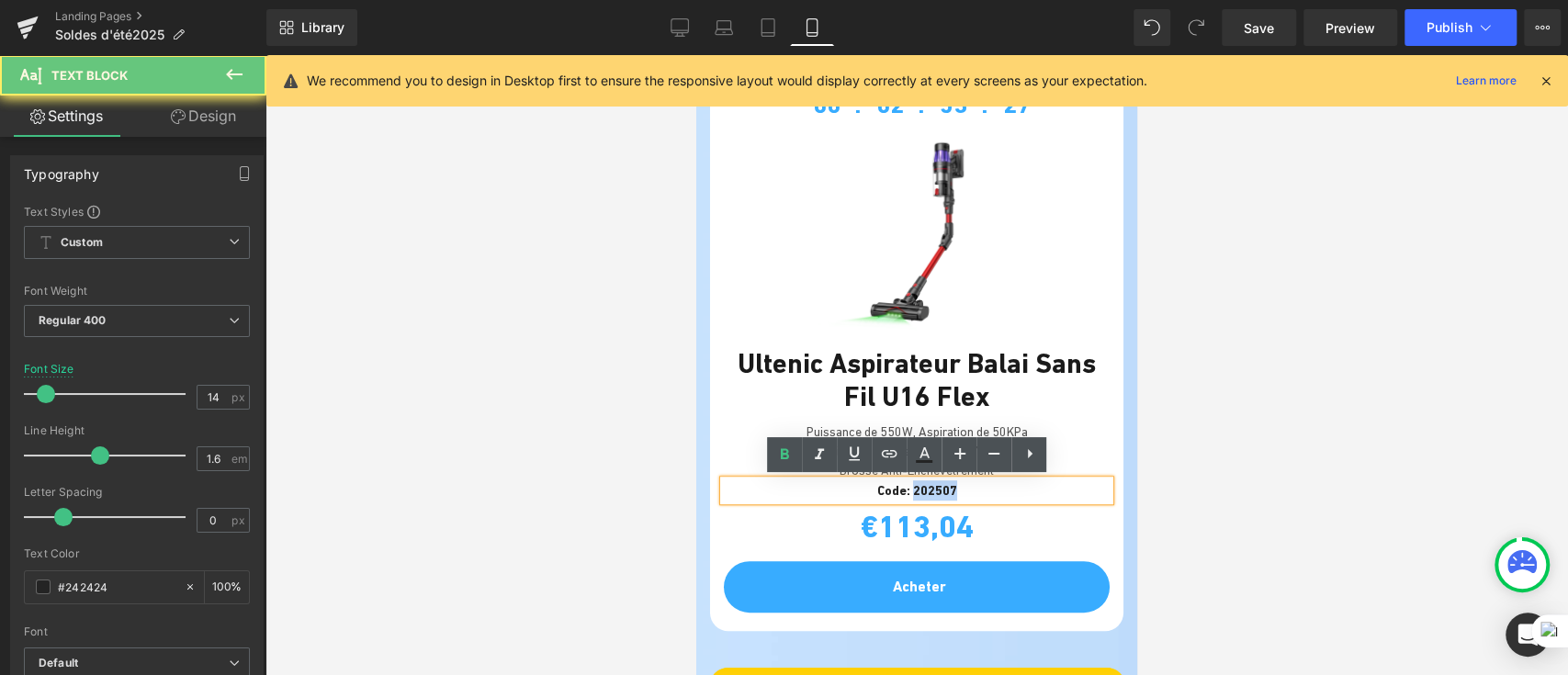drag, startPoint x: 1013, startPoint y: 490, endPoint x: 907, endPoint y: 496, distance: 106.16968 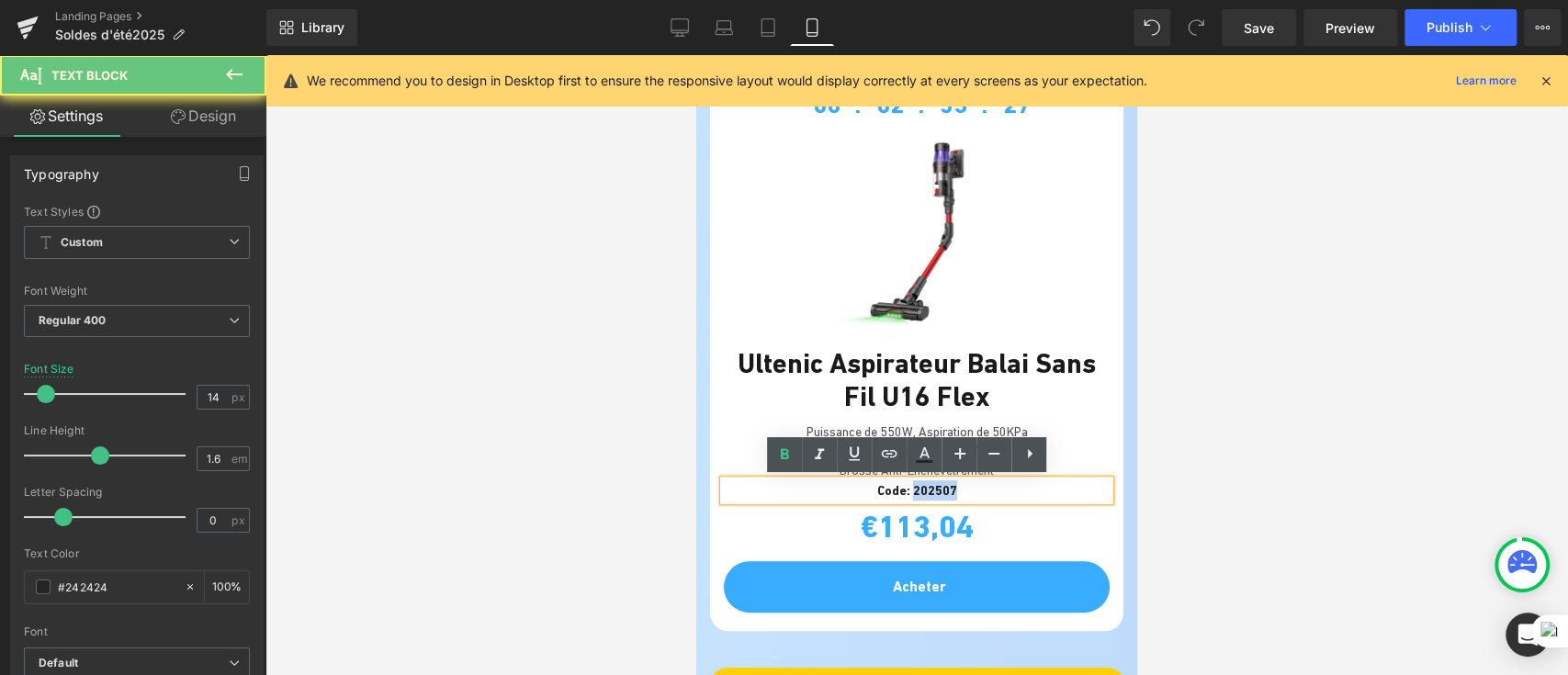 click on "Code: 202507" at bounding box center (917, 490) 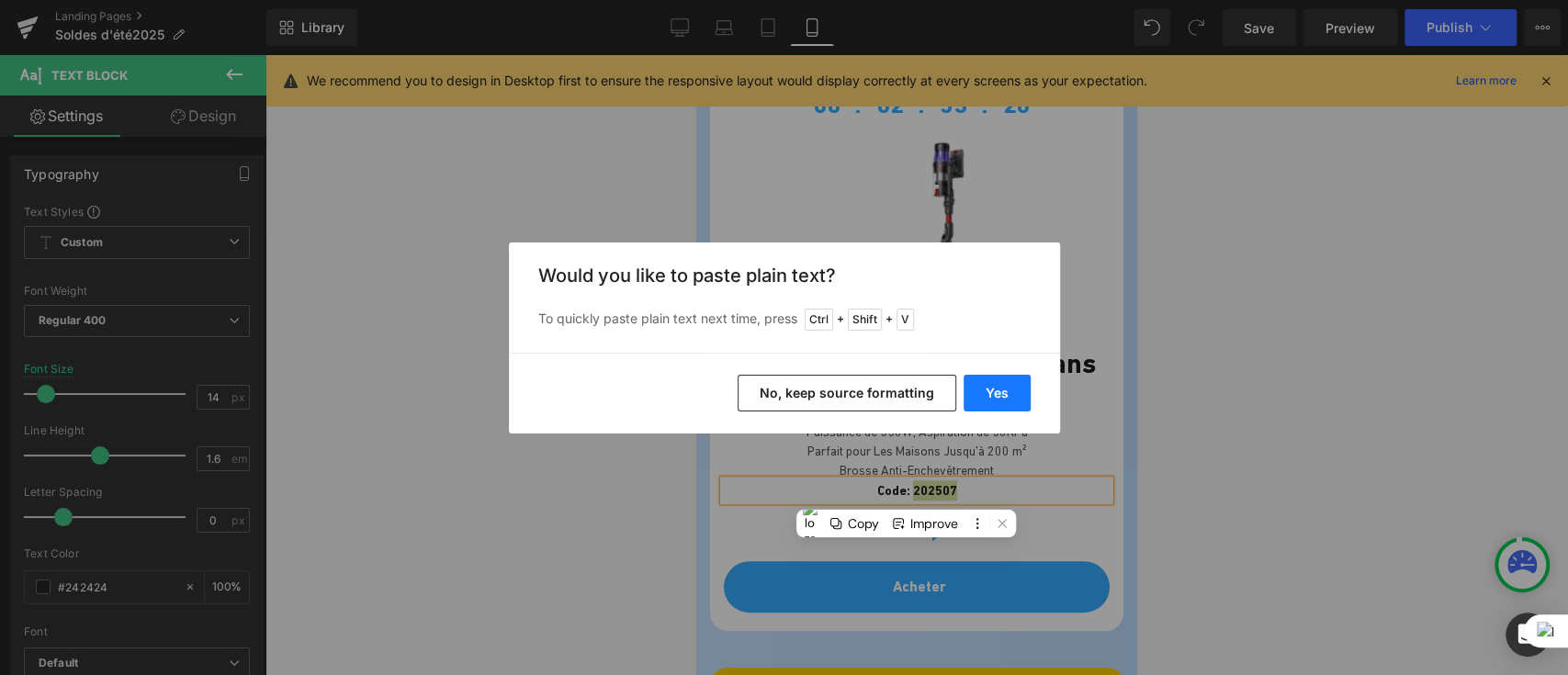 click on "Yes" at bounding box center [997, 393] 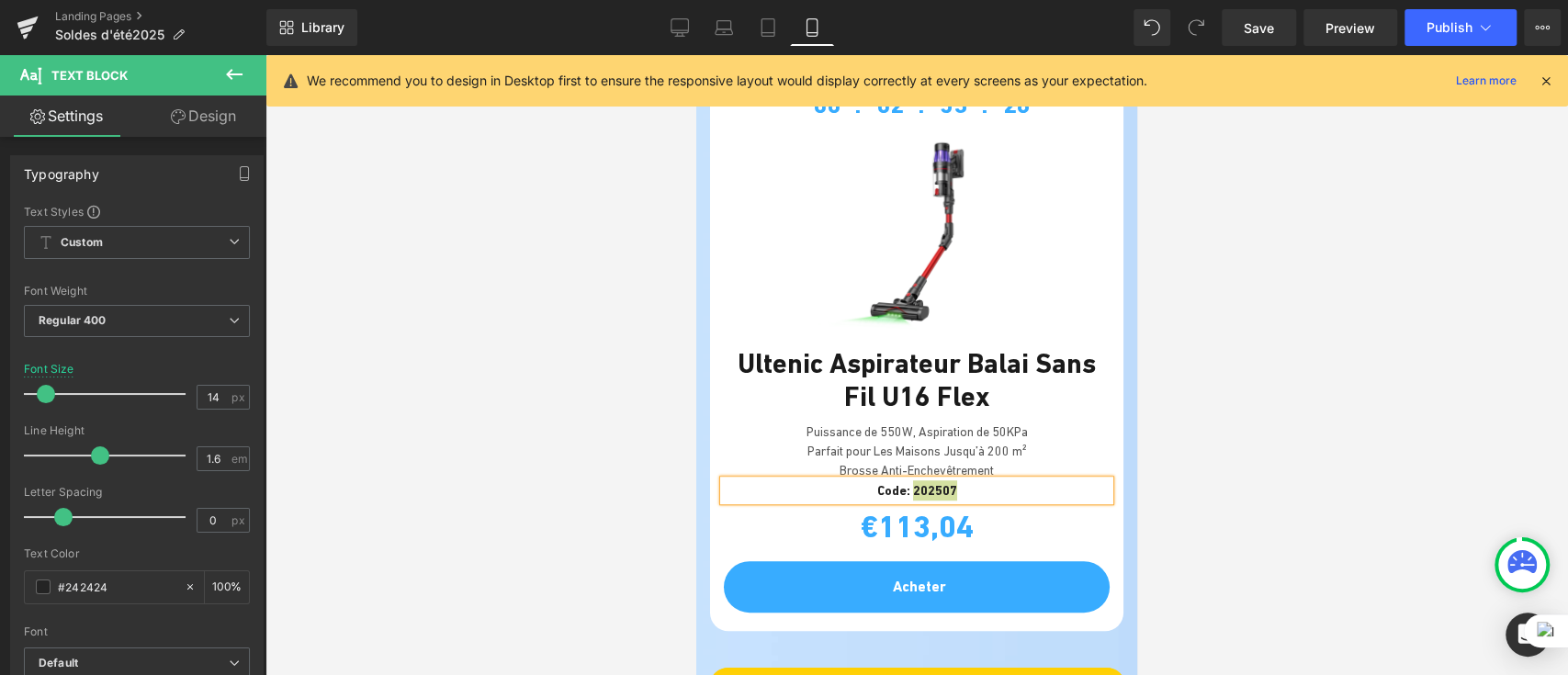 type 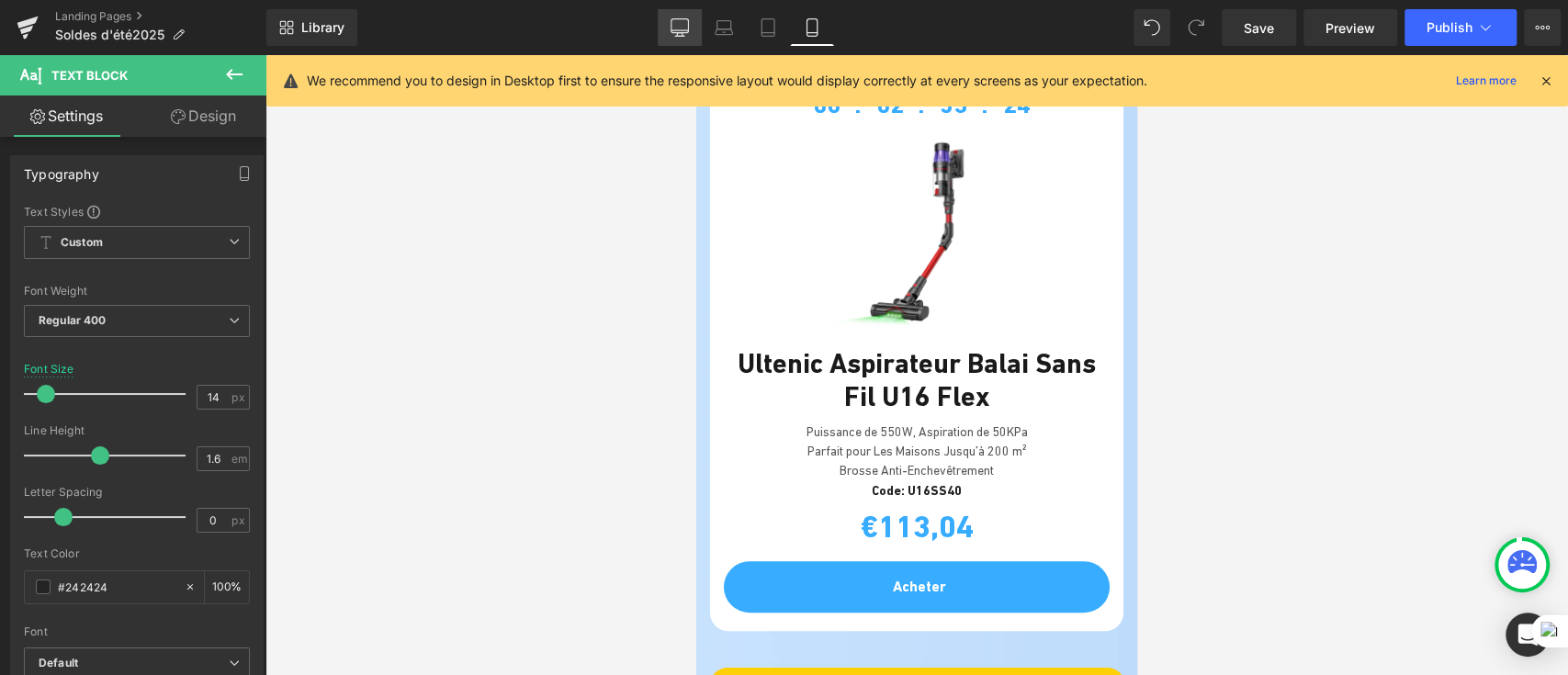 click on "Desktop" at bounding box center [680, 28] 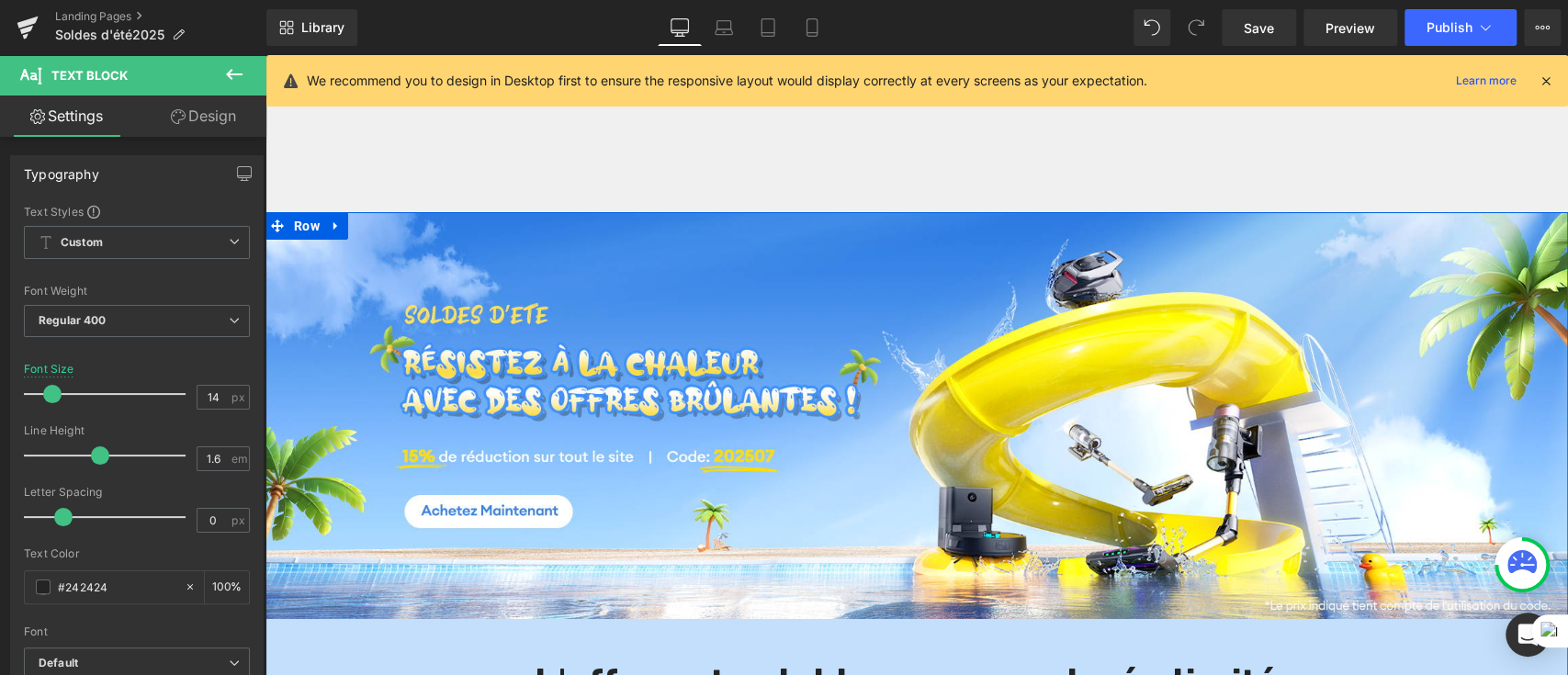 scroll, scrollTop: 735, scrollLeft: 0, axis: vertical 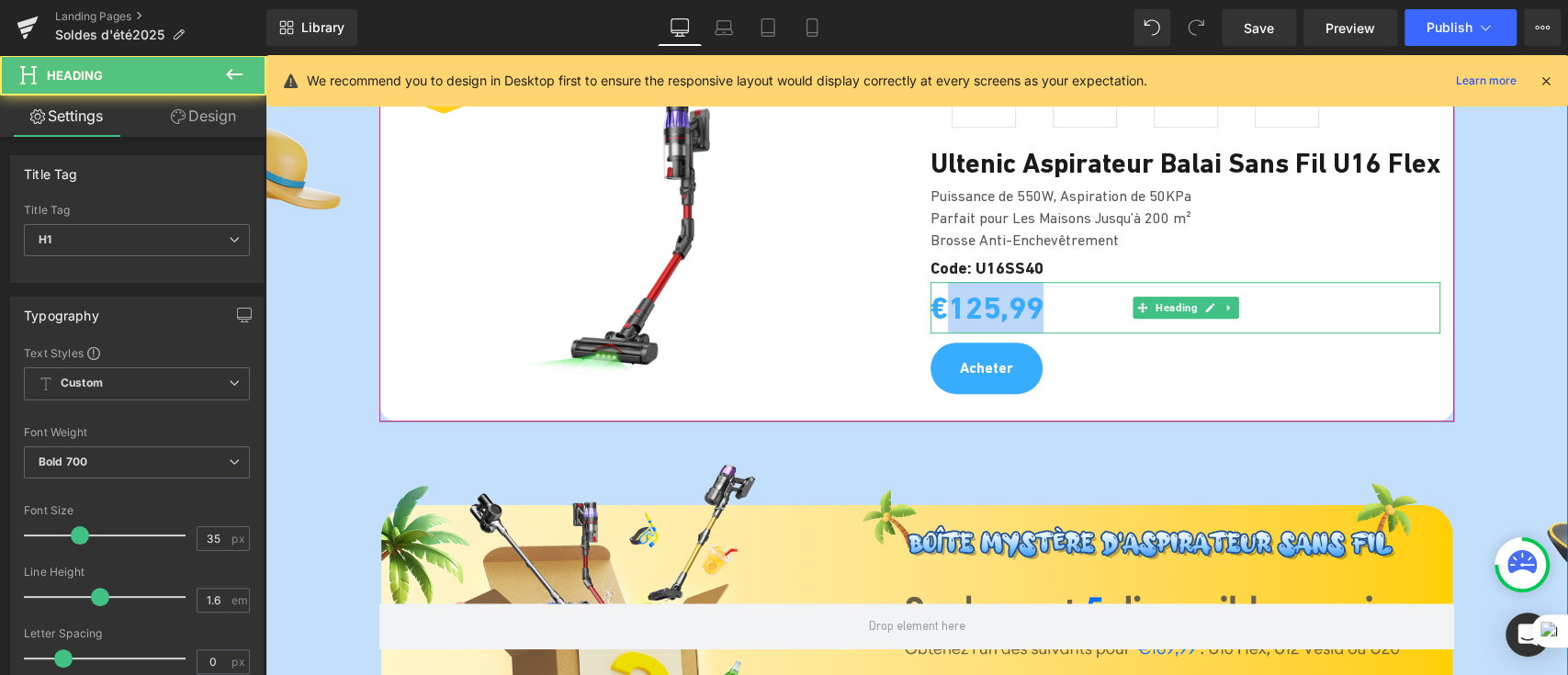 drag, startPoint x: 965, startPoint y: 349, endPoint x: 942, endPoint y: 346, distance: 23.194827 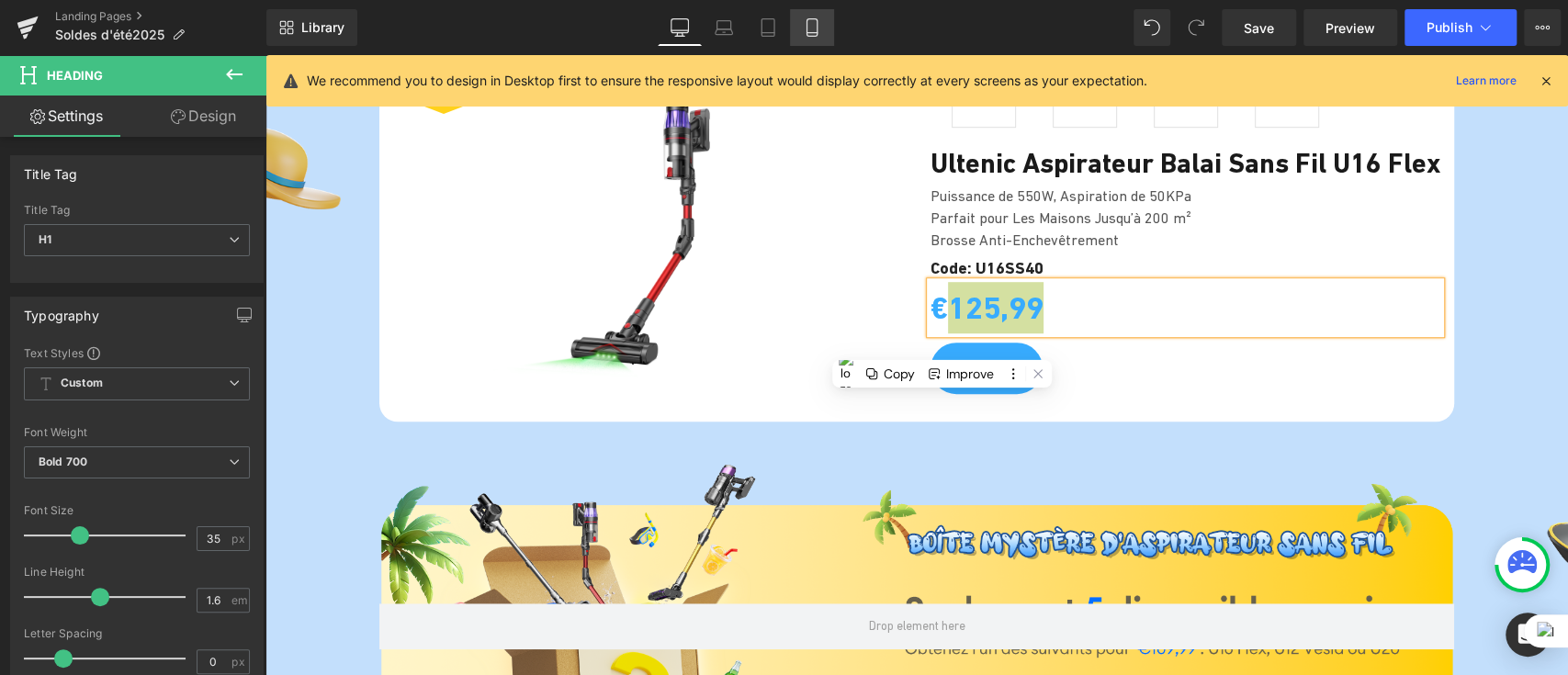 click 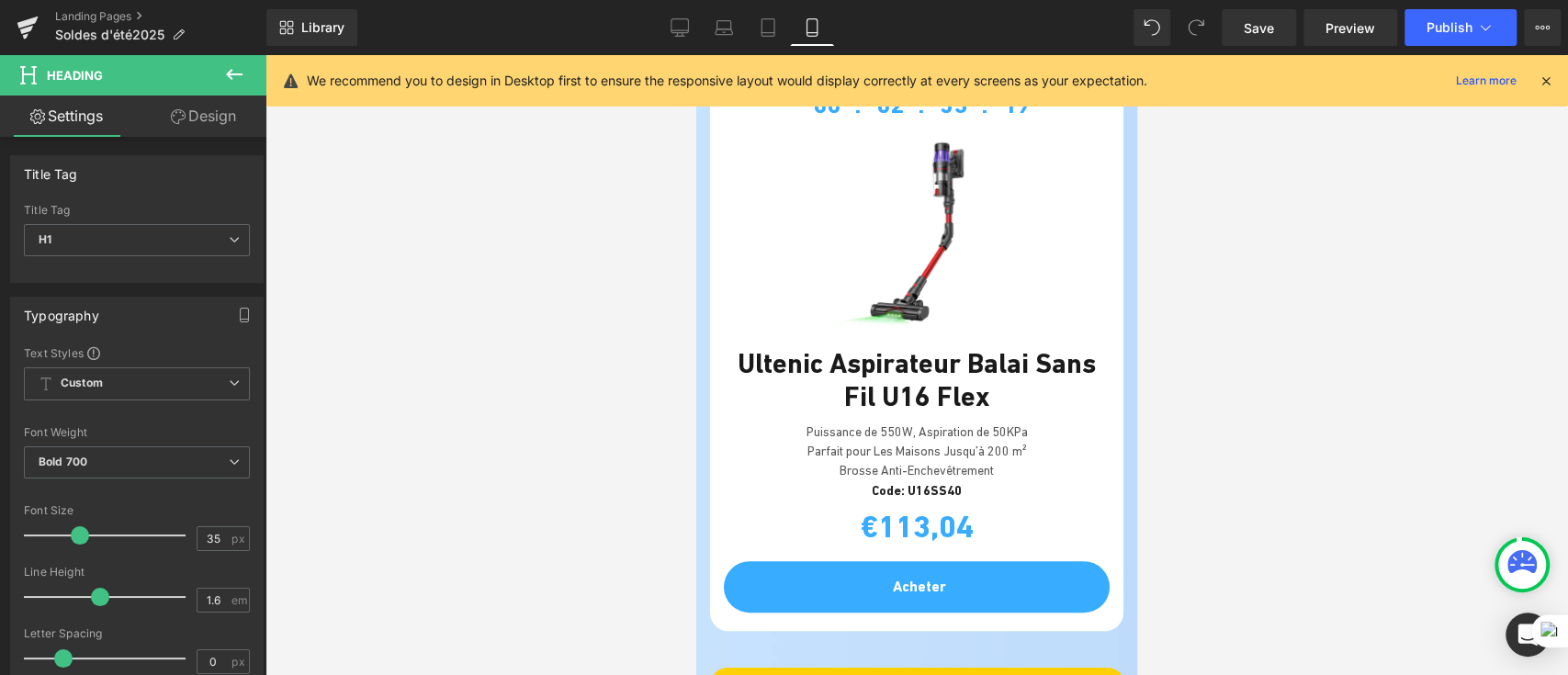 scroll, scrollTop: 857, scrollLeft: 0, axis: vertical 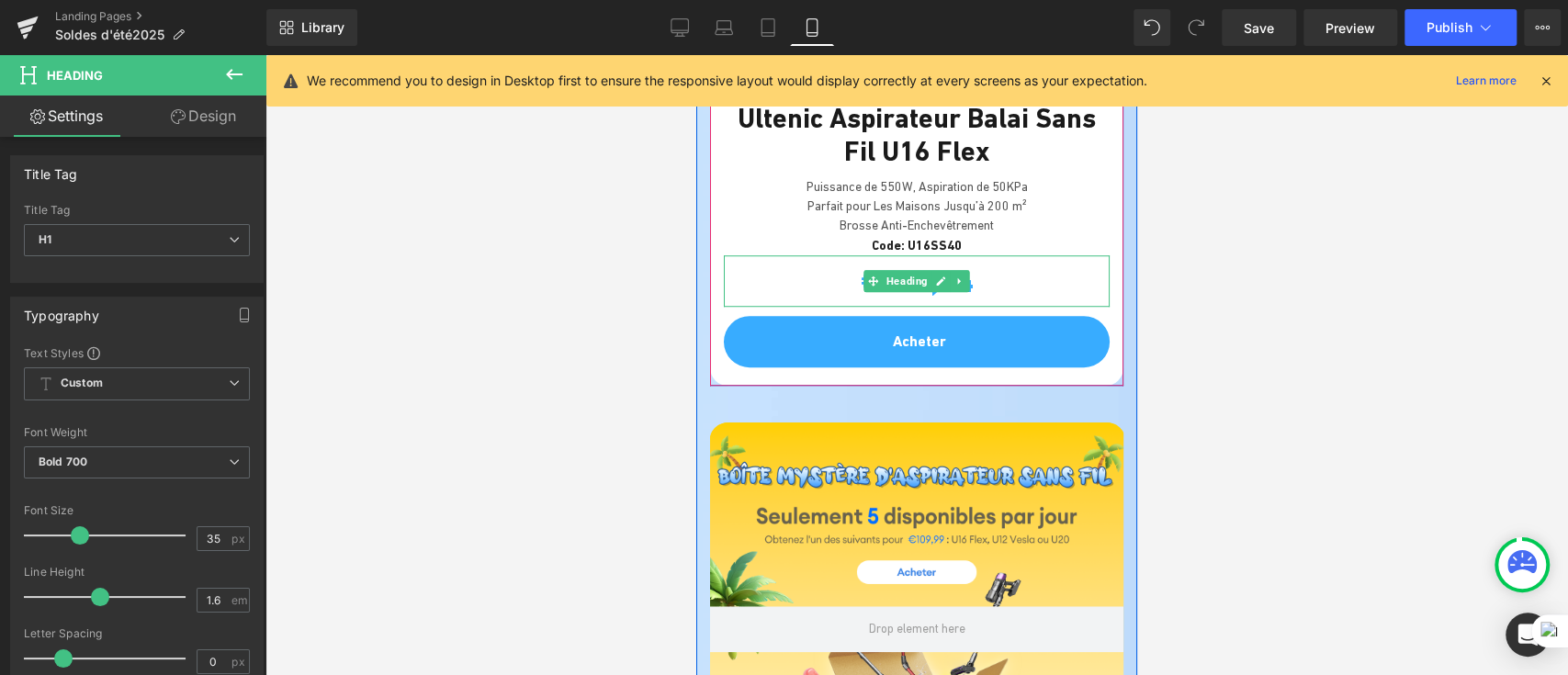 click on "€113,04" at bounding box center [917, 281] 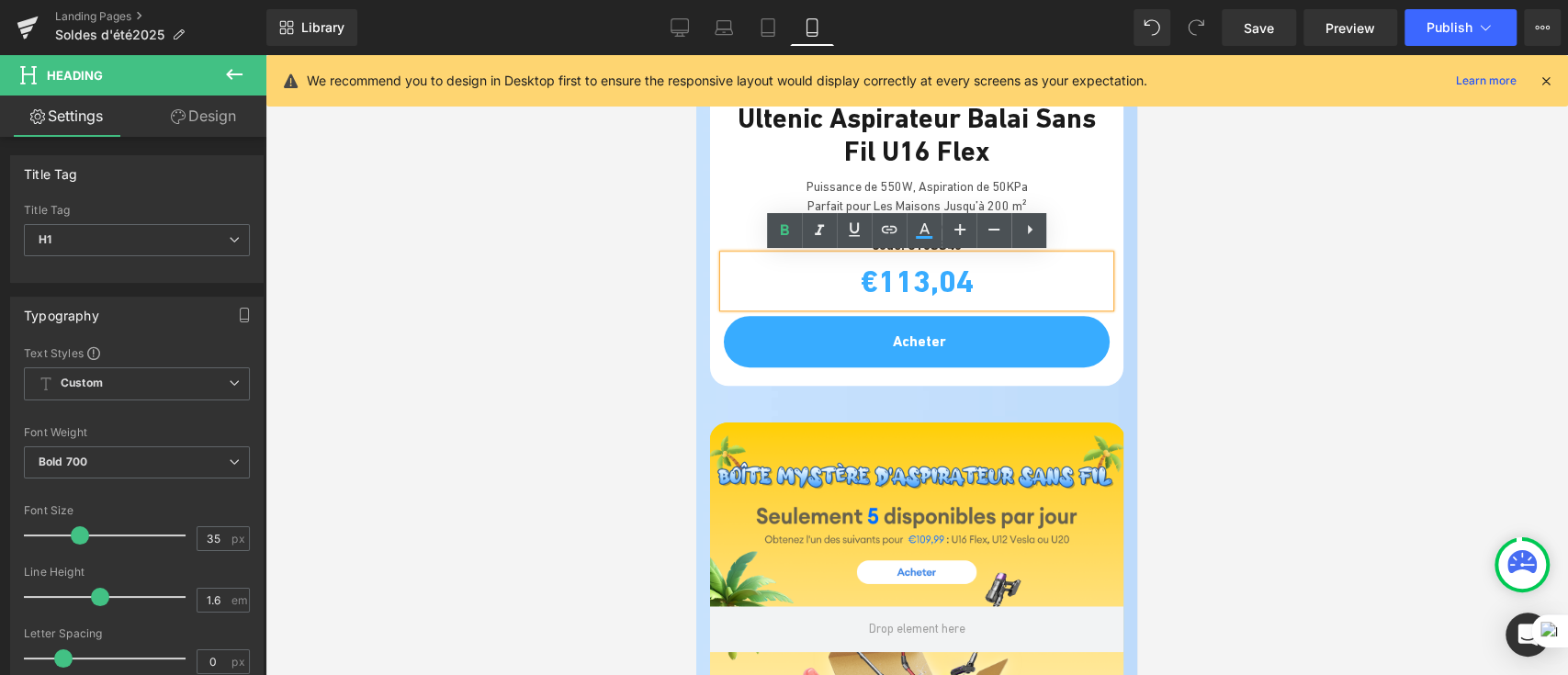 drag, startPoint x: 985, startPoint y: 280, endPoint x: 863, endPoint y: 289, distance: 122.33152 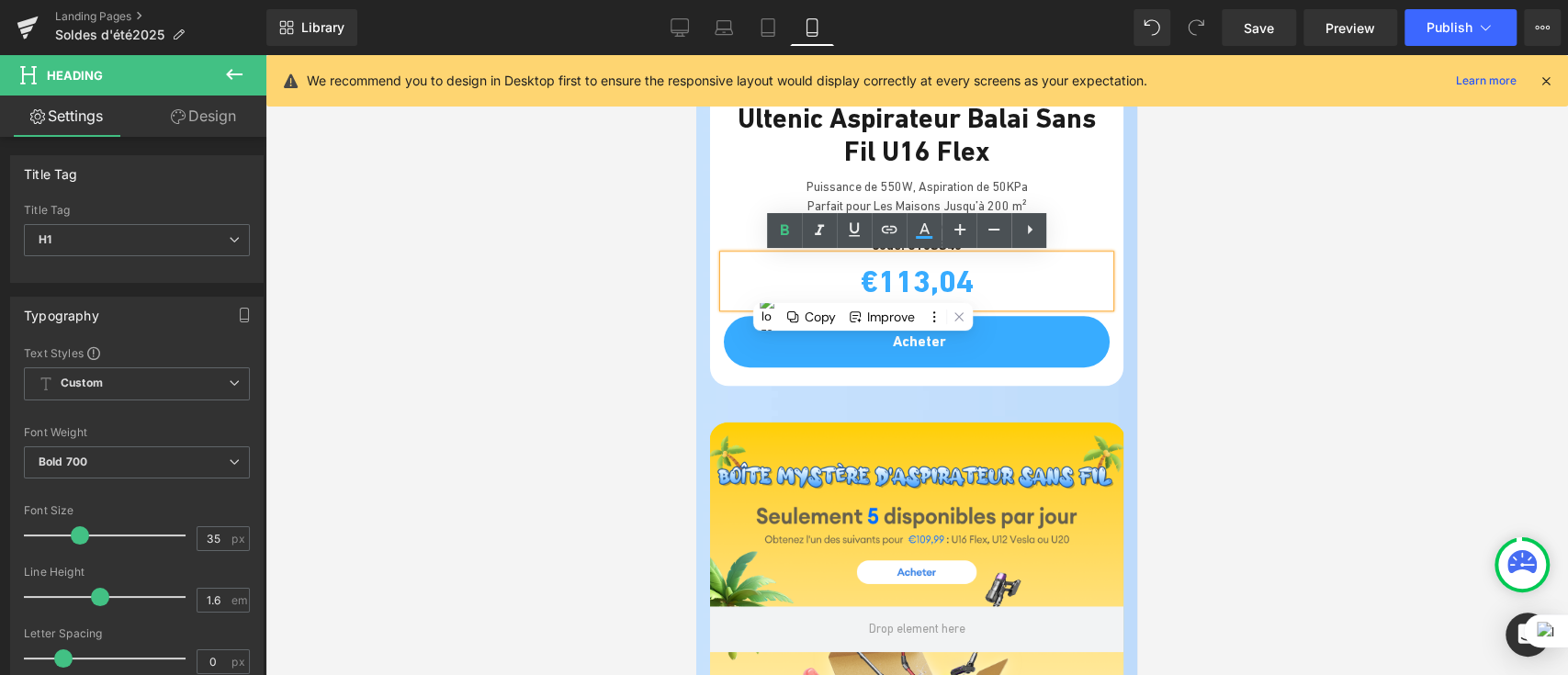 paste 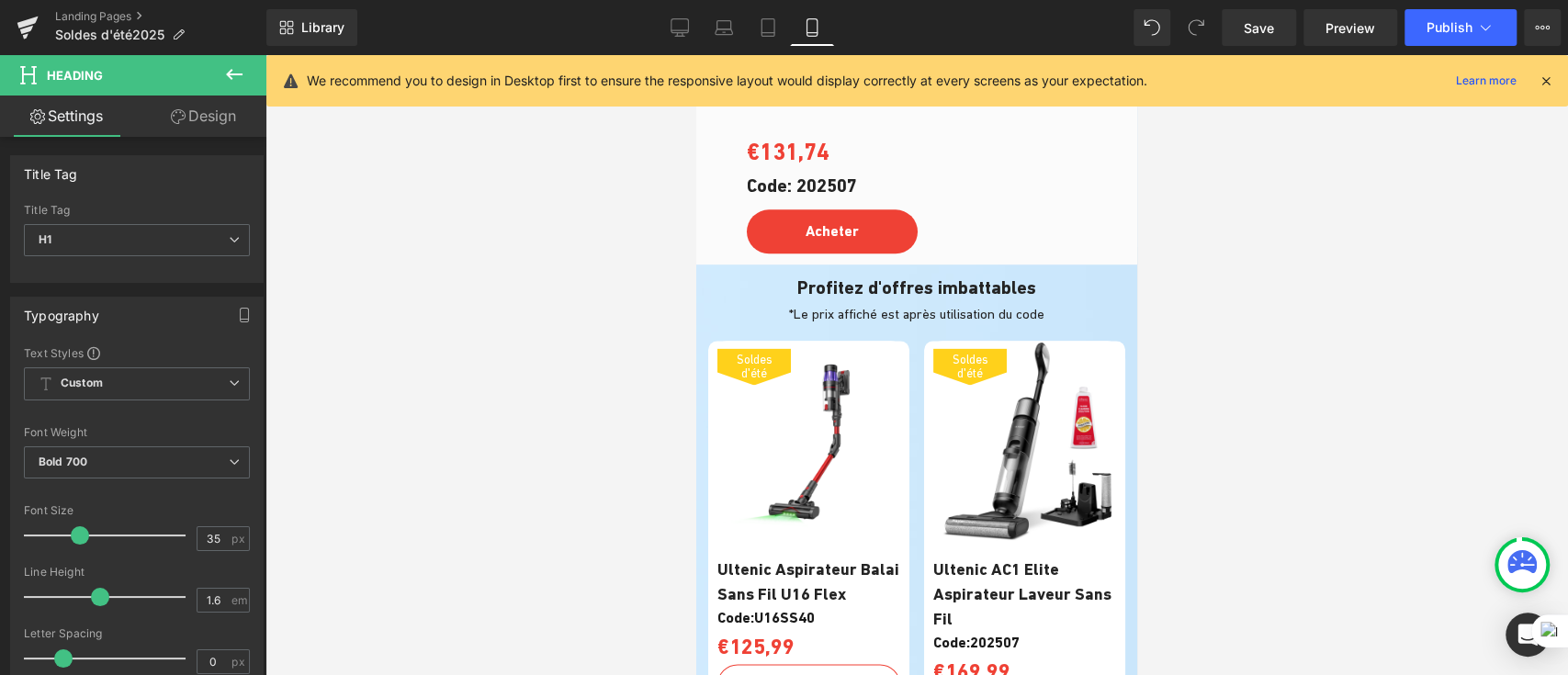 scroll, scrollTop: 6122, scrollLeft: 0, axis: vertical 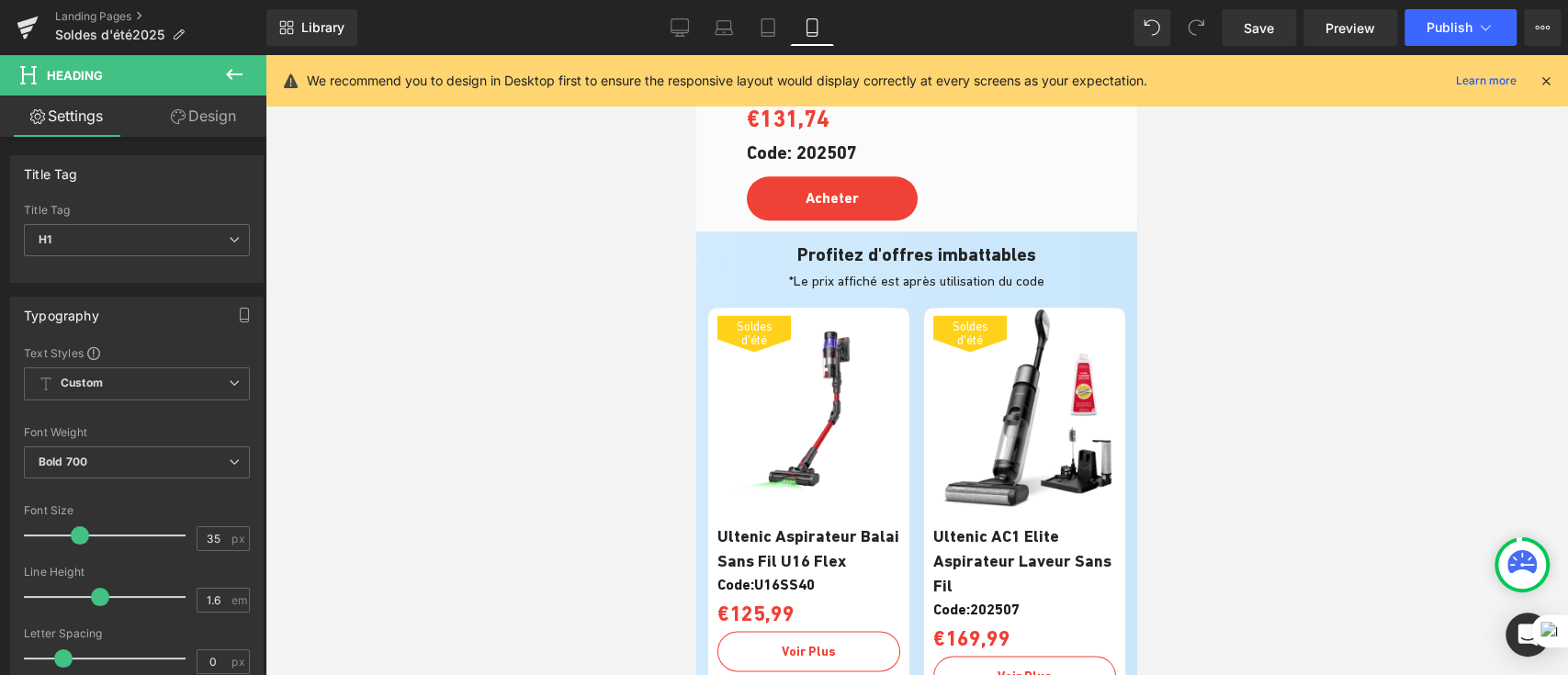 click on "Soldes d'été
(P) Image
Ultenic Aspirateur Balai Sans Fil U16 Flex
(P) Title Code:U16SS40
Heading
€125,99
Heading         Row
Voir Plus
(P) View More
Ajouter
(P) Cart Button
Product" at bounding box center (808, 519) 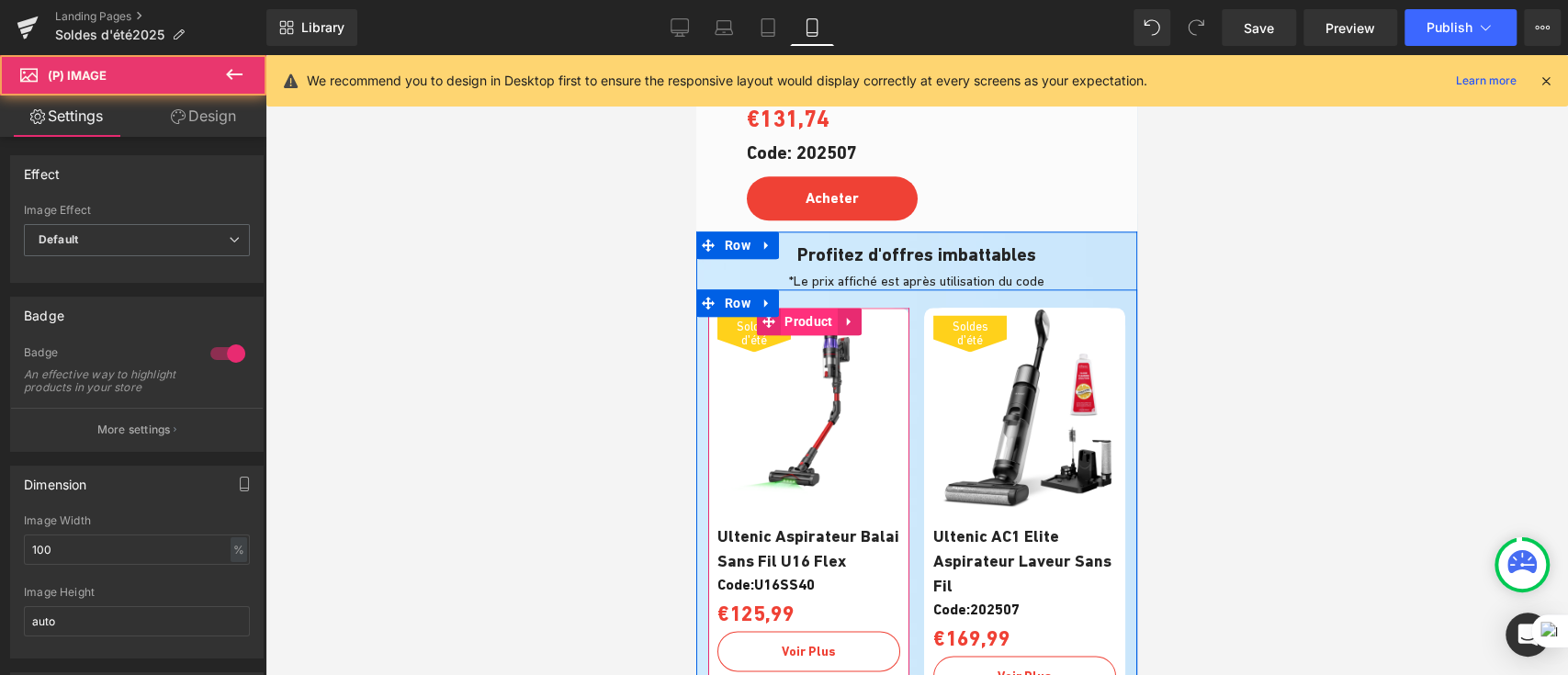 click on "Product" at bounding box center [808, 321] 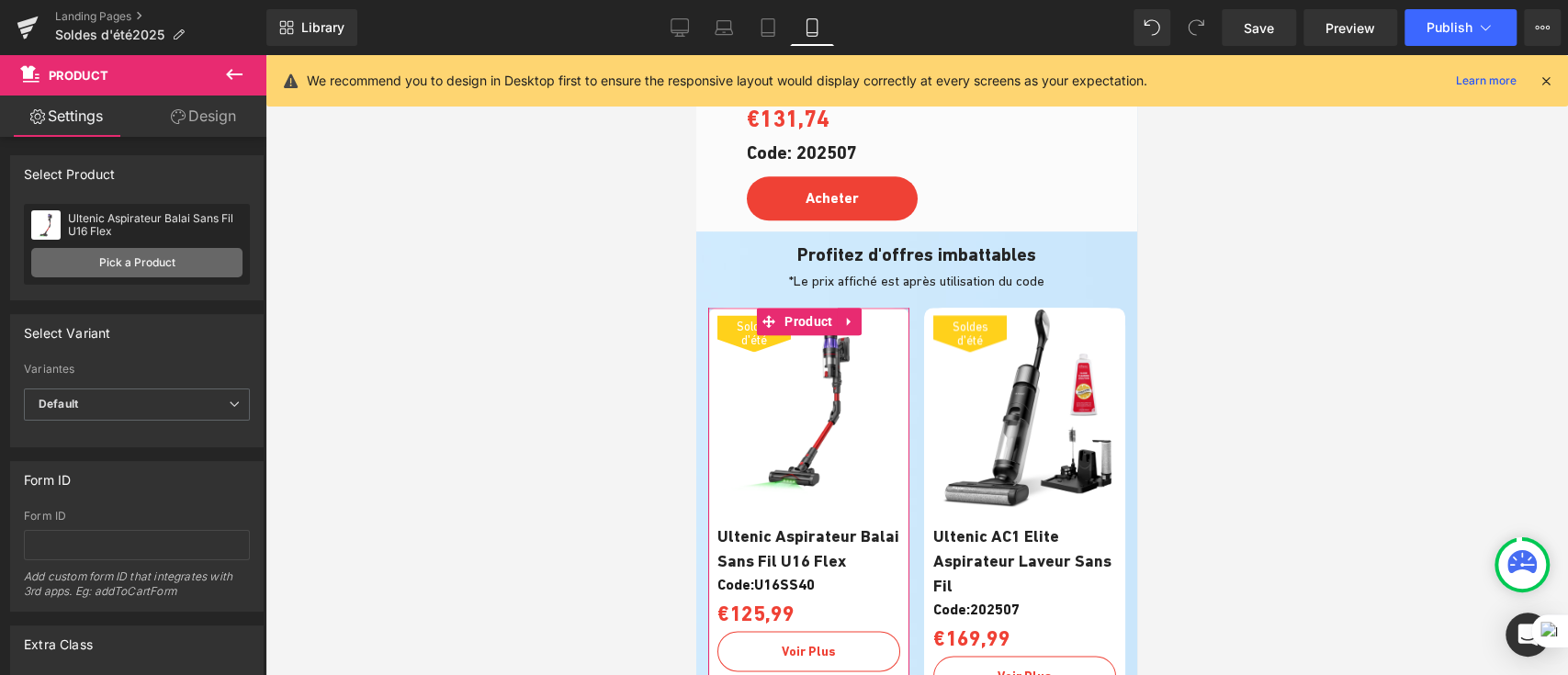 click on "Pick a Product" at bounding box center (137, 263) 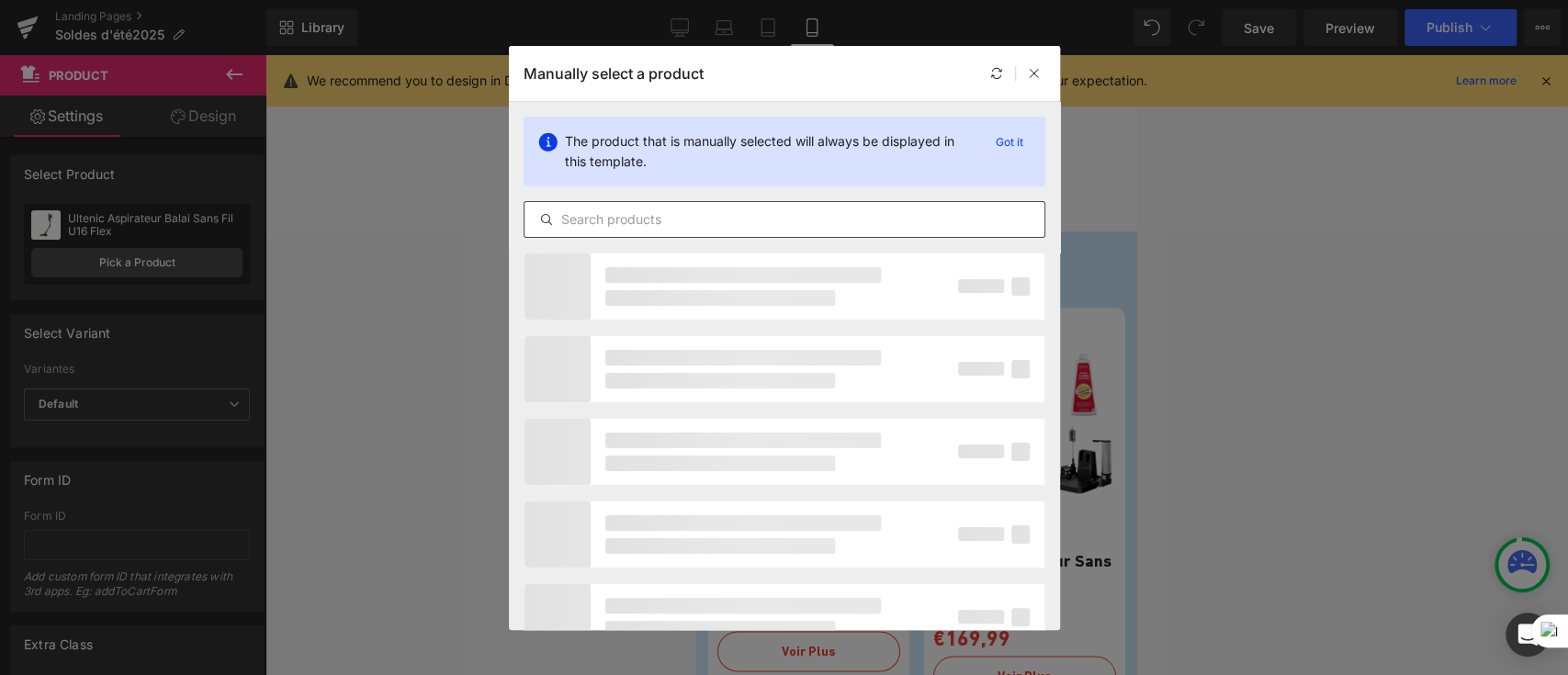 click at bounding box center [784, 219] 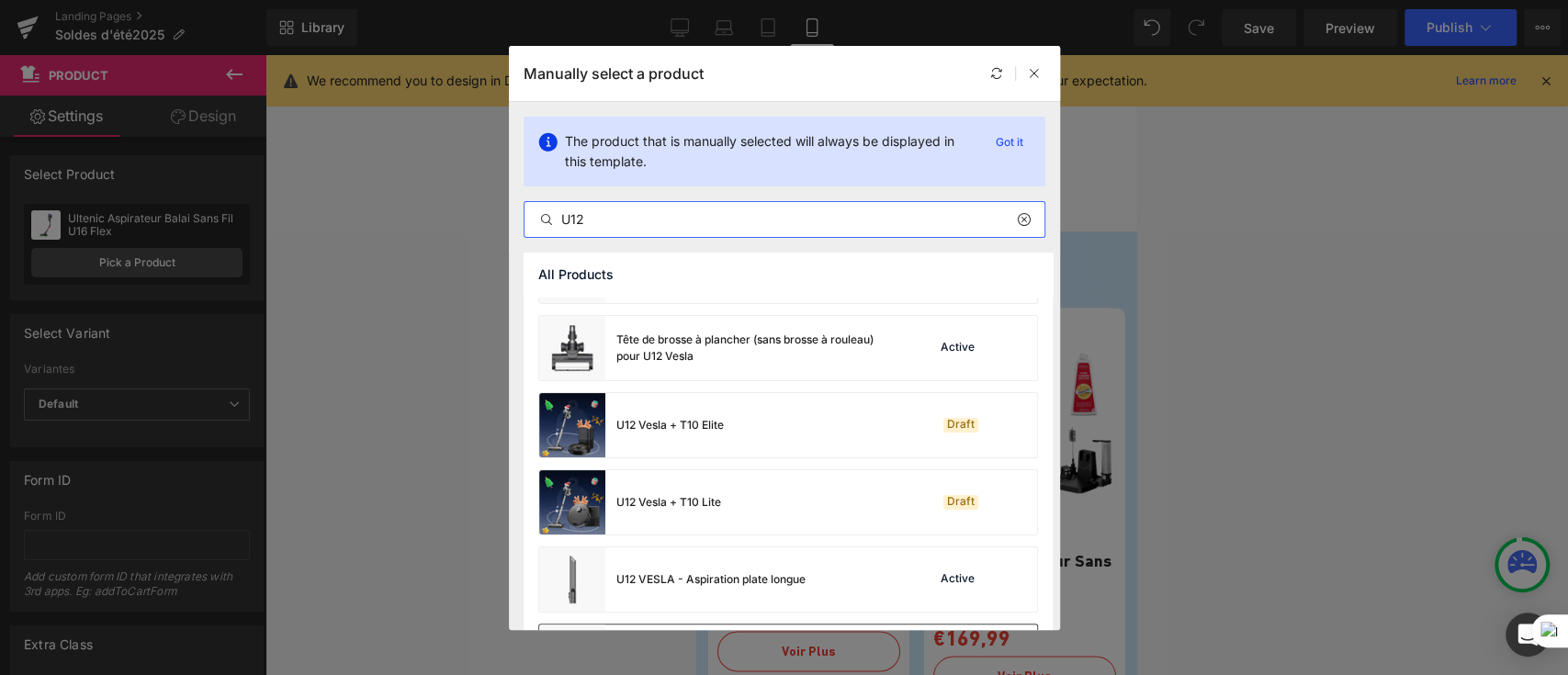 scroll, scrollTop: 904, scrollLeft: 0, axis: vertical 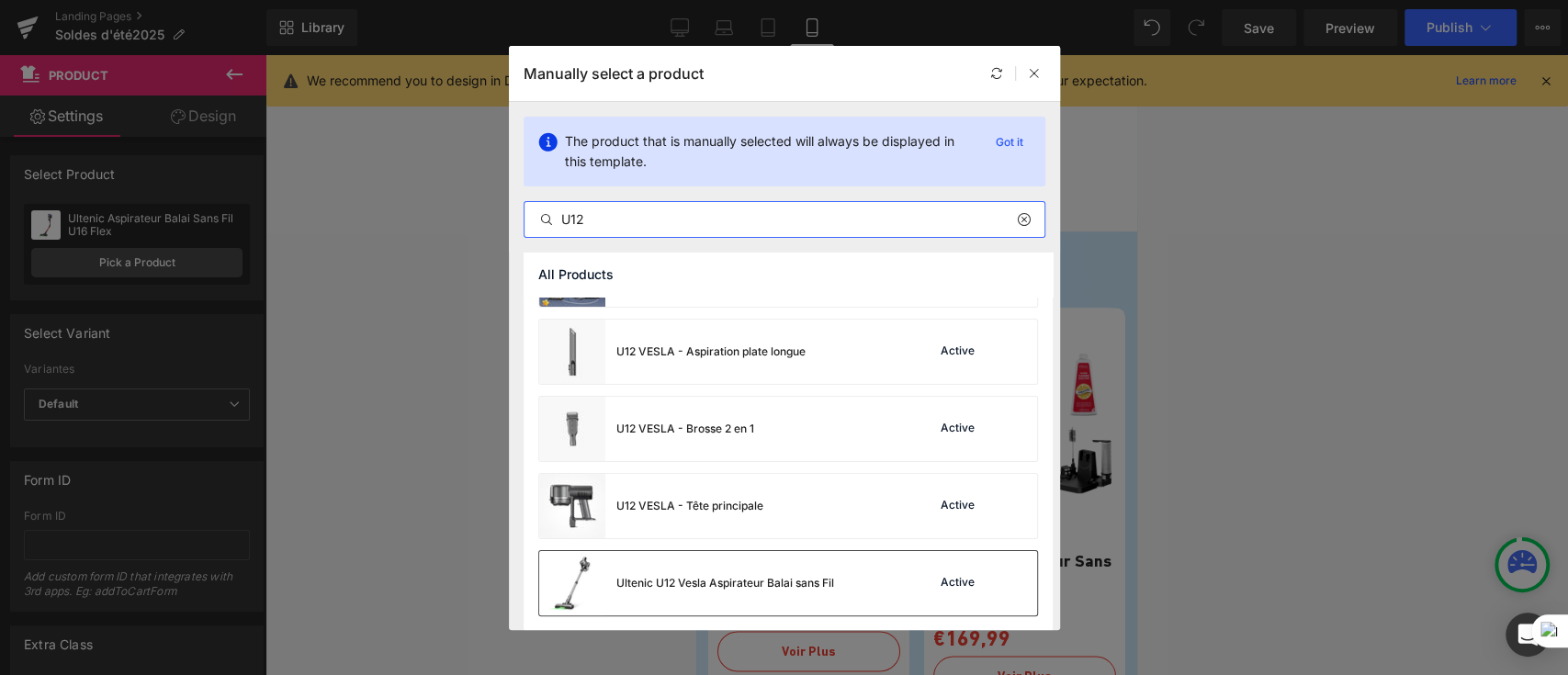 type on "U12" 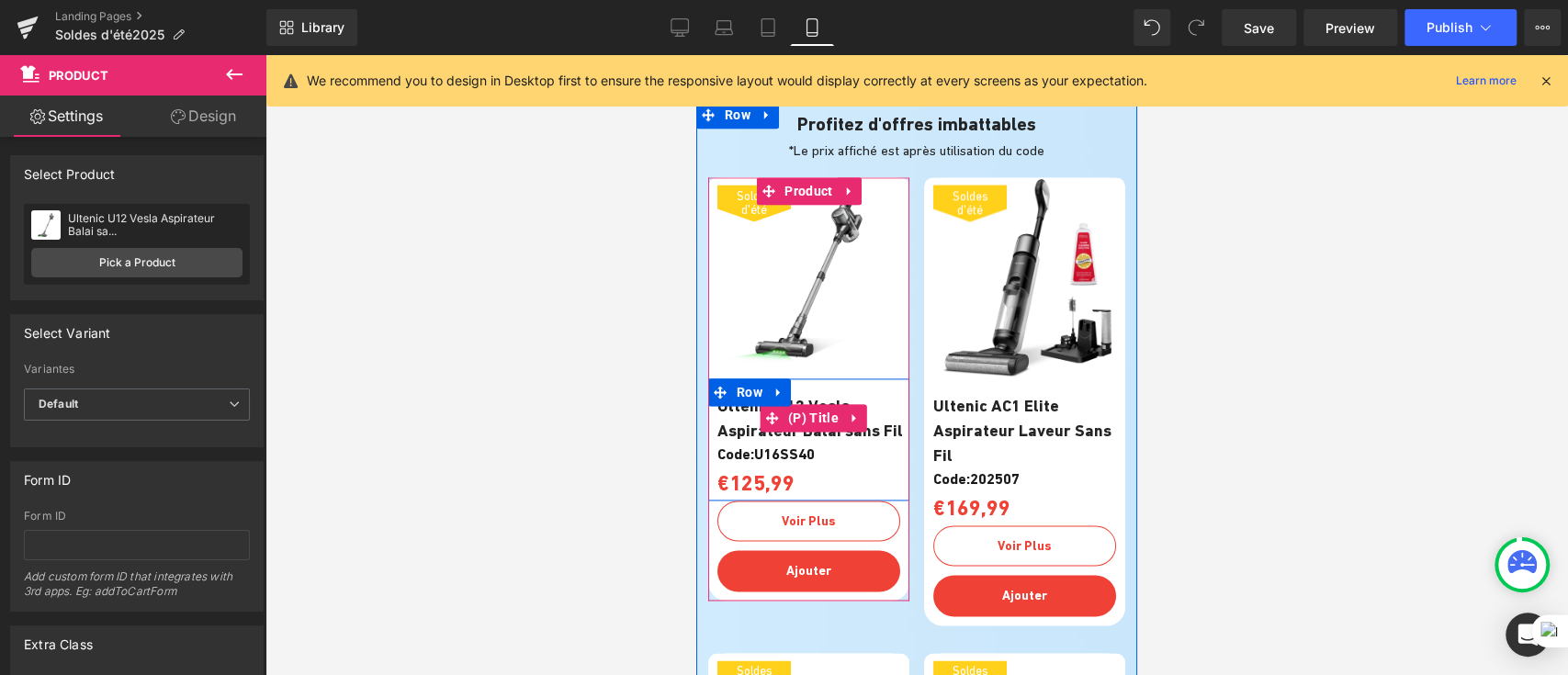 scroll, scrollTop: 6367, scrollLeft: 0, axis: vertical 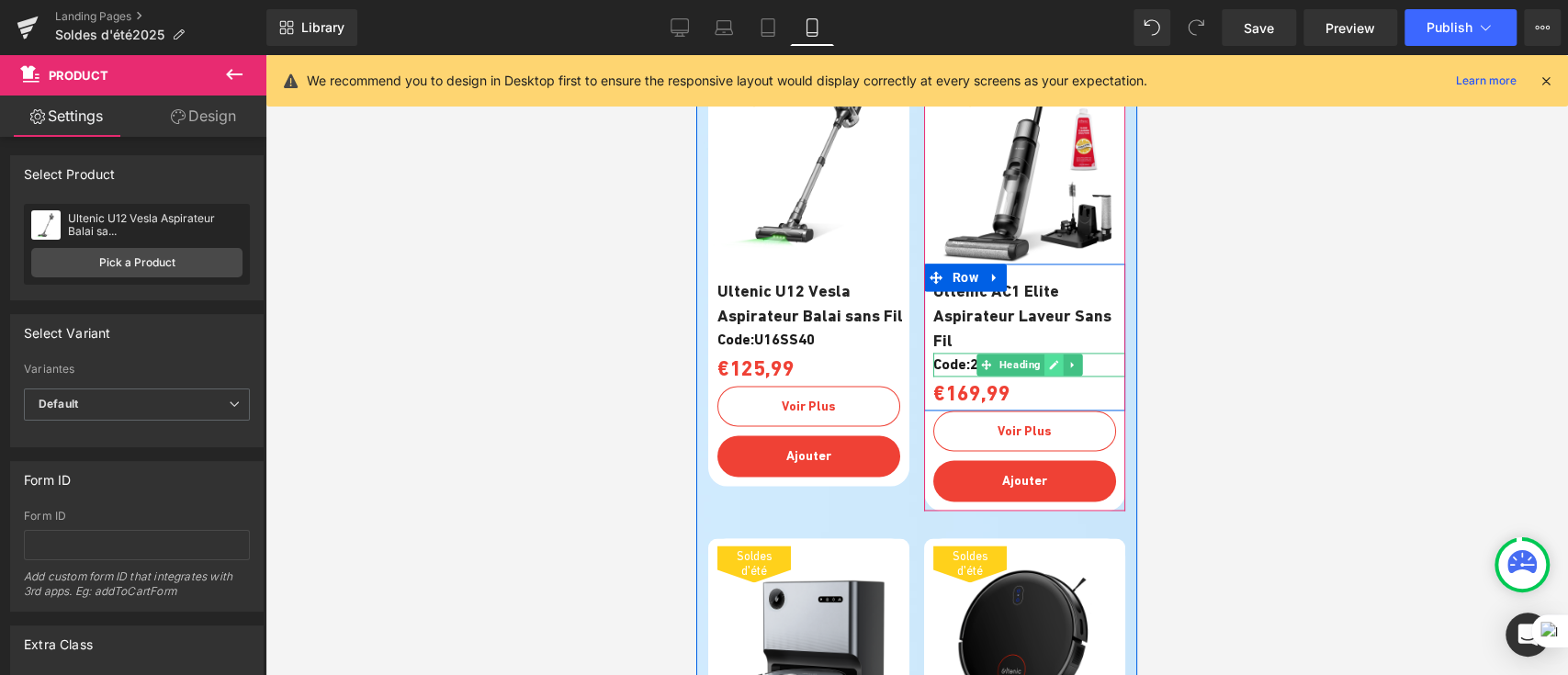 click 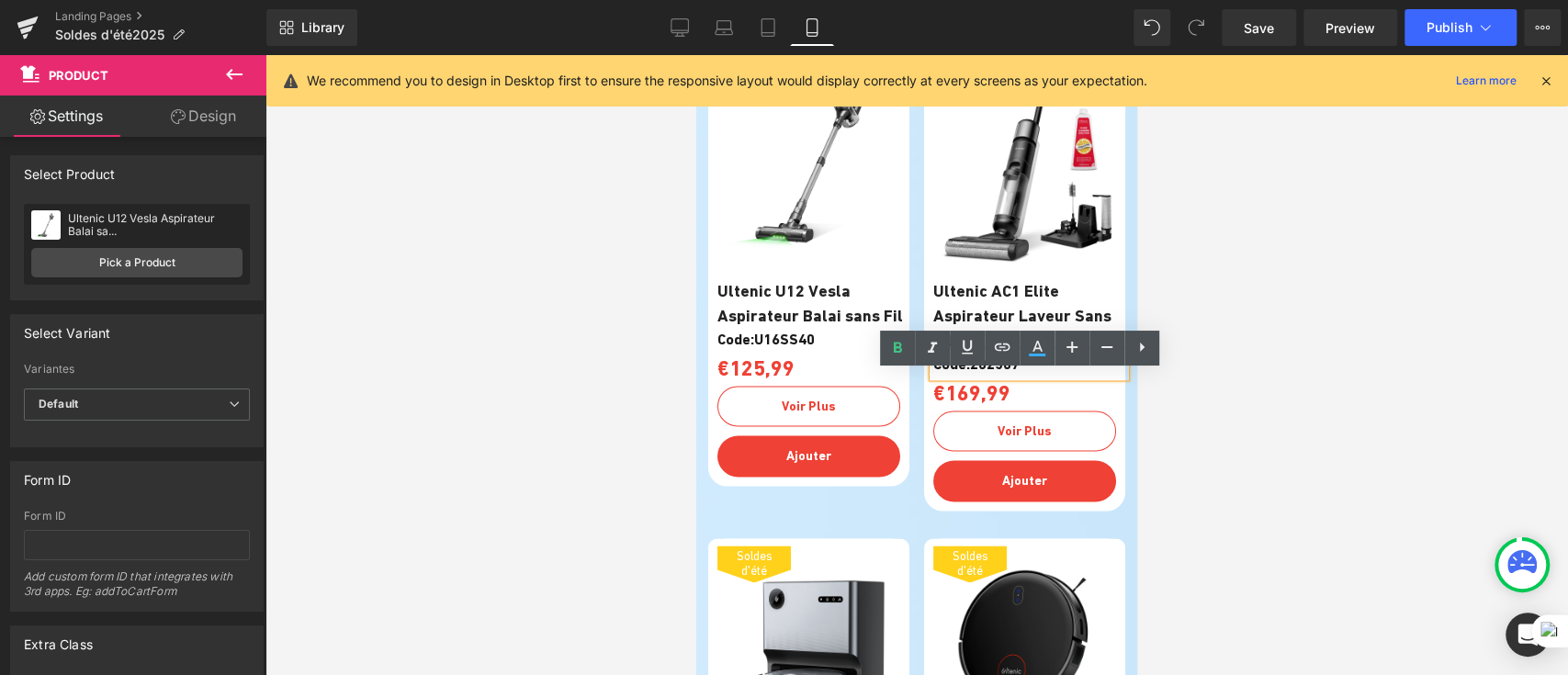click on "Code:202507" at bounding box center (1029, 365) 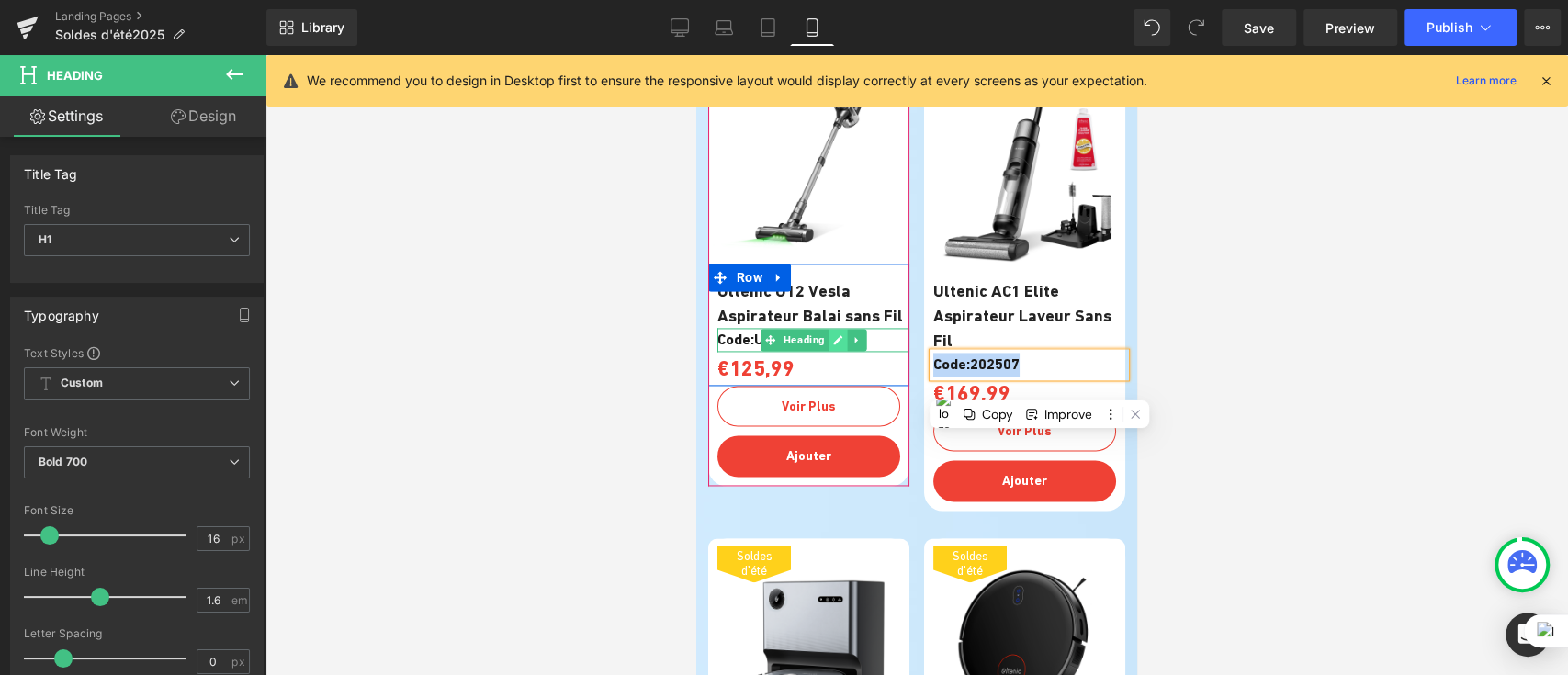click 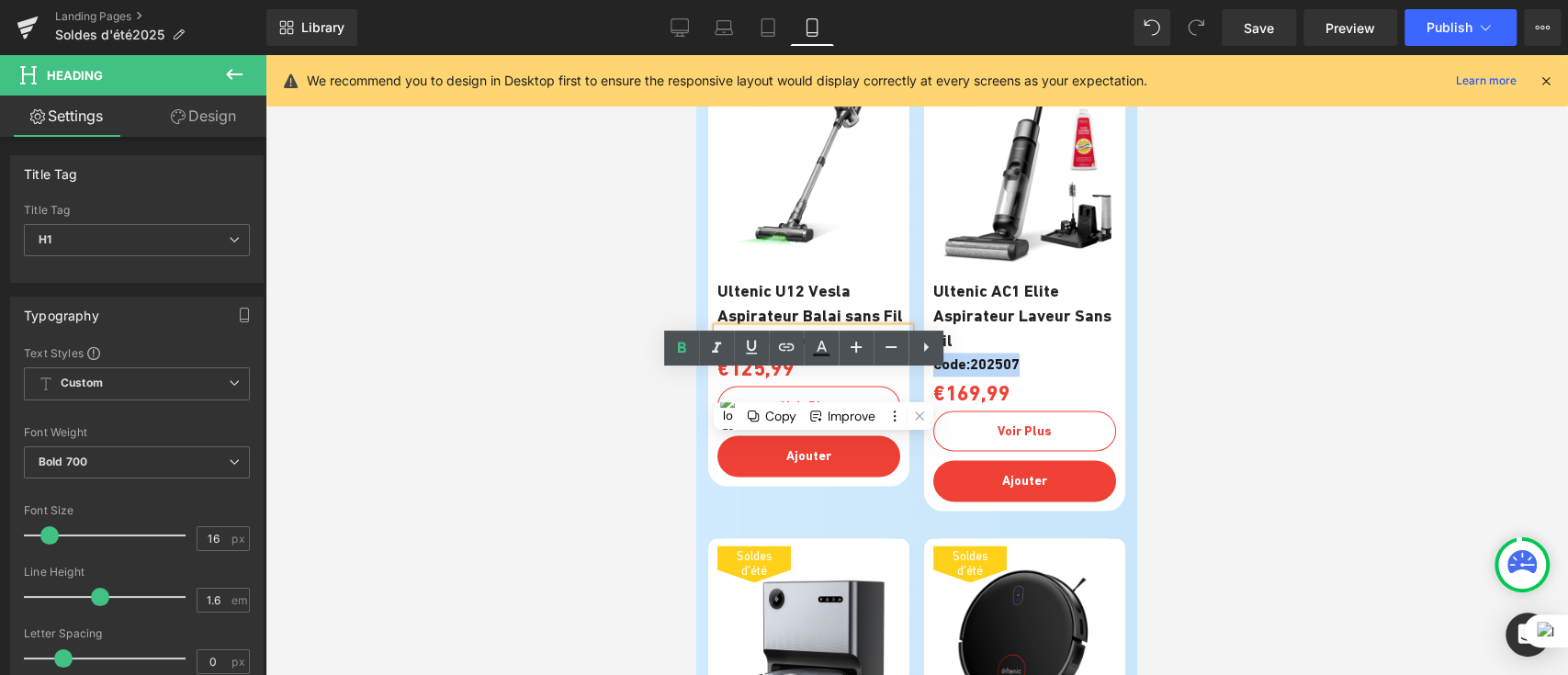 click on "Code:U16SS40" at bounding box center (813, 340) 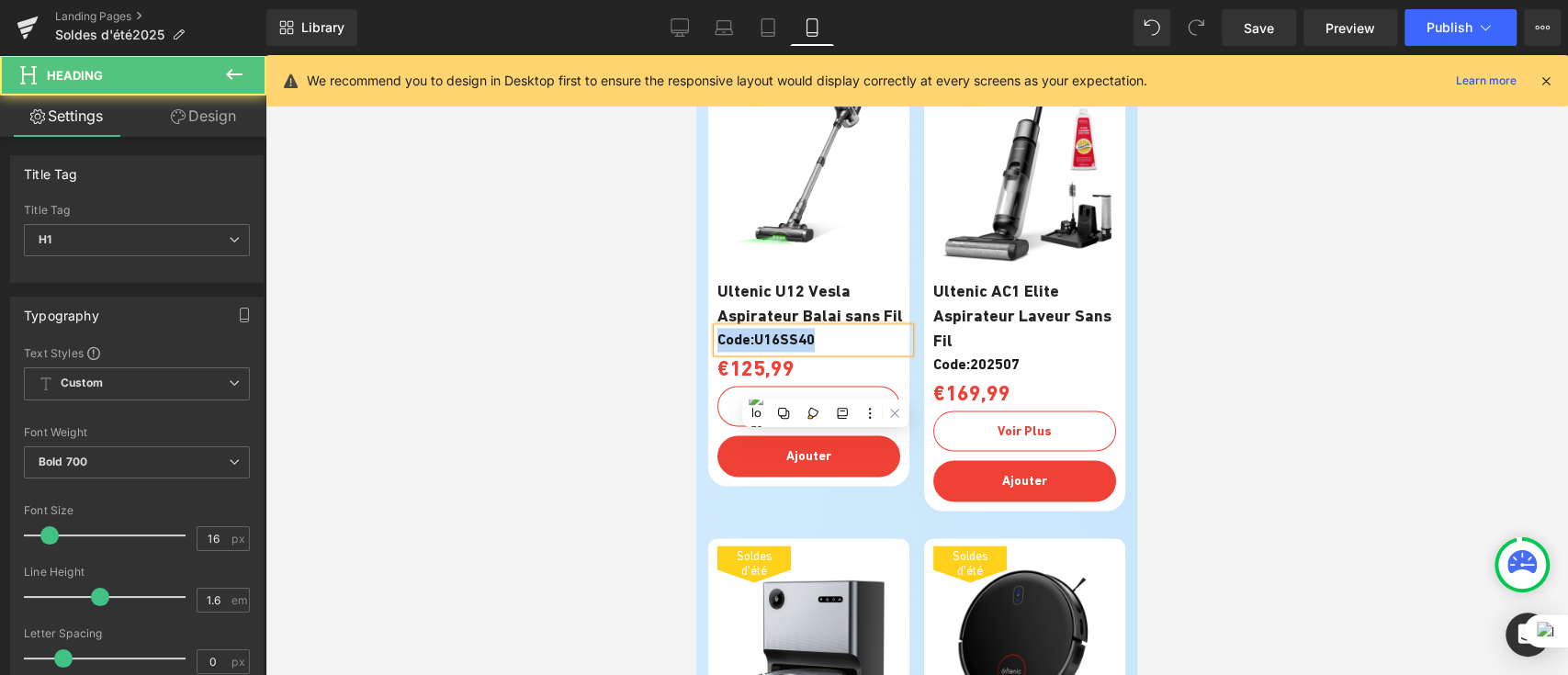 paste 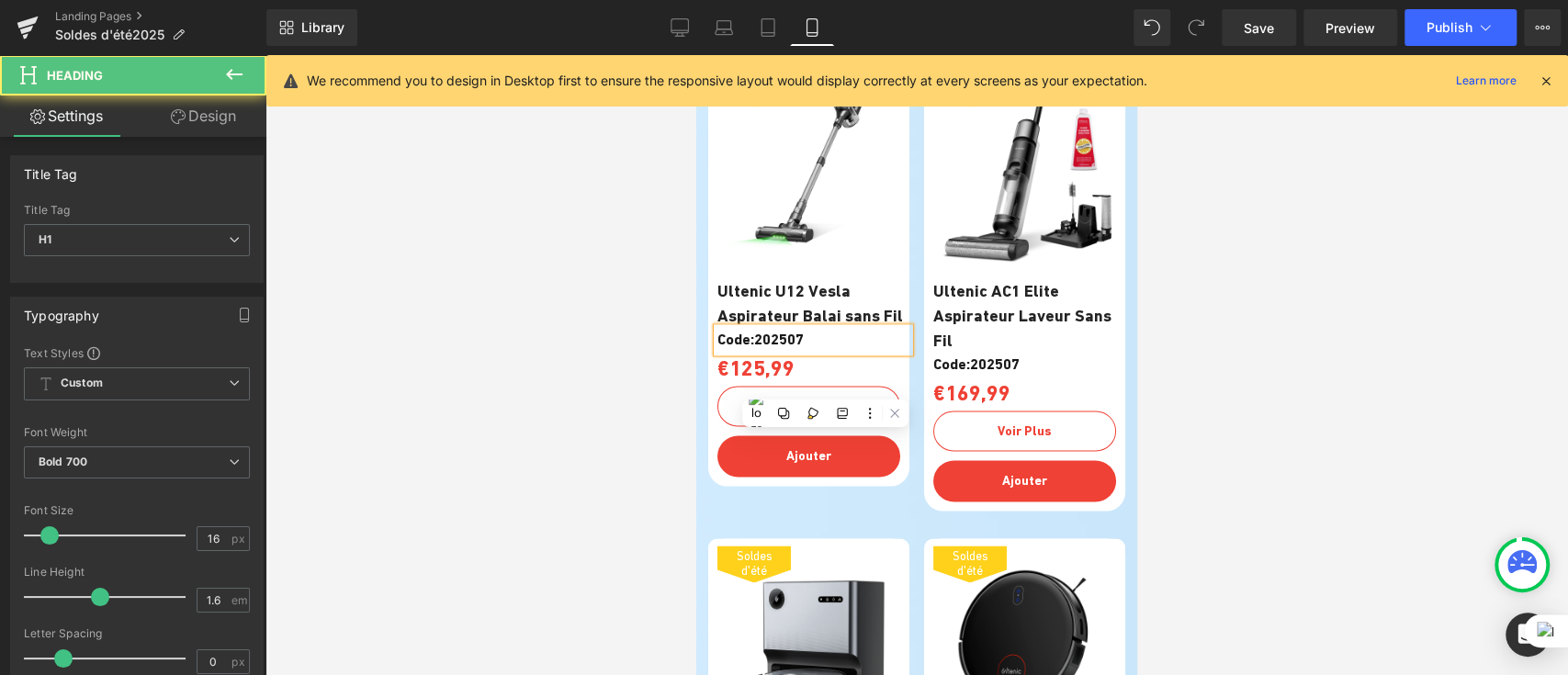 type 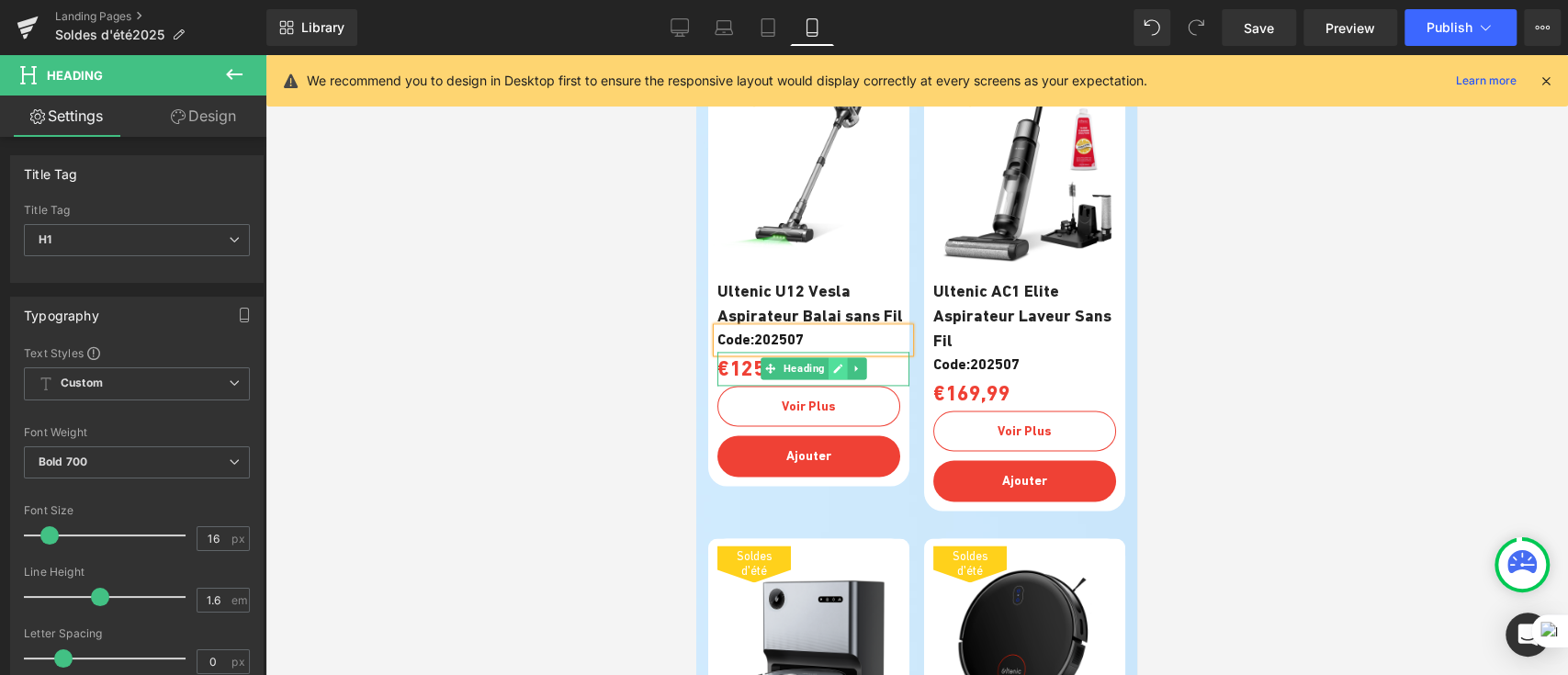 click at bounding box center (838, 368) 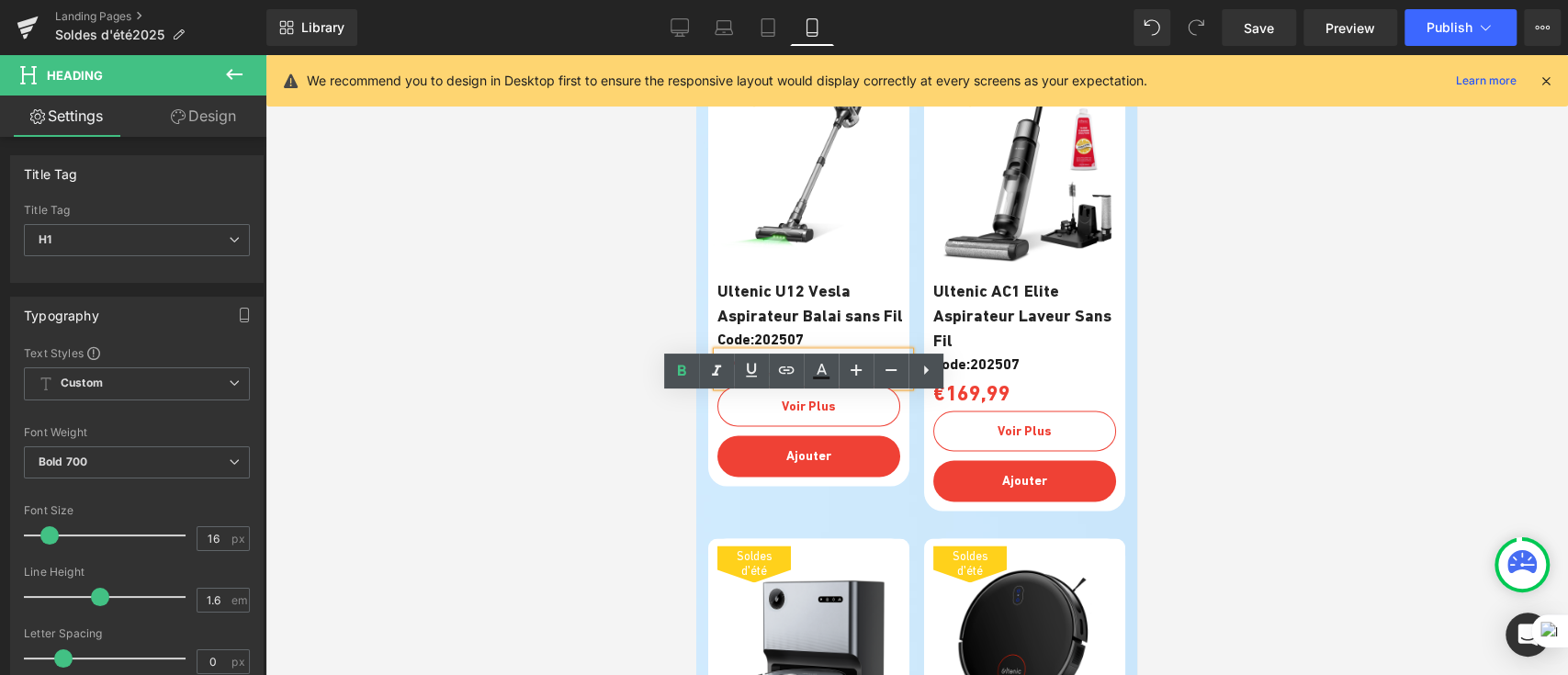 click on "€125,99" at bounding box center (813, 368) 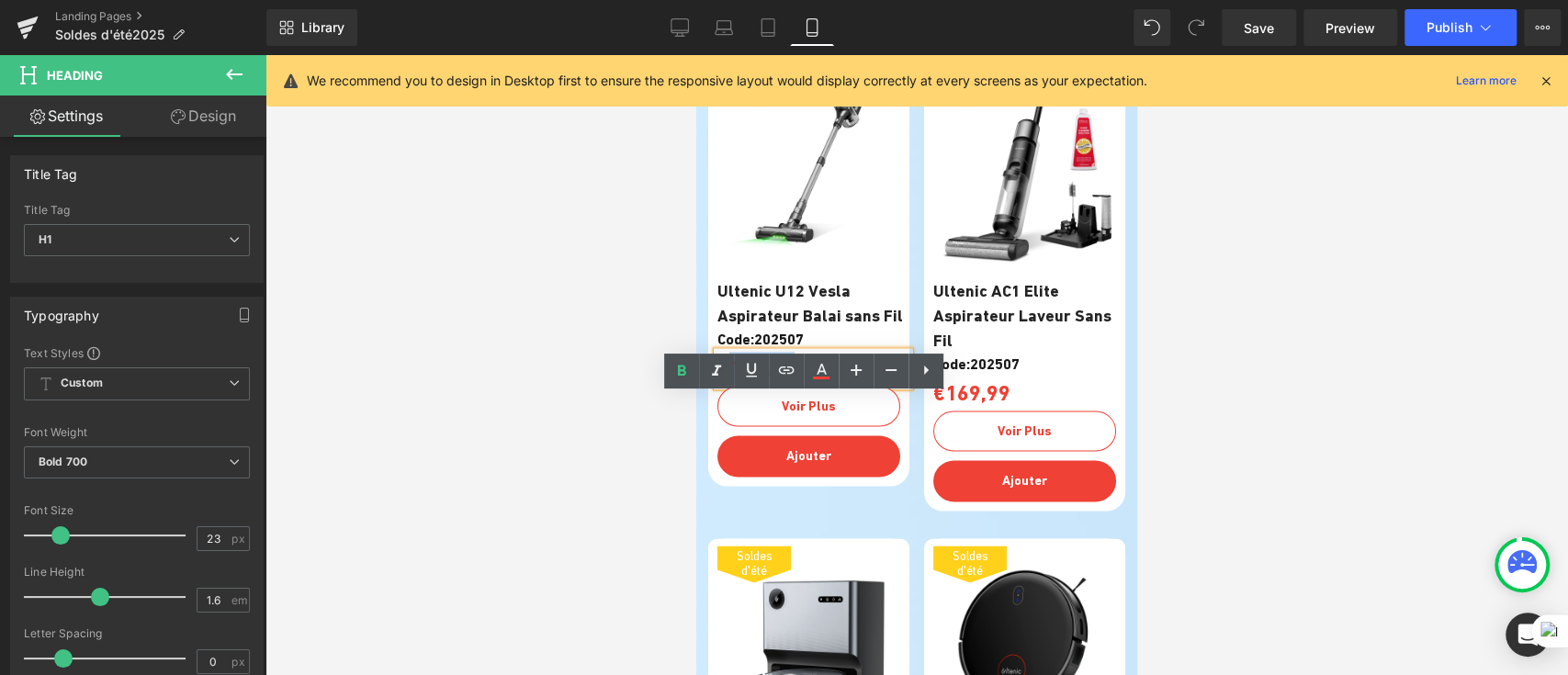 drag, startPoint x: 807, startPoint y: 411, endPoint x: 723, endPoint y: 418, distance: 84.29116 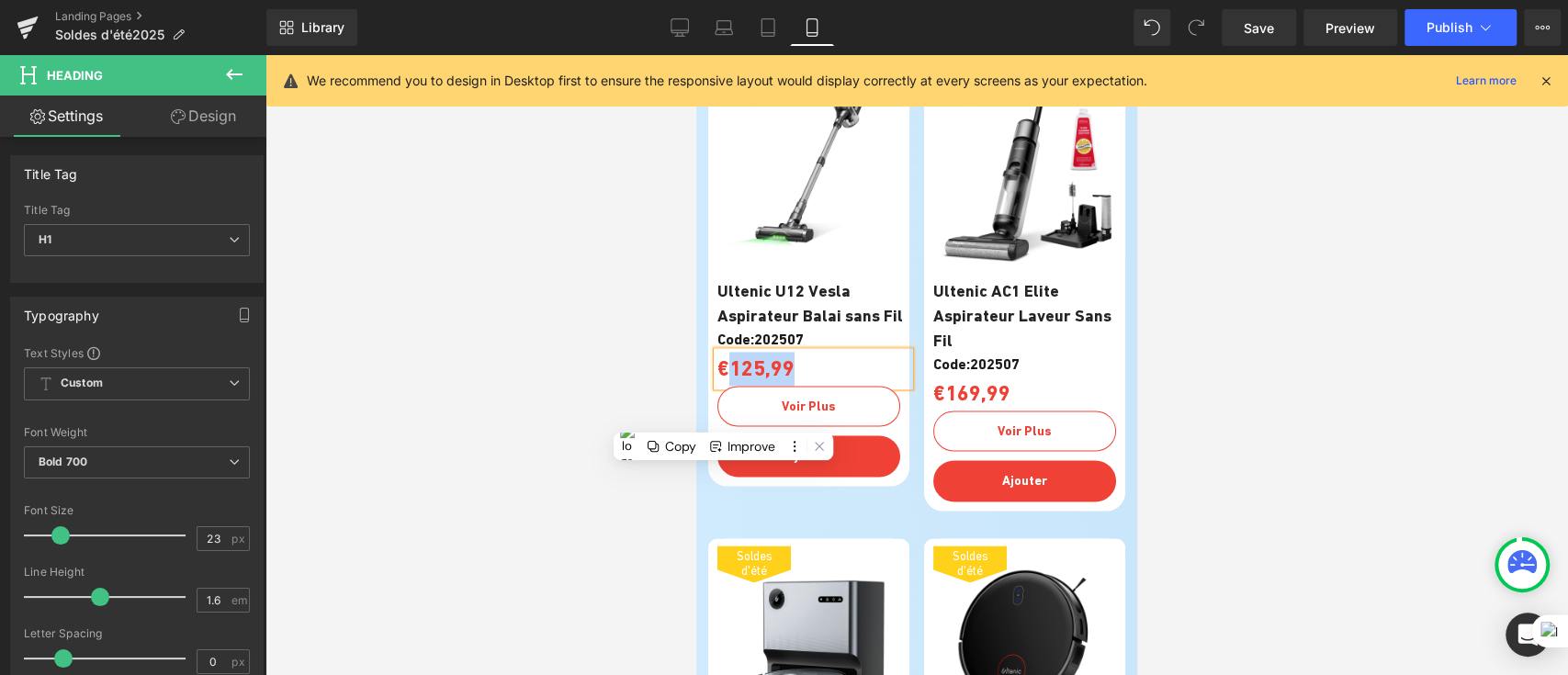type 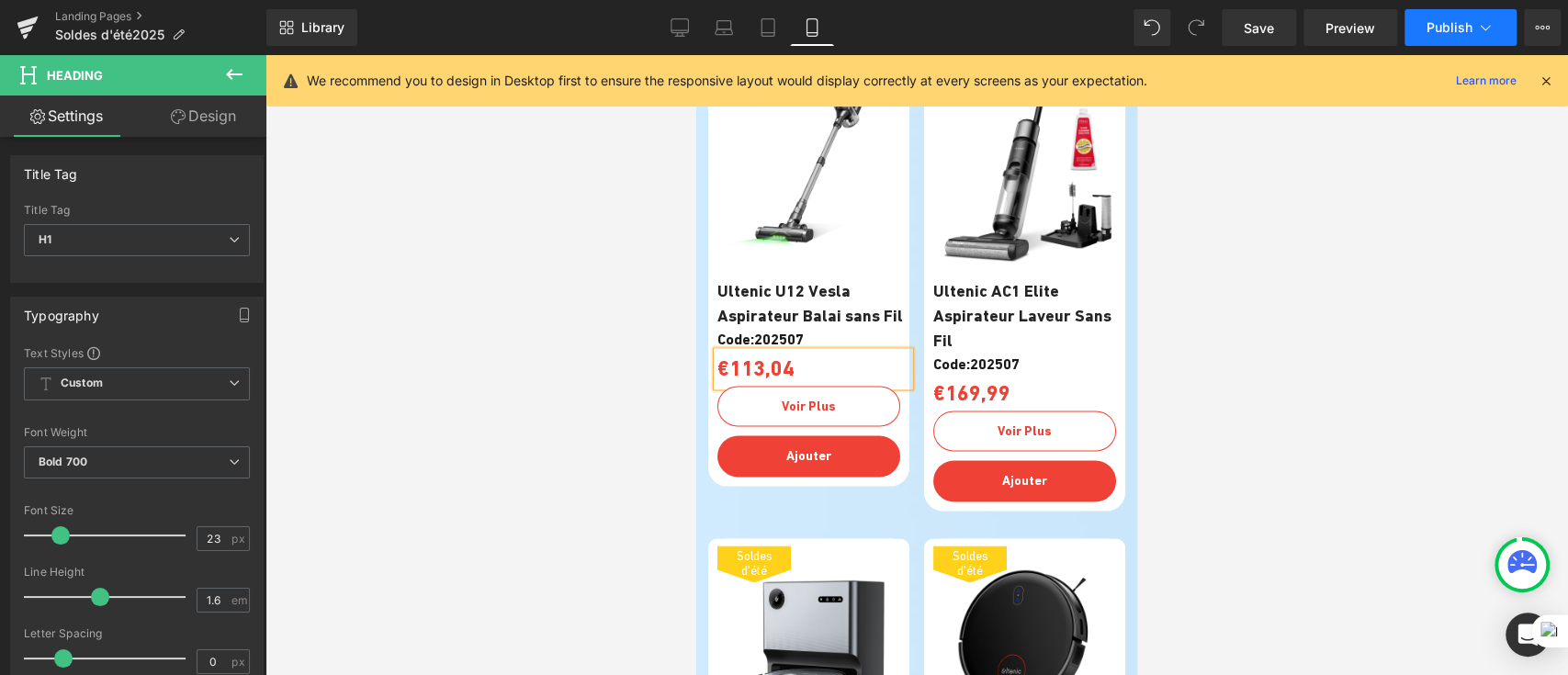 click on "Publish" at bounding box center (1461, 28) 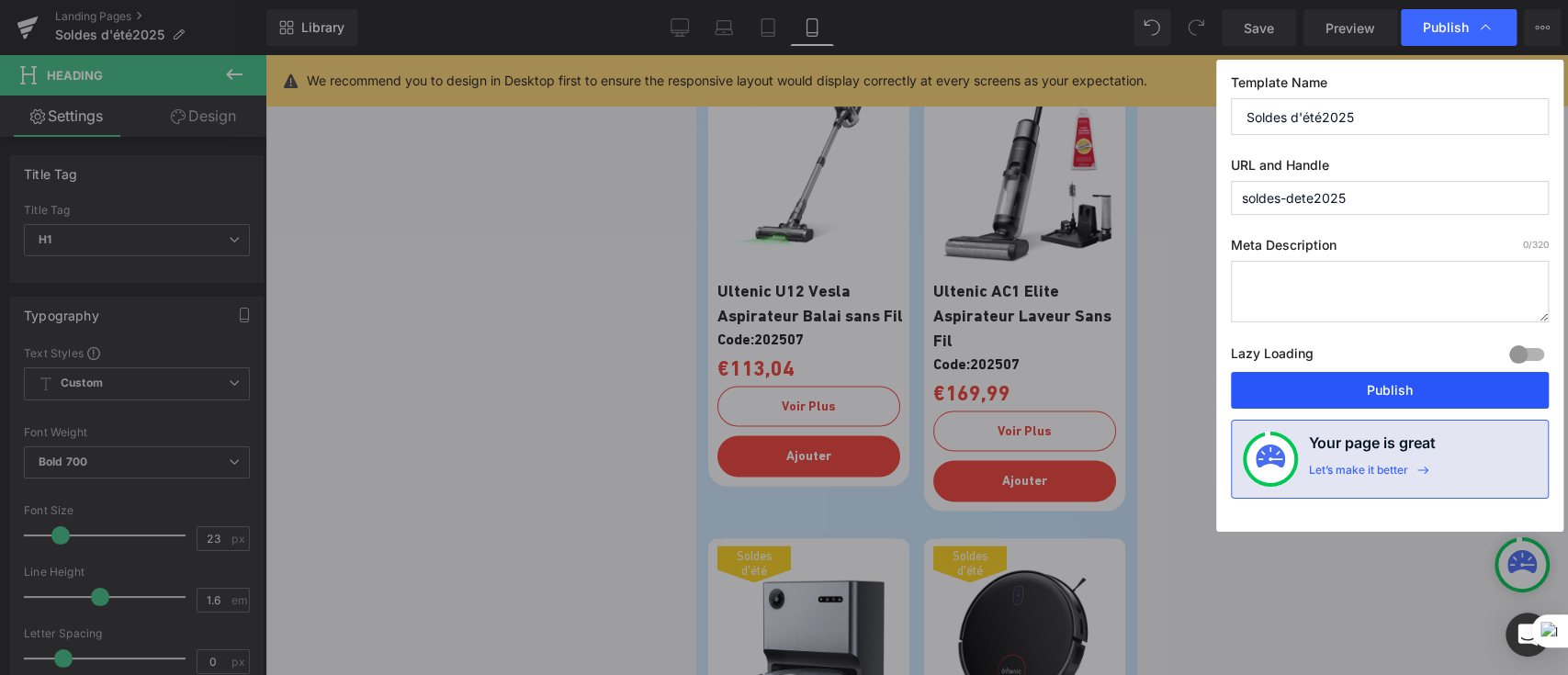 click on "Publish" at bounding box center (1390, 390) 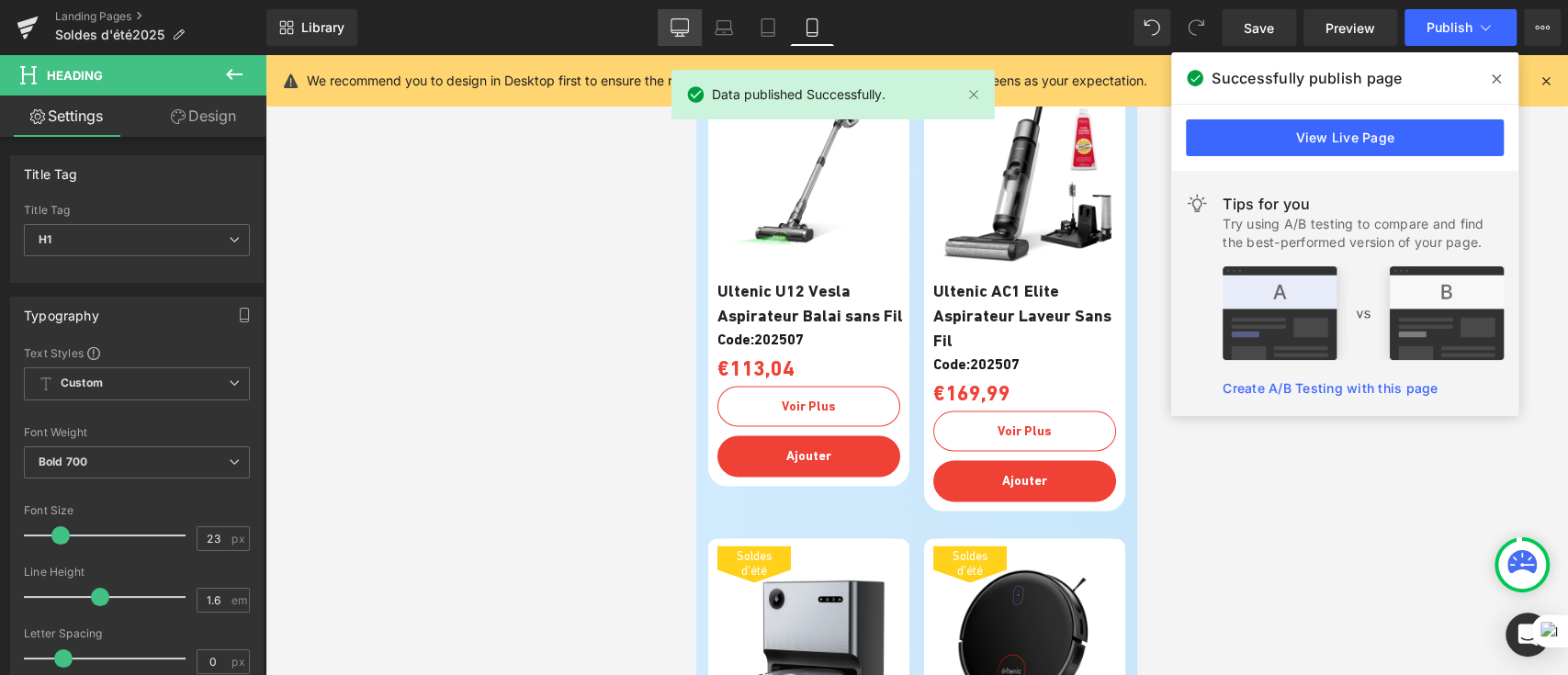 click on "Desktop" at bounding box center (680, 28) 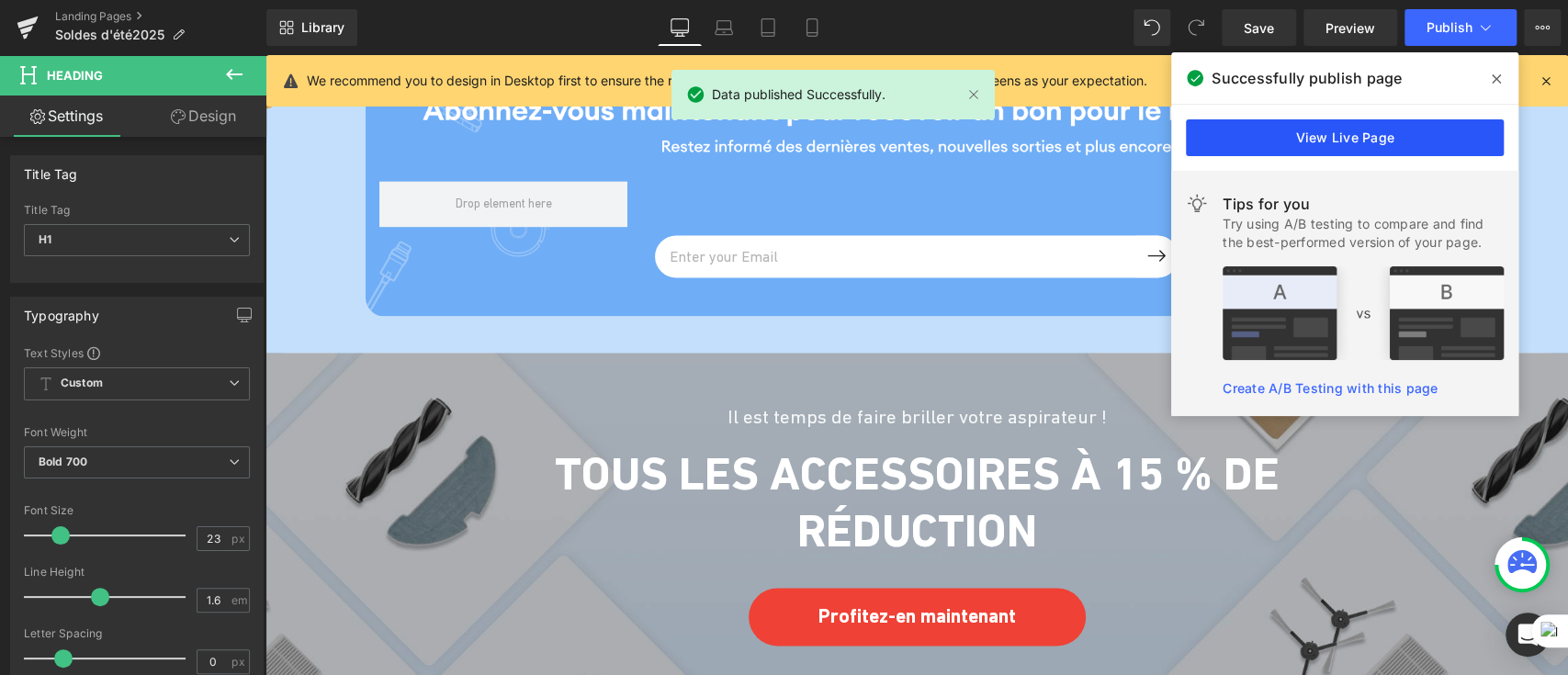 scroll, scrollTop: 0, scrollLeft: 0, axis: both 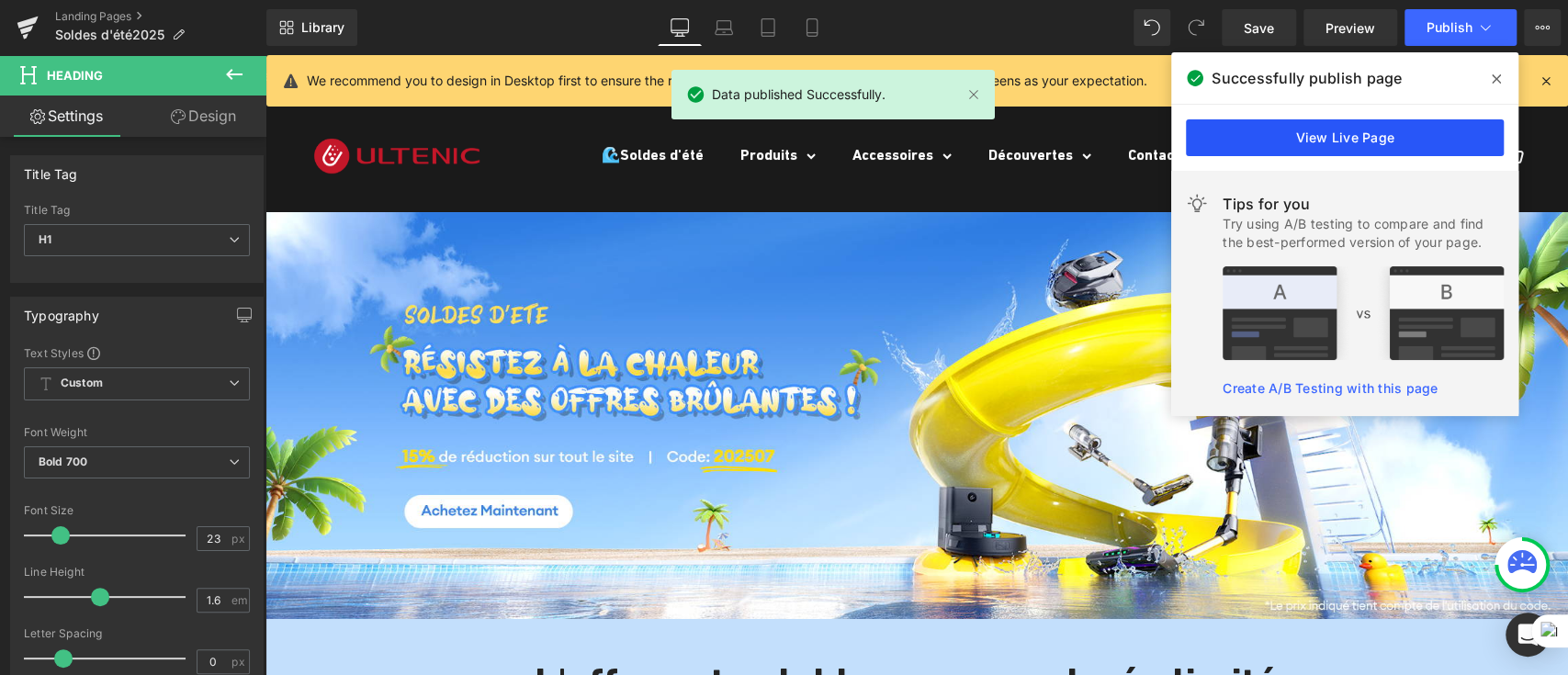 click on "View Live Page" at bounding box center (1345, 138) 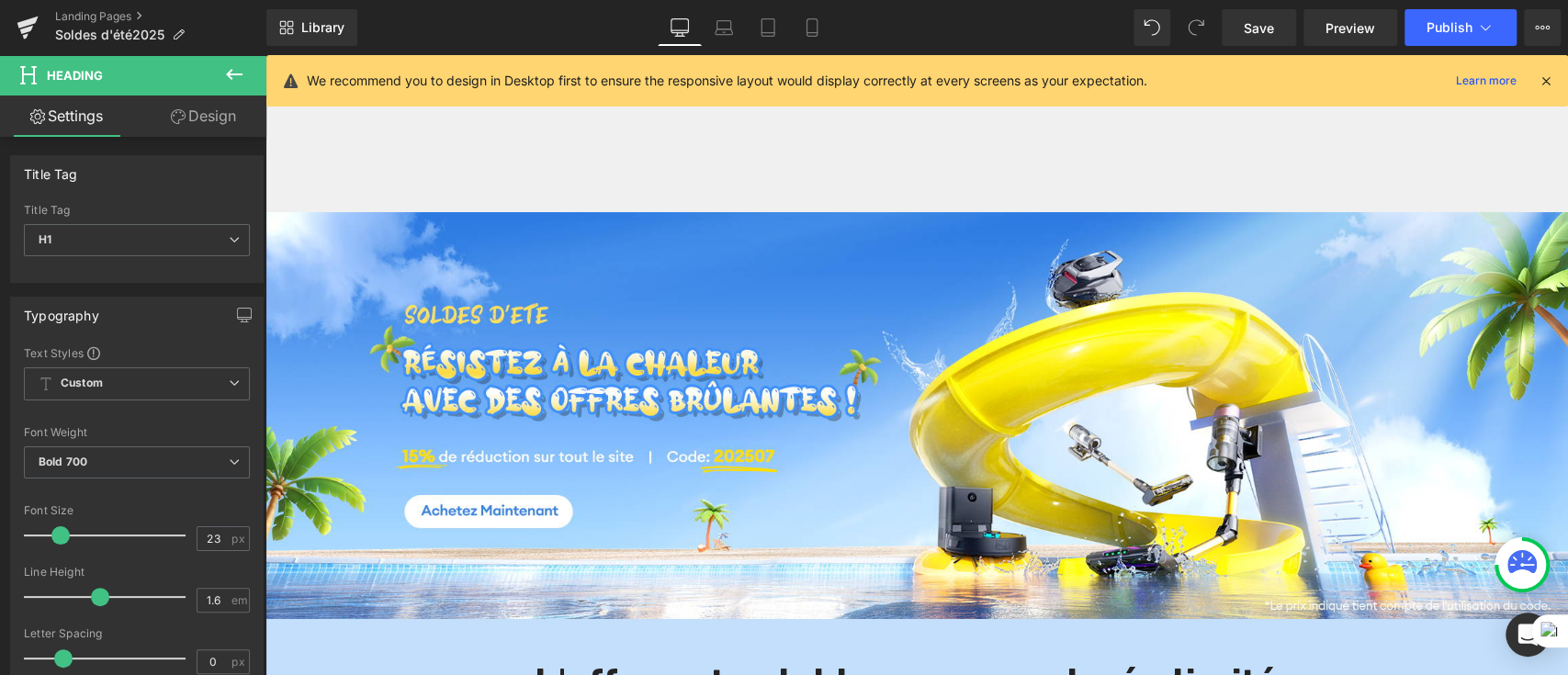 scroll, scrollTop: 735, scrollLeft: 0, axis: vertical 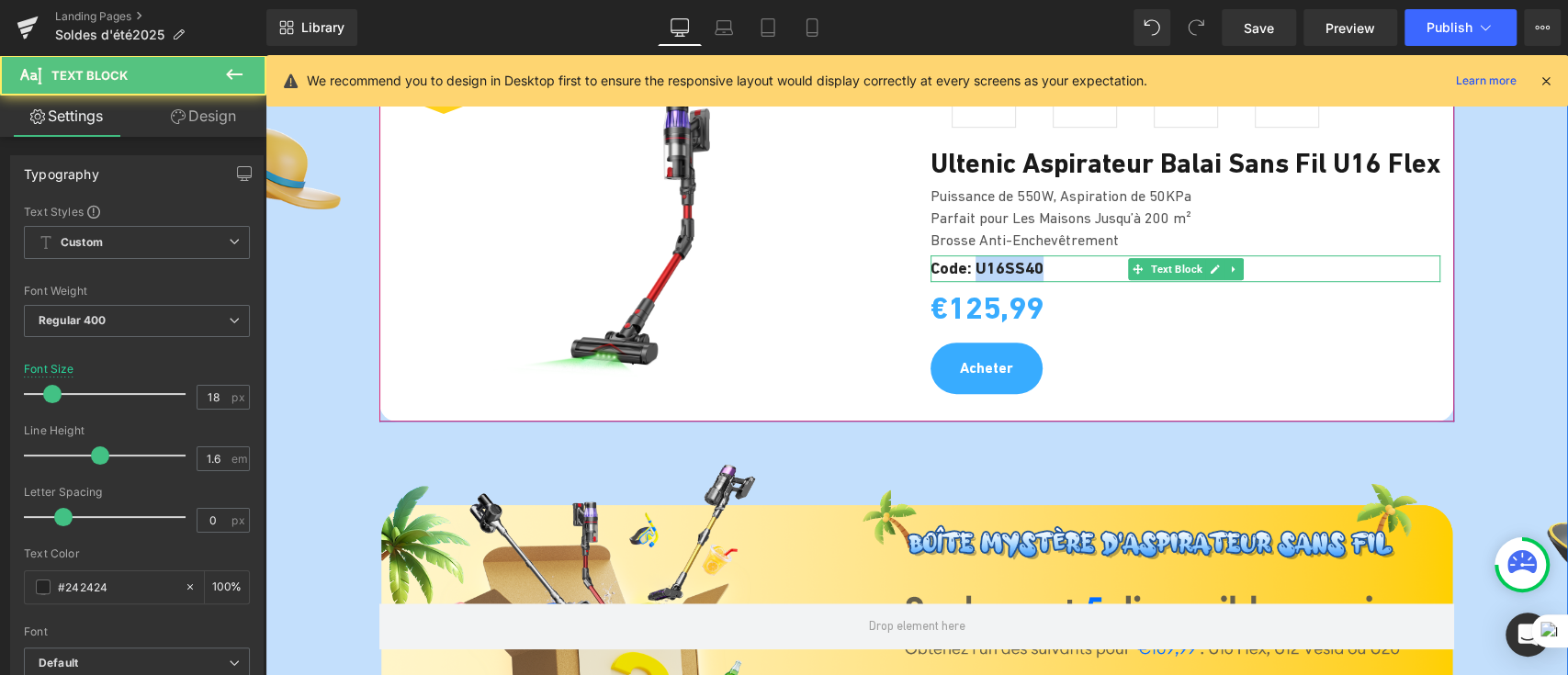drag, startPoint x: 983, startPoint y: 305, endPoint x: 972, endPoint y: 303, distance: 11.18034 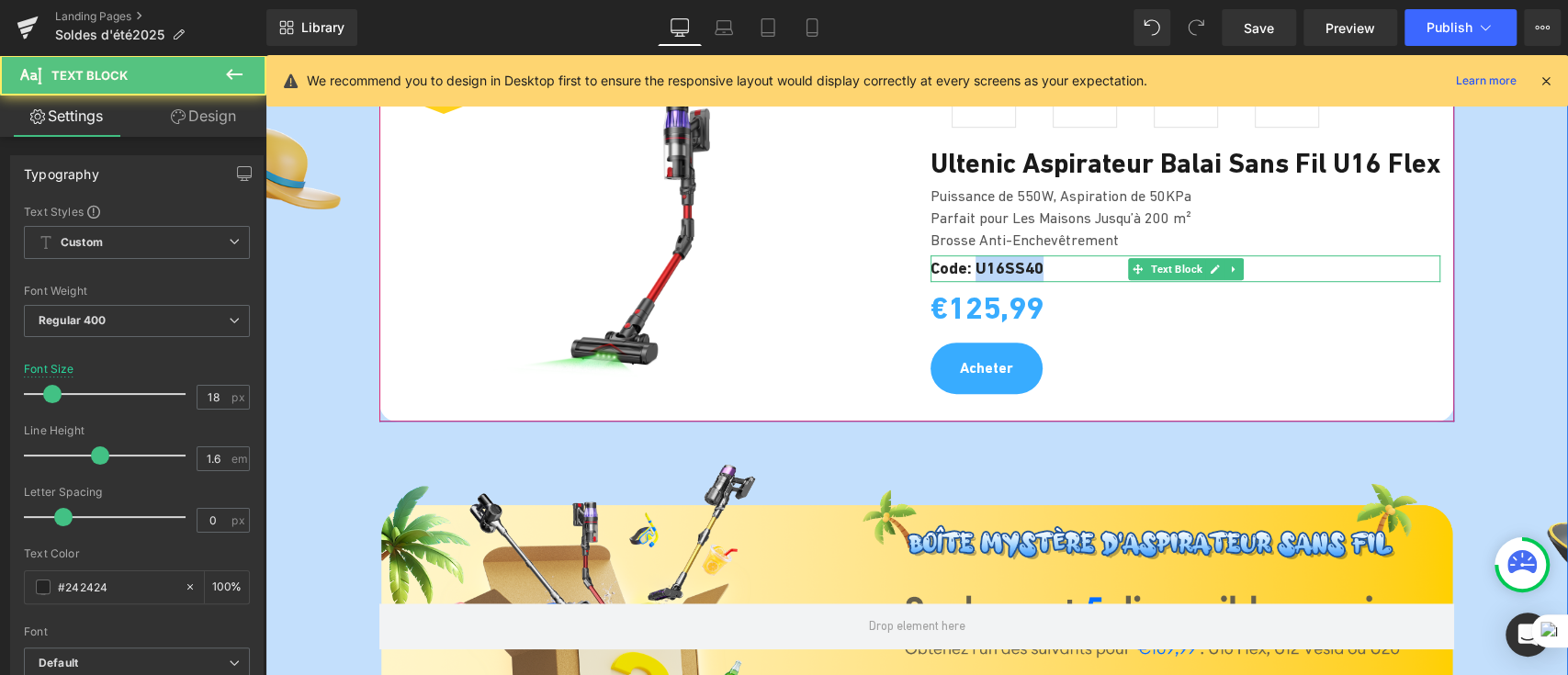 click on "Code: U16SS40" at bounding box center [1185, 268] 